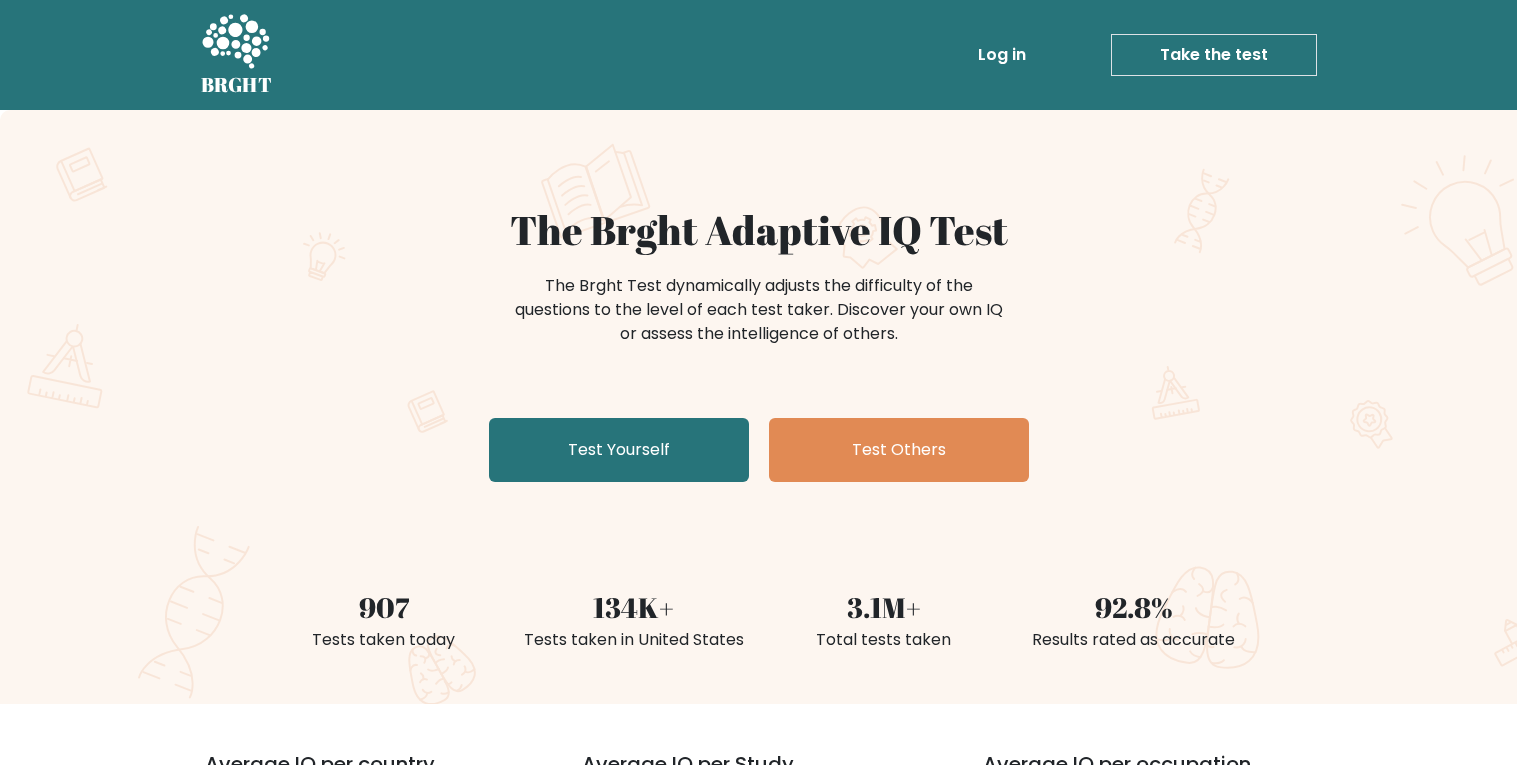 scroll, scrollTop: 0, scrollLeft: 0, axis: both 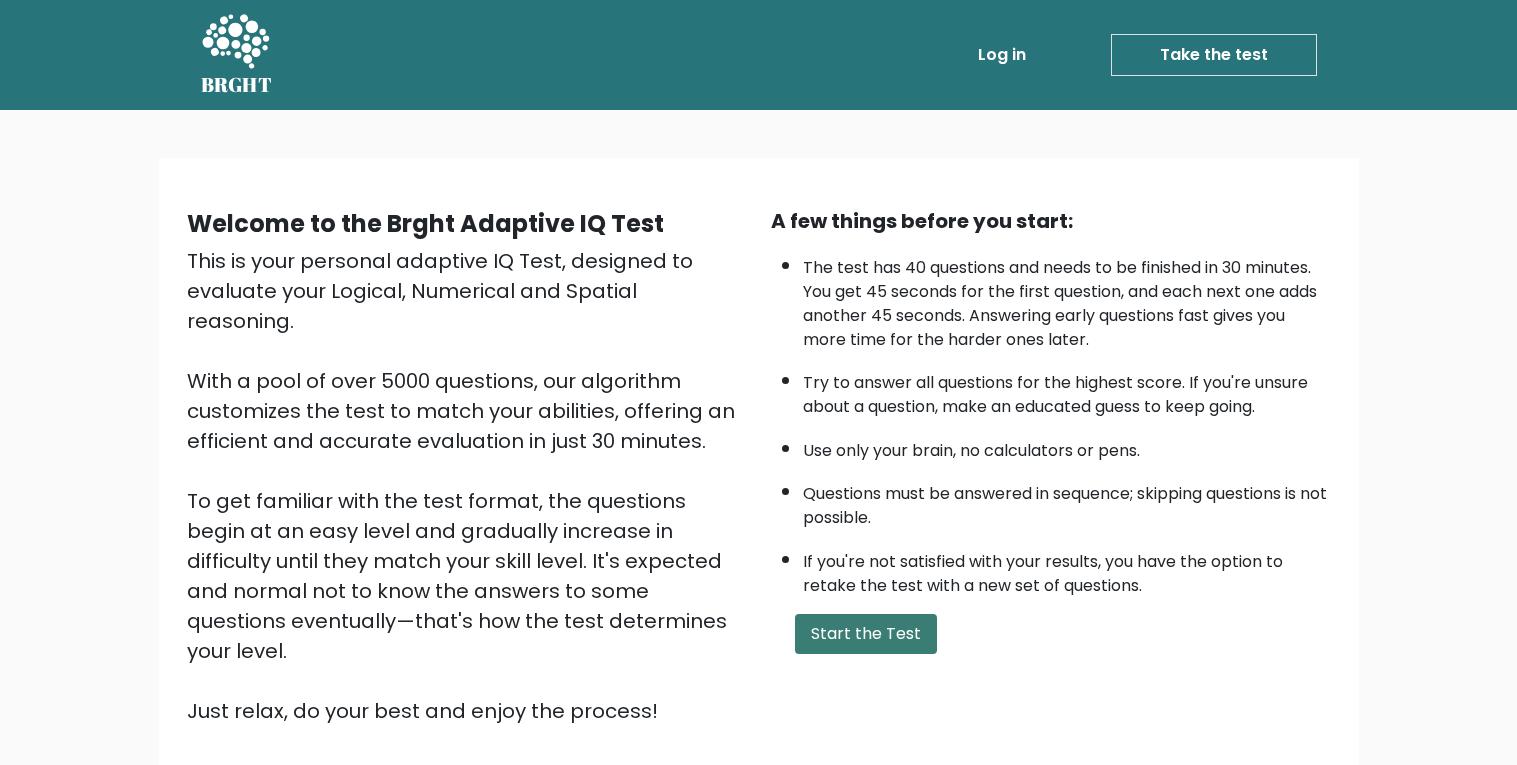 click on "Start the Test" at bounding box center (866, 634) 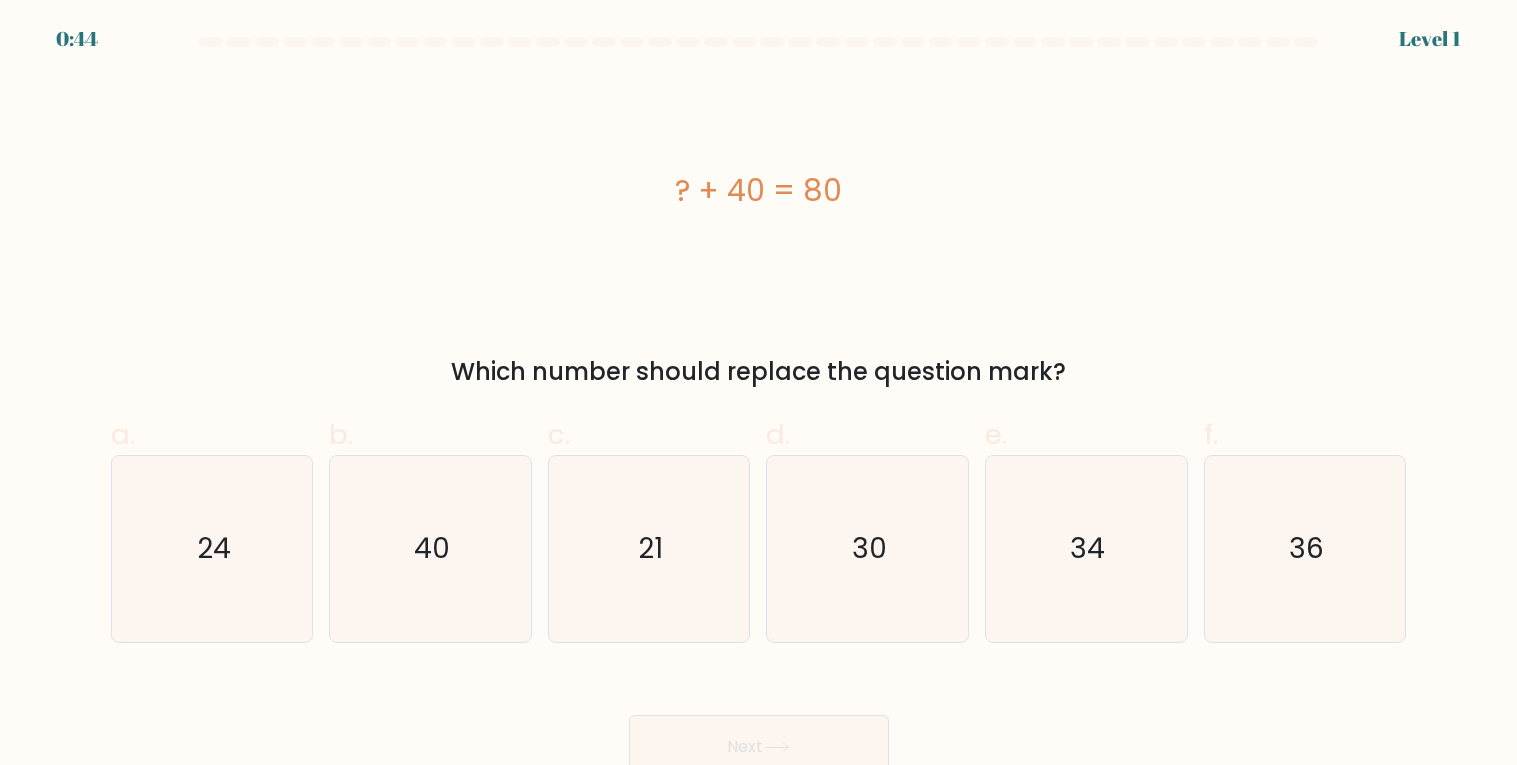 scroll, scrollTop: 0, scrollLeft: 0, axis: both 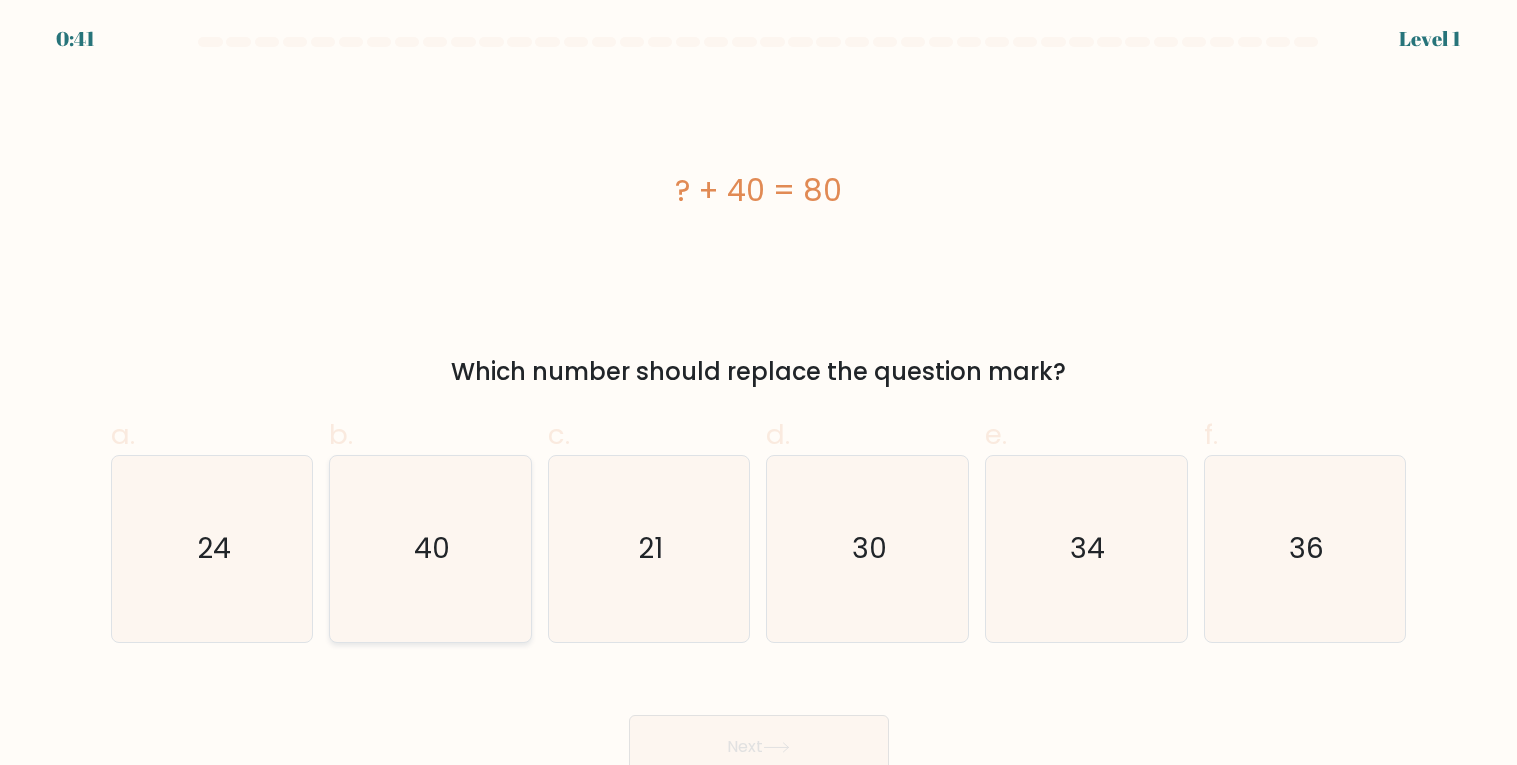 click on "40" 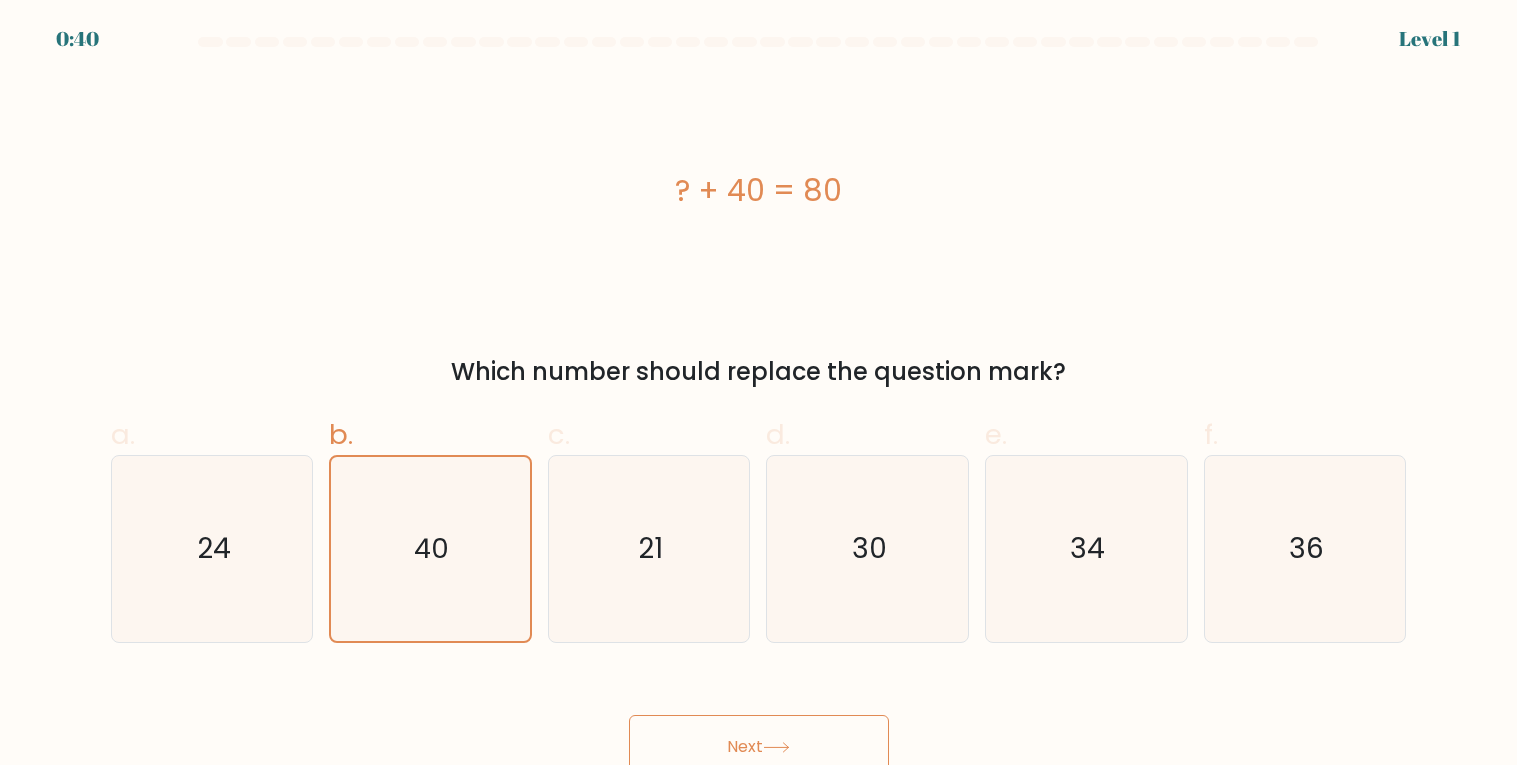 click on "Next" at bounding box center [759, 747] 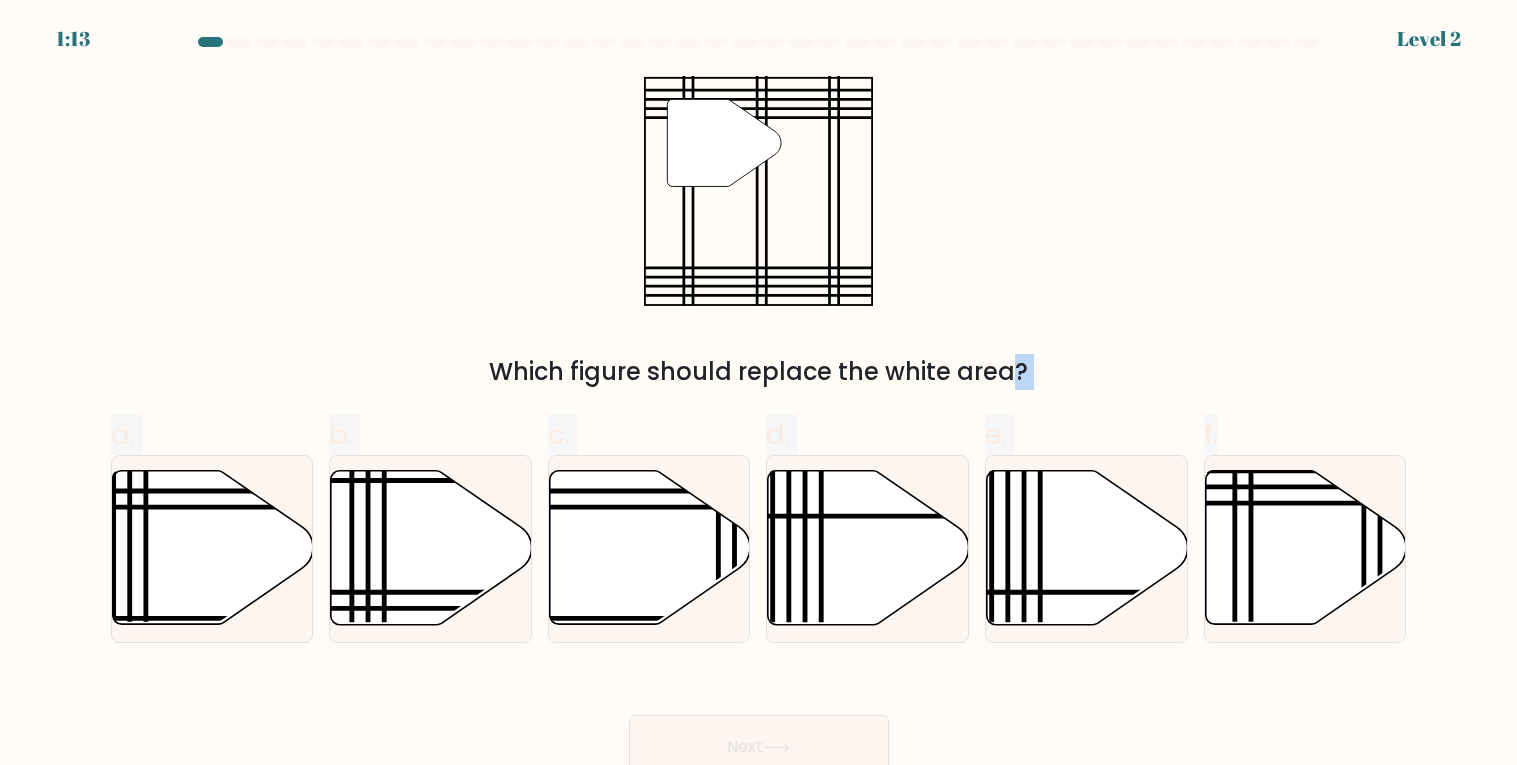 drag, startPoint x: 1275, startPoint y: 560, endPoint x: 918, endPoint y: 311, distance: 435.25854 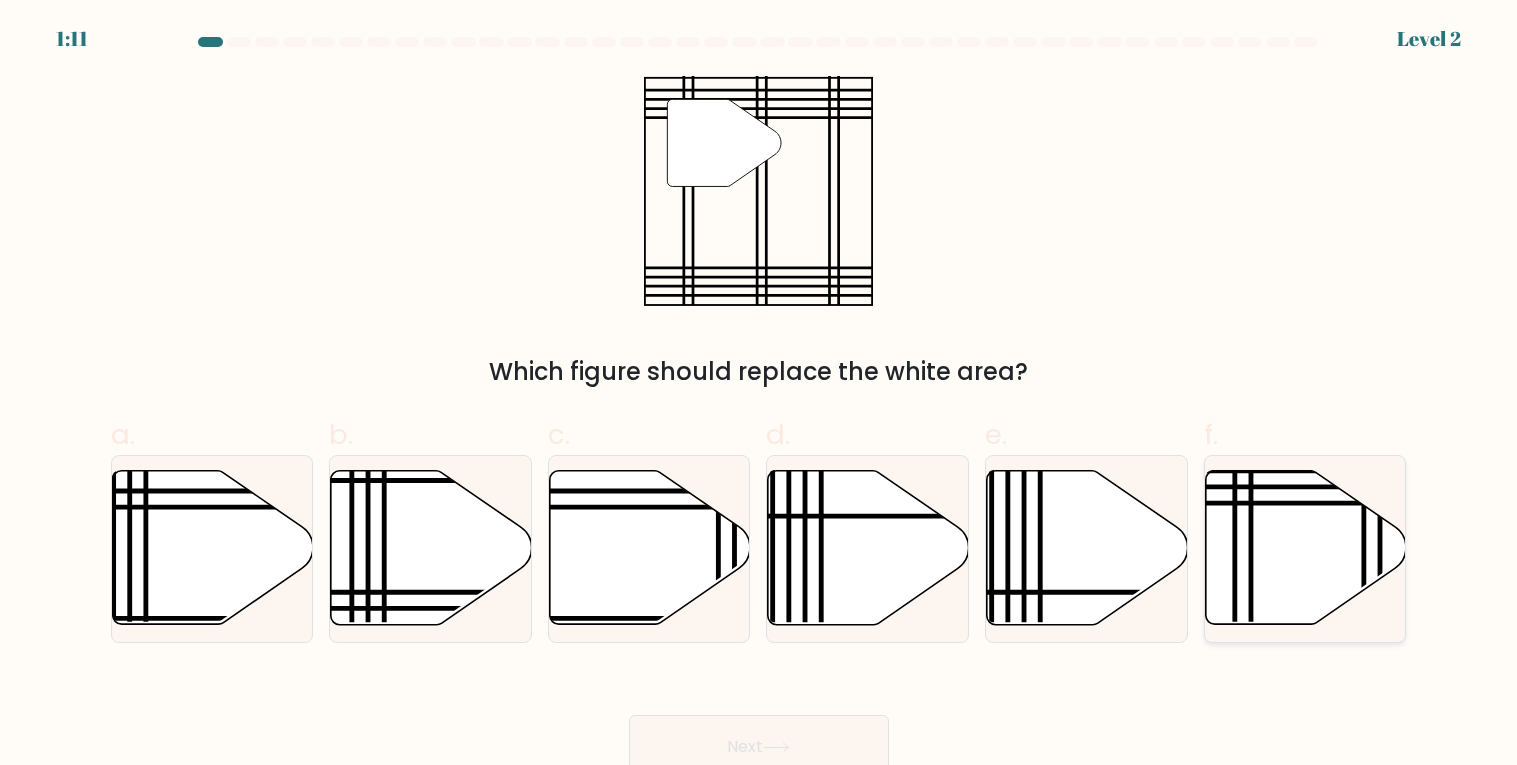 click 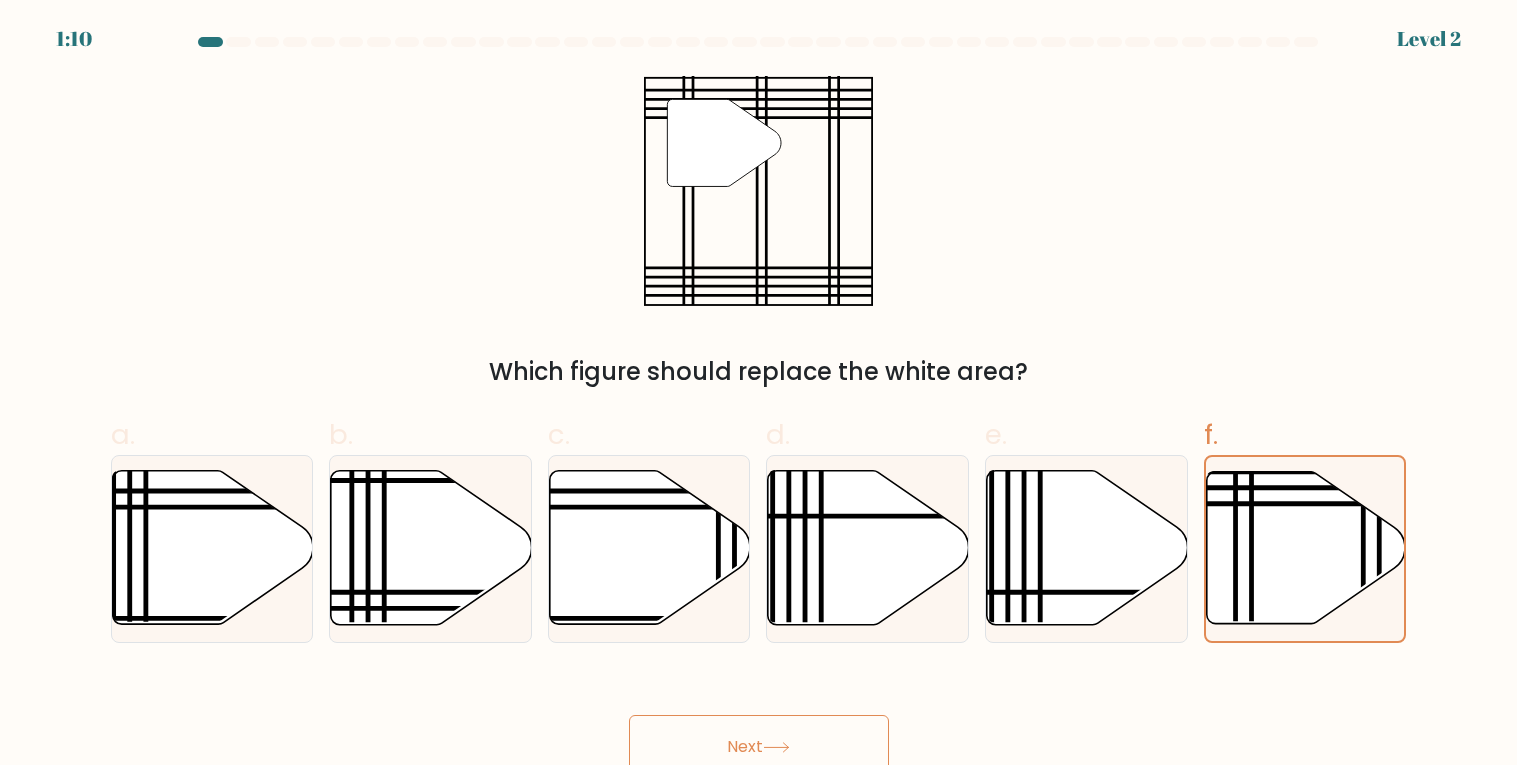 click on "Next" at bounding box center (759, 747) 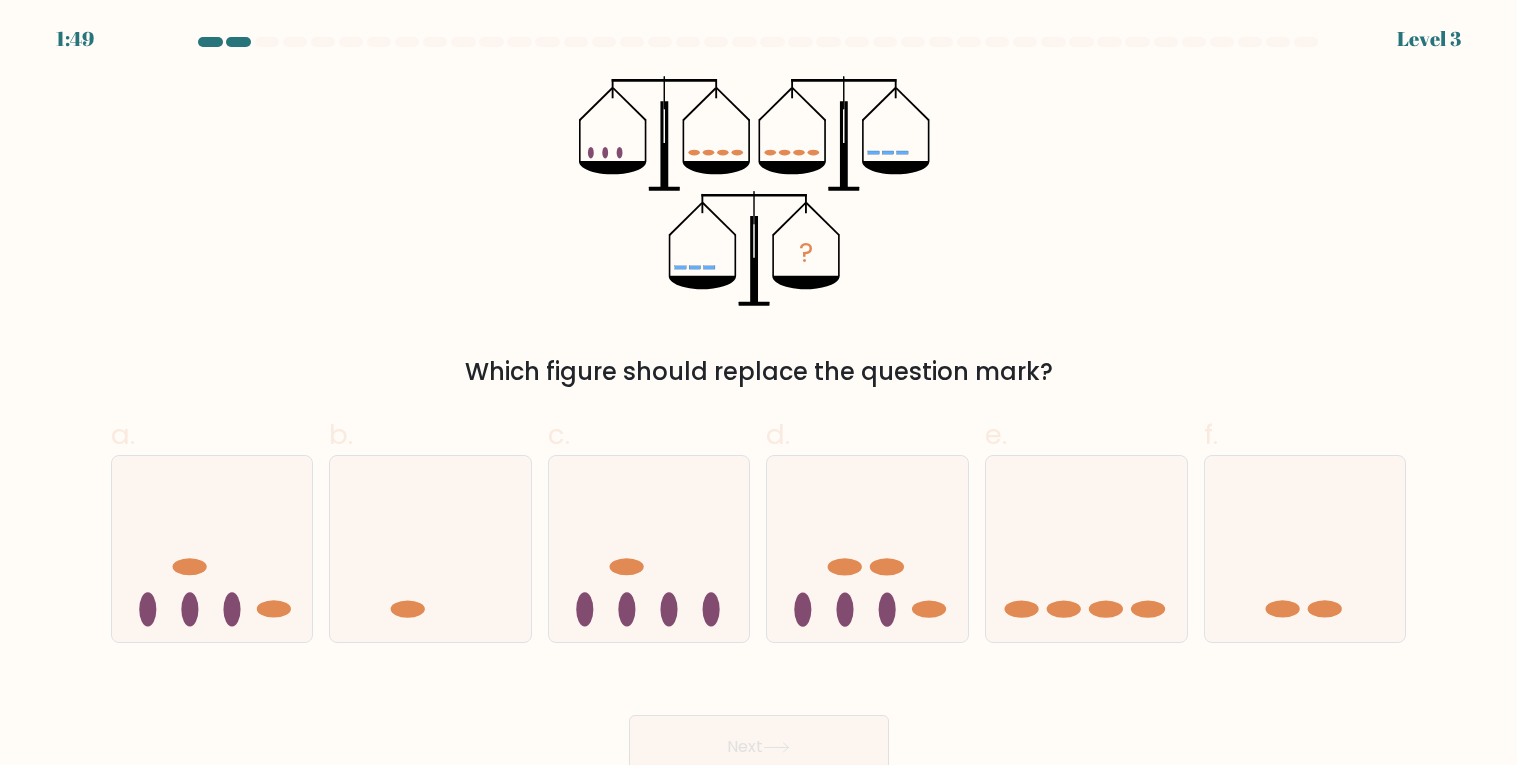 click on "?" 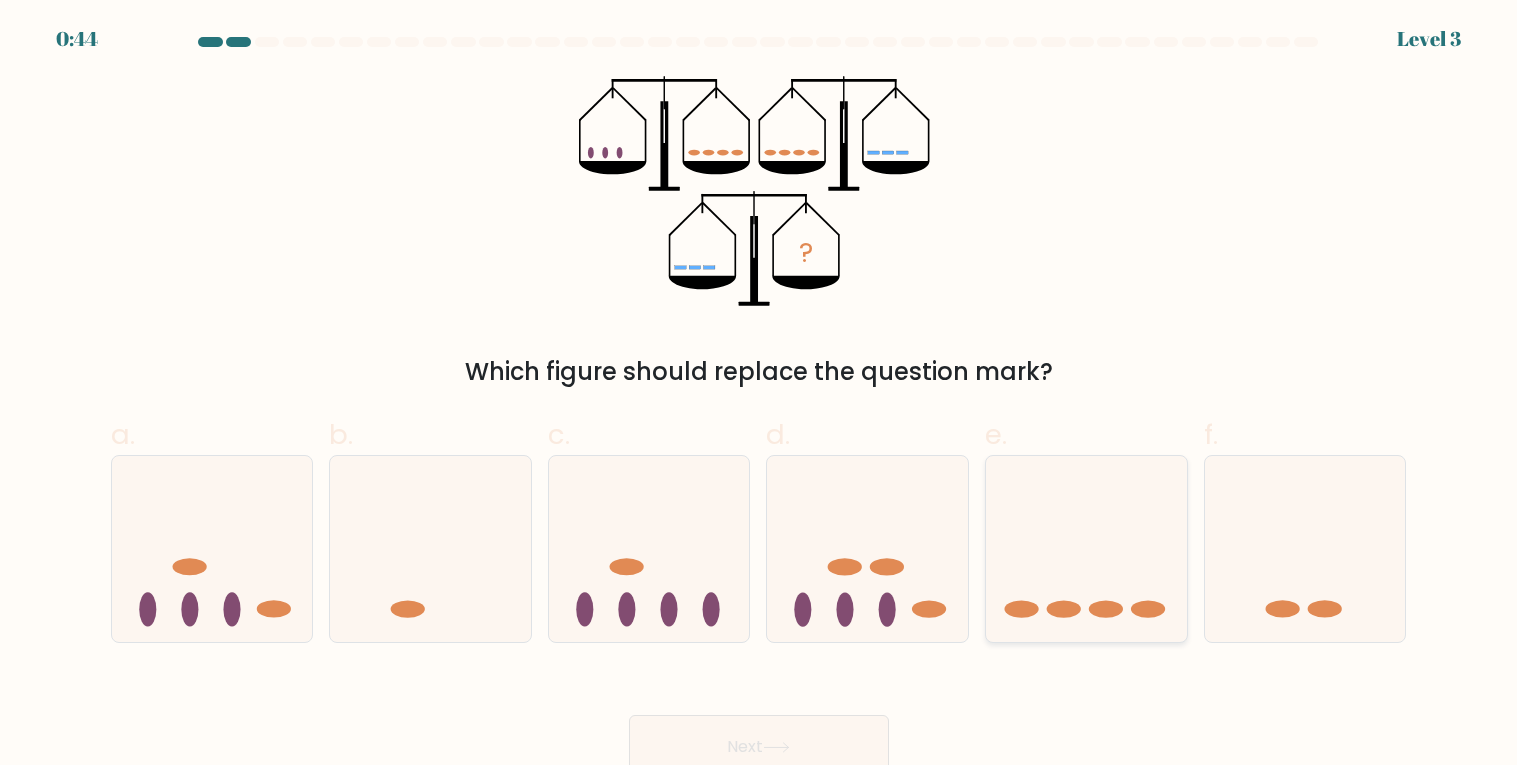click 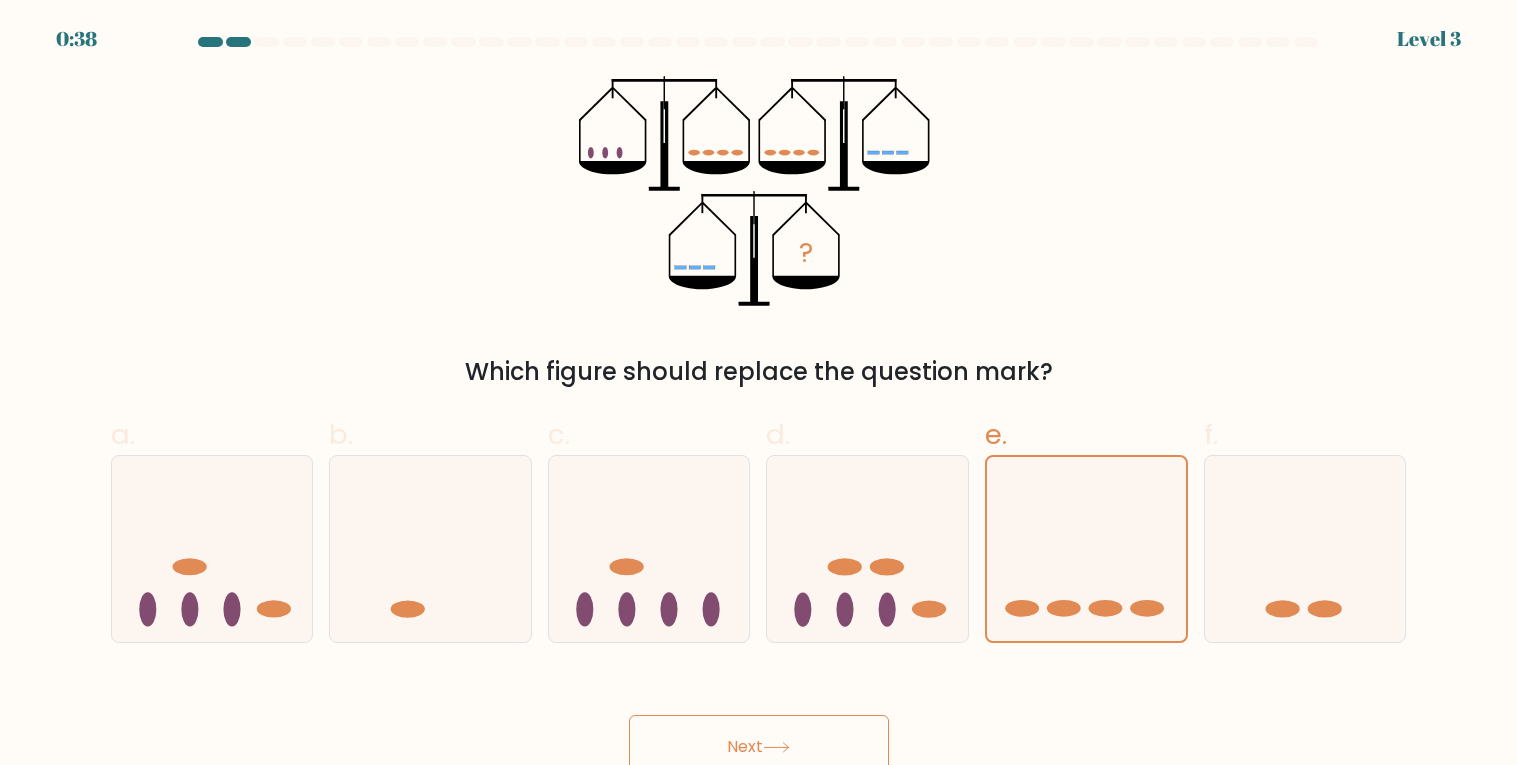 click on "Next" at bounding box center (759, 747) 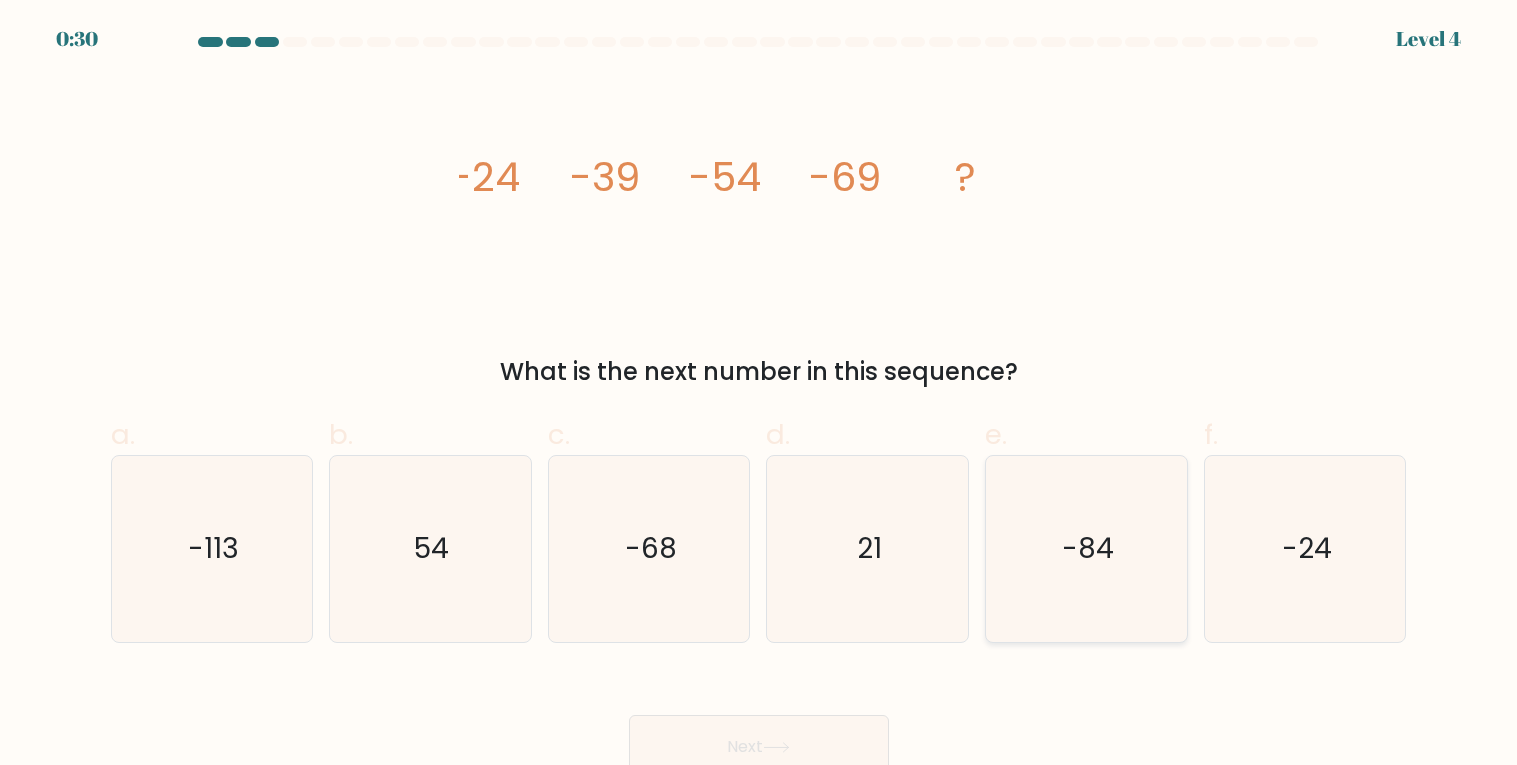 click on "-84" 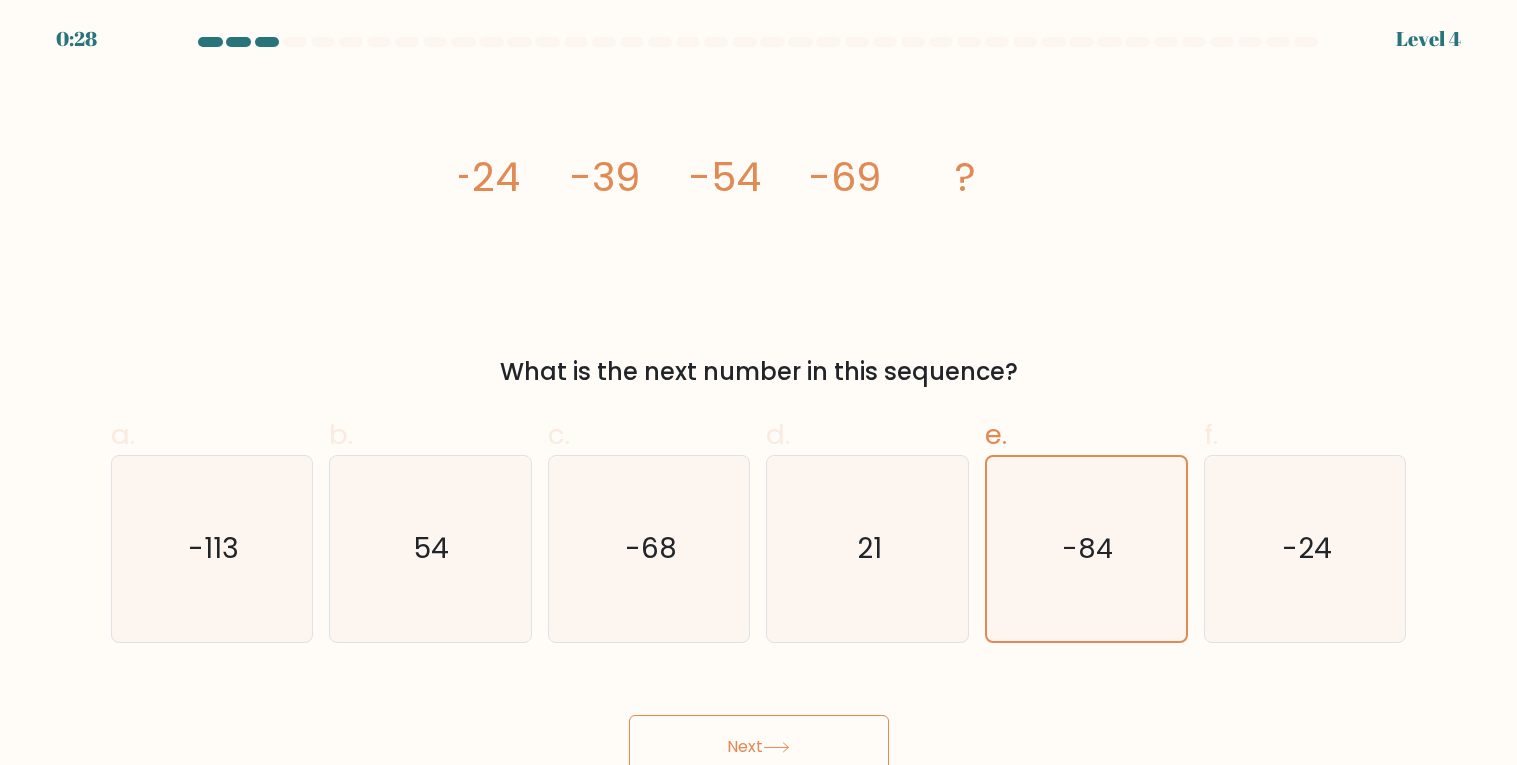 click on "Next" at bounding box center [759, 747] 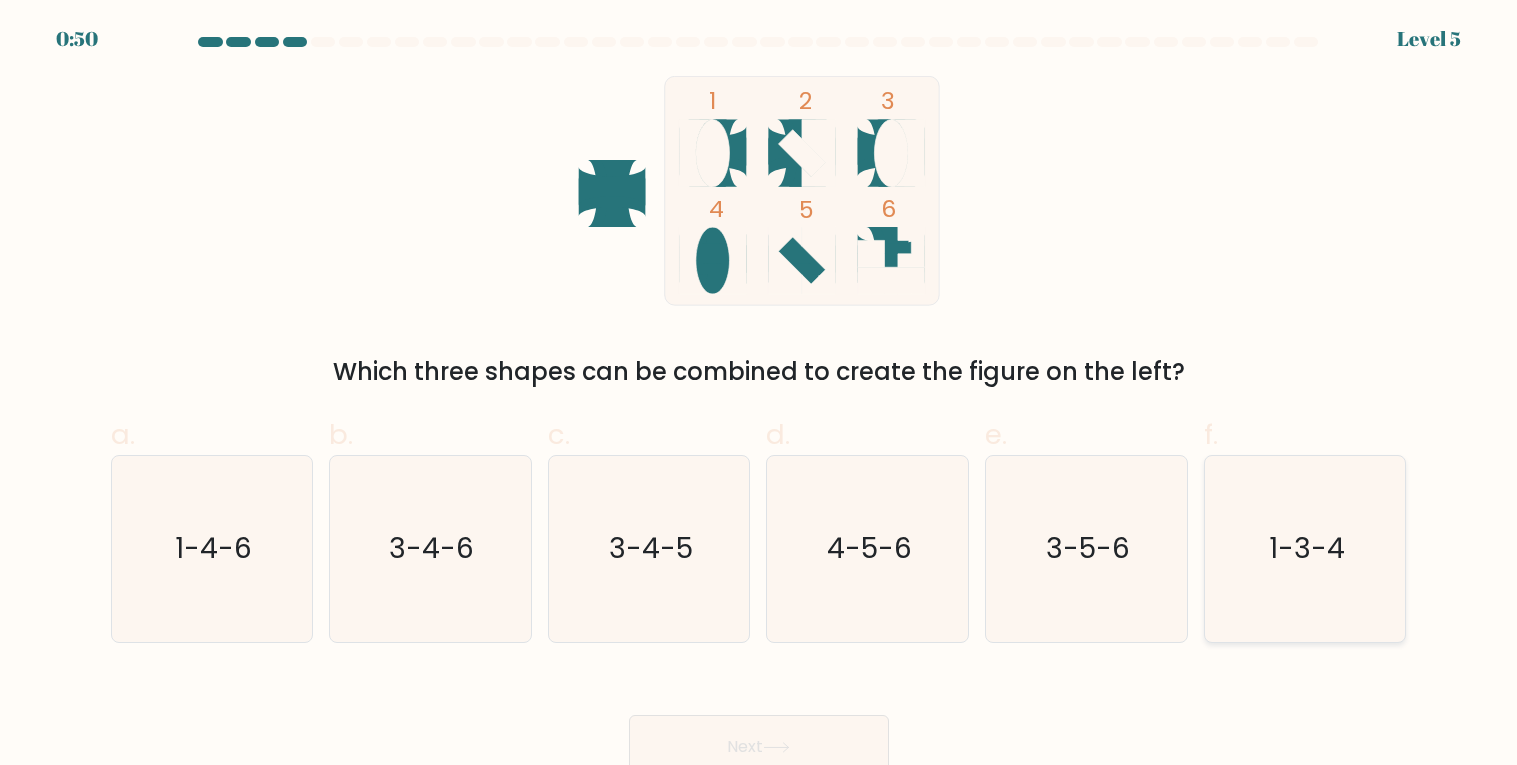 click on "1-3-4" 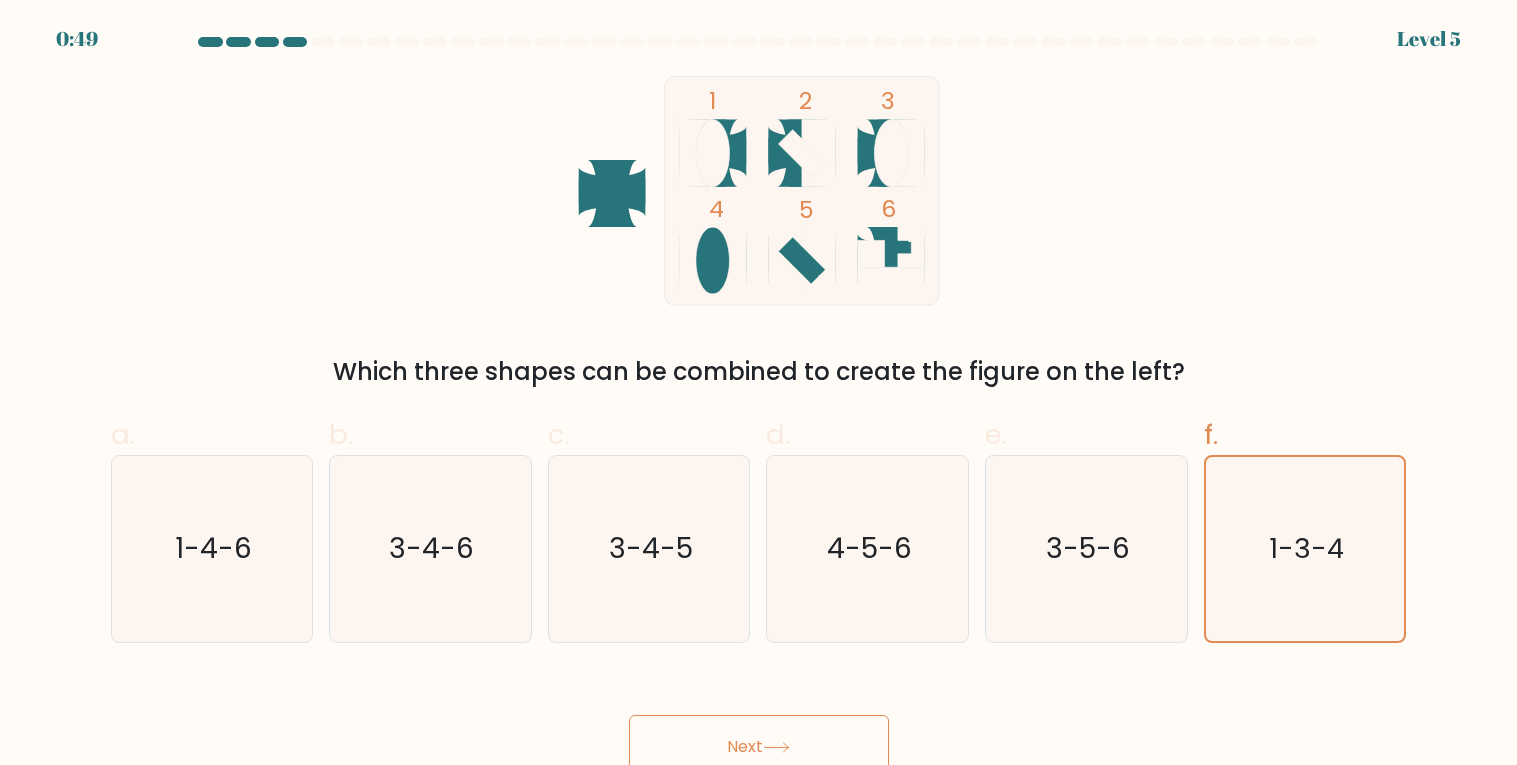 click on "Next" at bounding box center [759, 747] 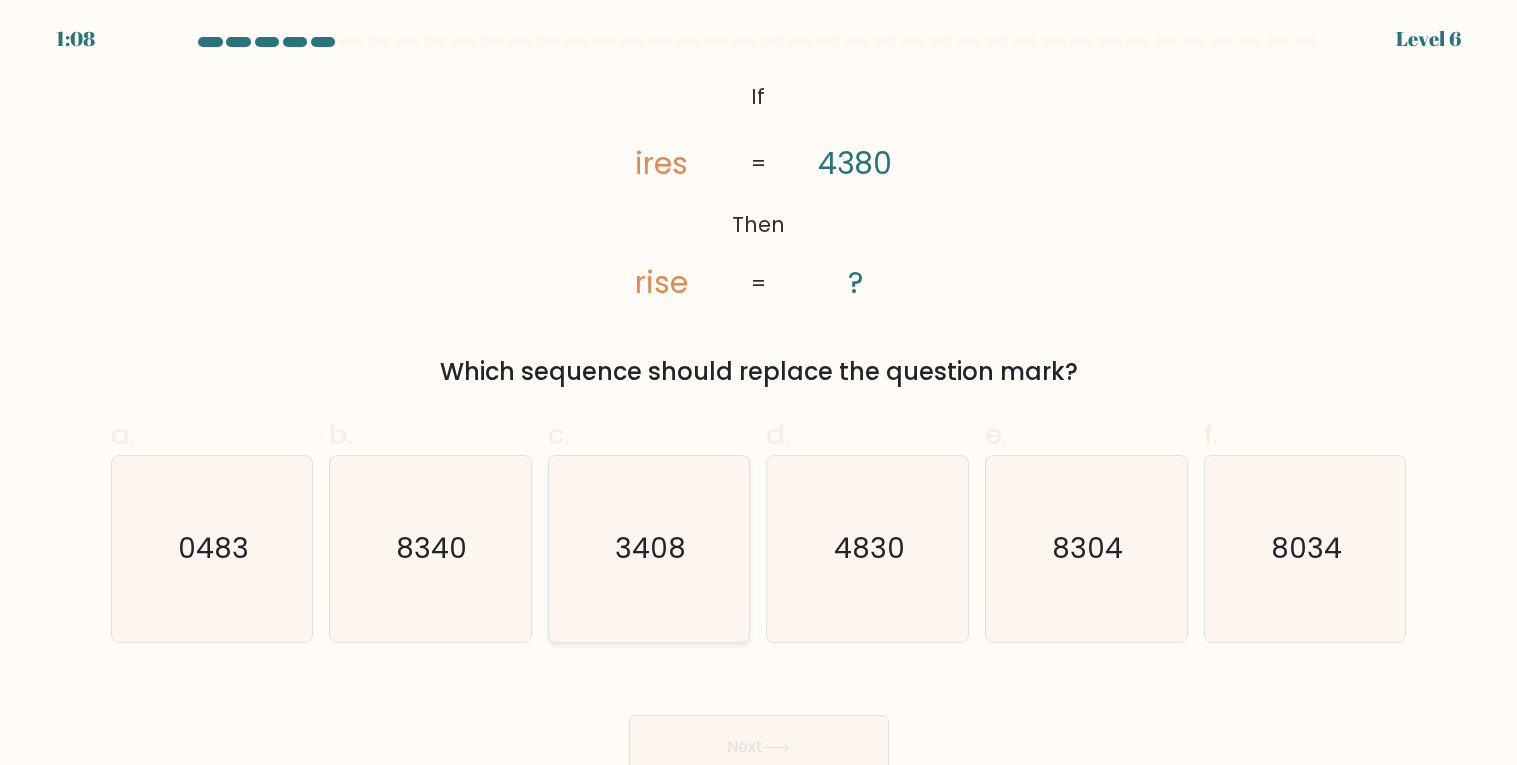 click on "3408" 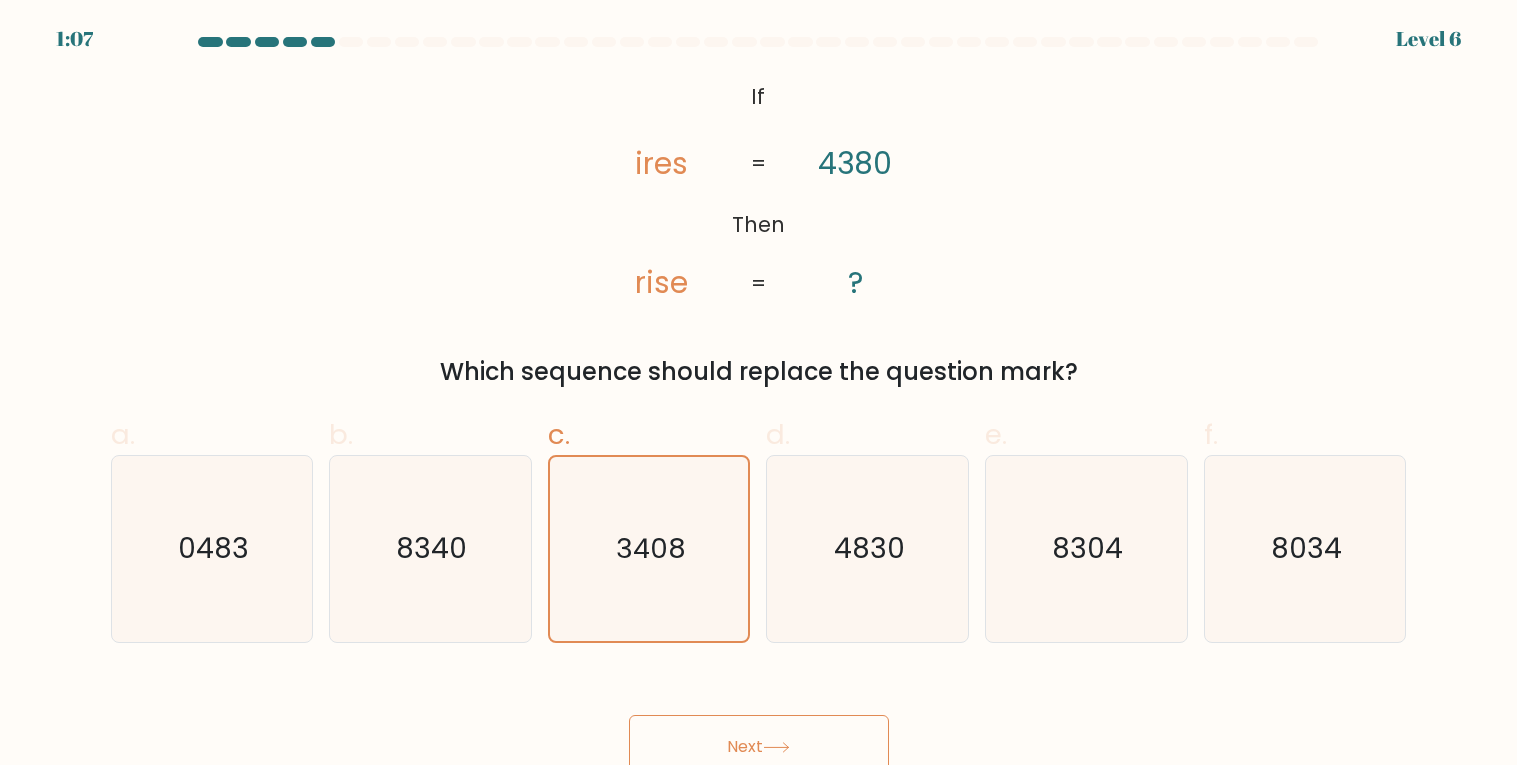 click on "Next" at bounding box center [759, 747] 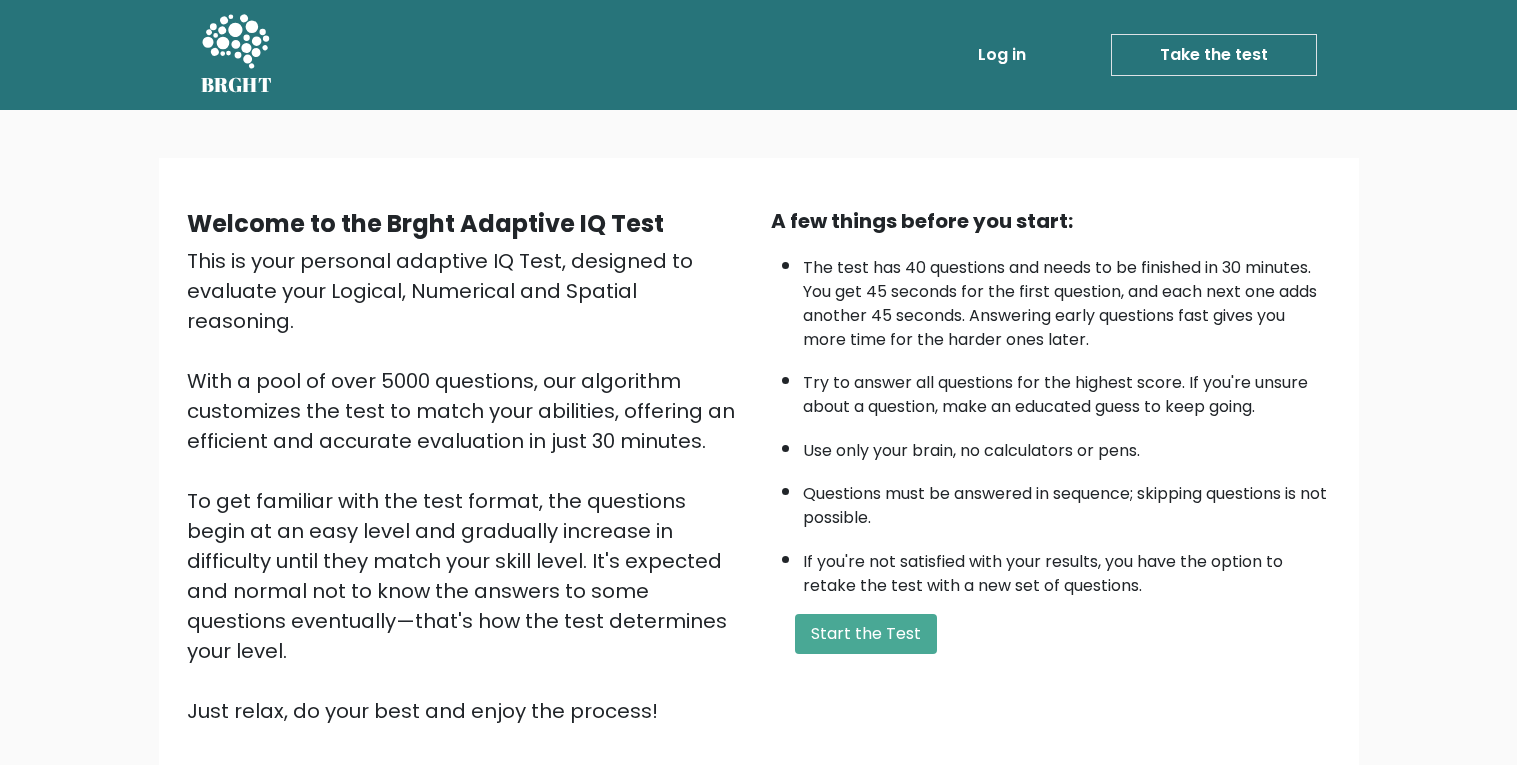 scroll, scrollTop: 0, scrollLeft: 0, axis: both 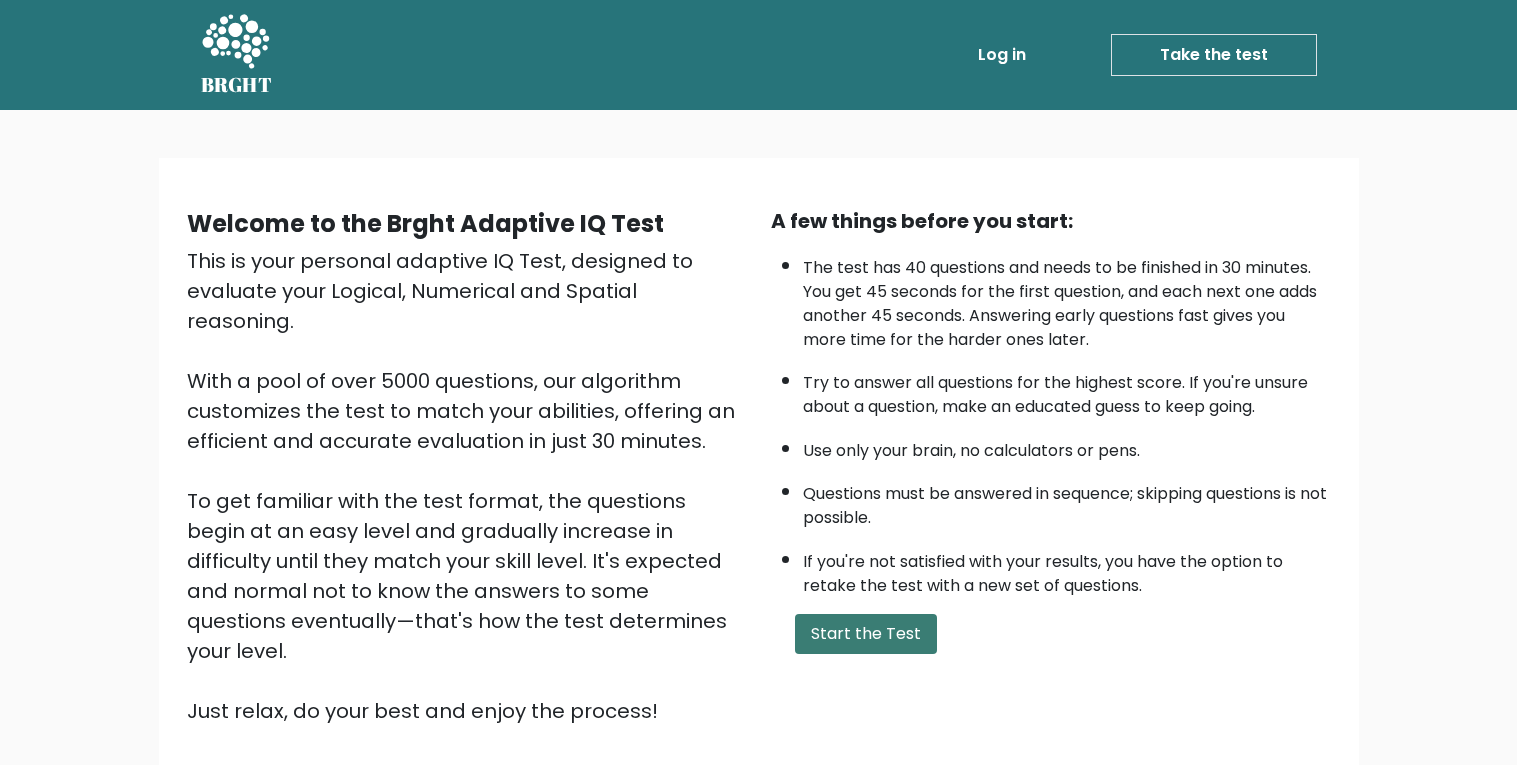 click on "Start the Test" at bounding box center (866, 634) 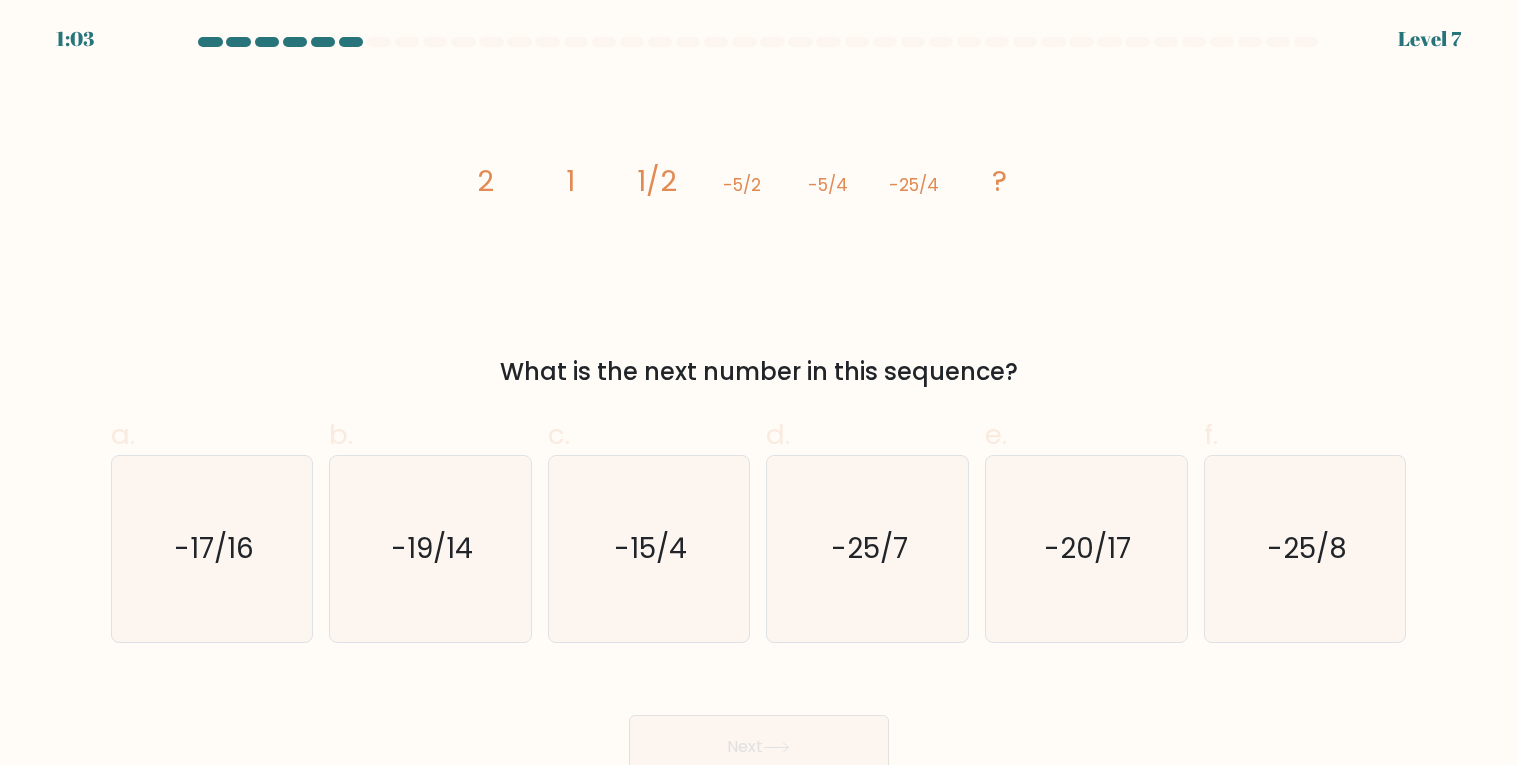 scroll, scrollTop: 0, scrollLeft: 0, axis: both 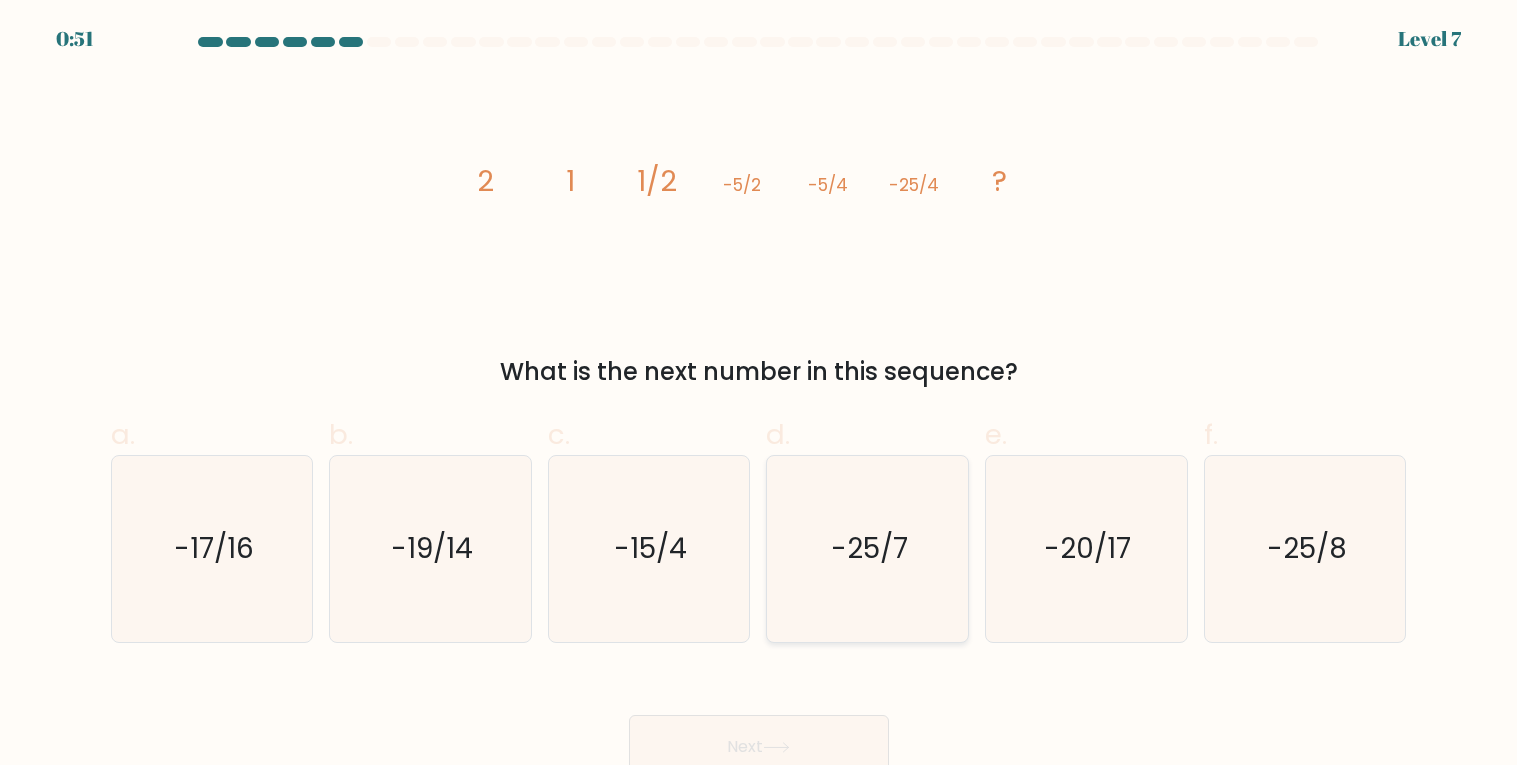click on "-25/7" 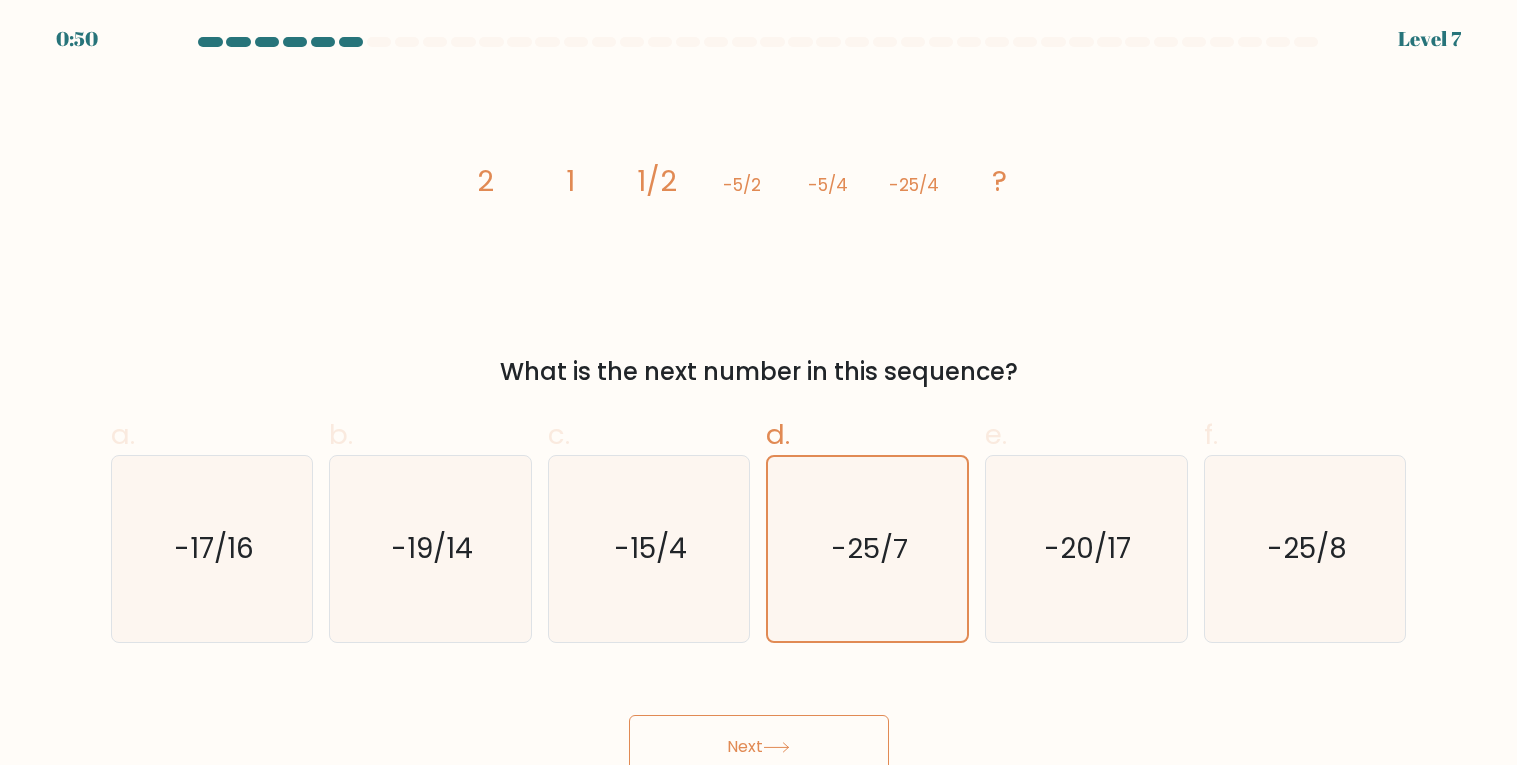 click 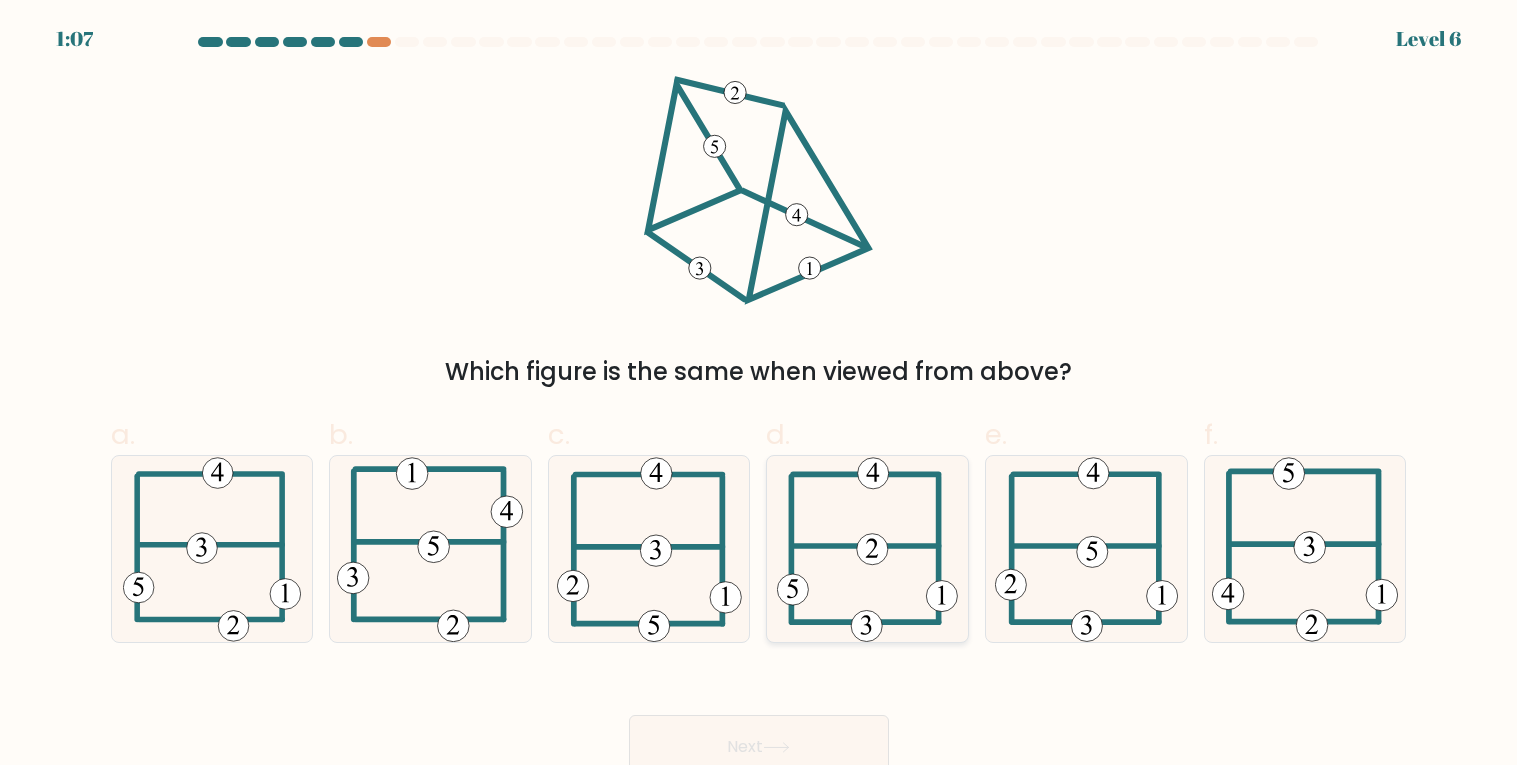 click 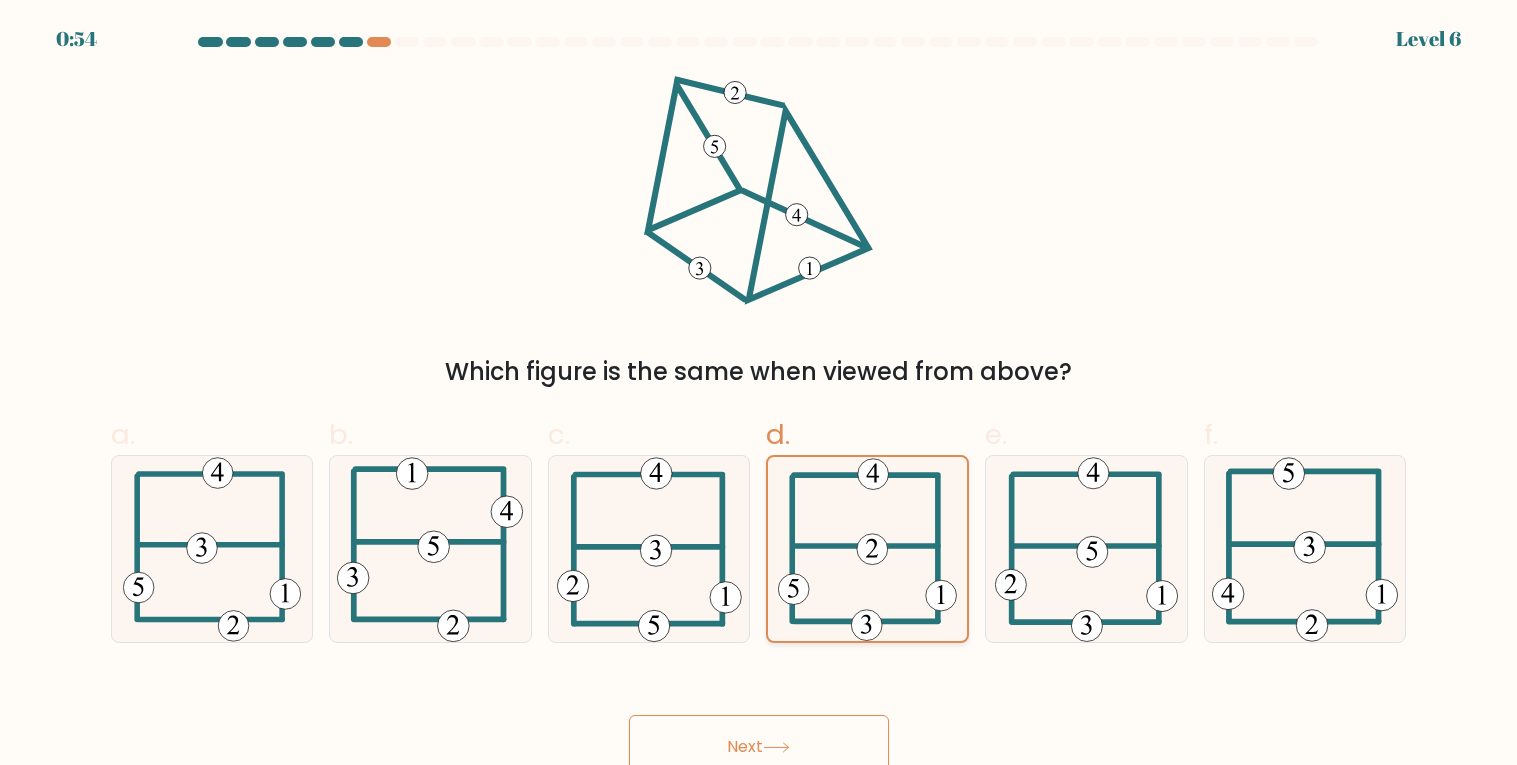 scroll, scrollTop: 14, scrollLeft: 0, axis: vertical 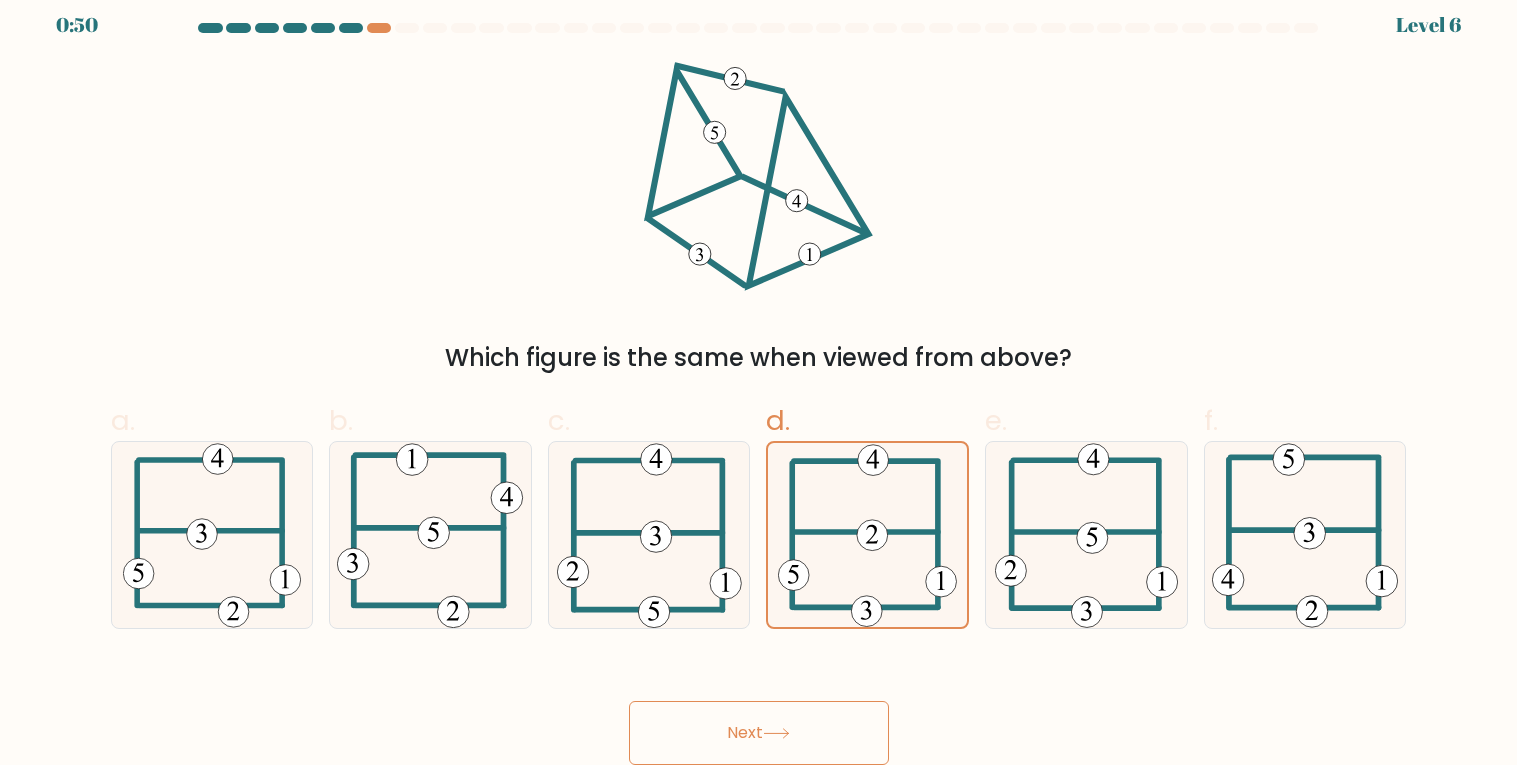 click on "Next" at bounding box center (759, 733) 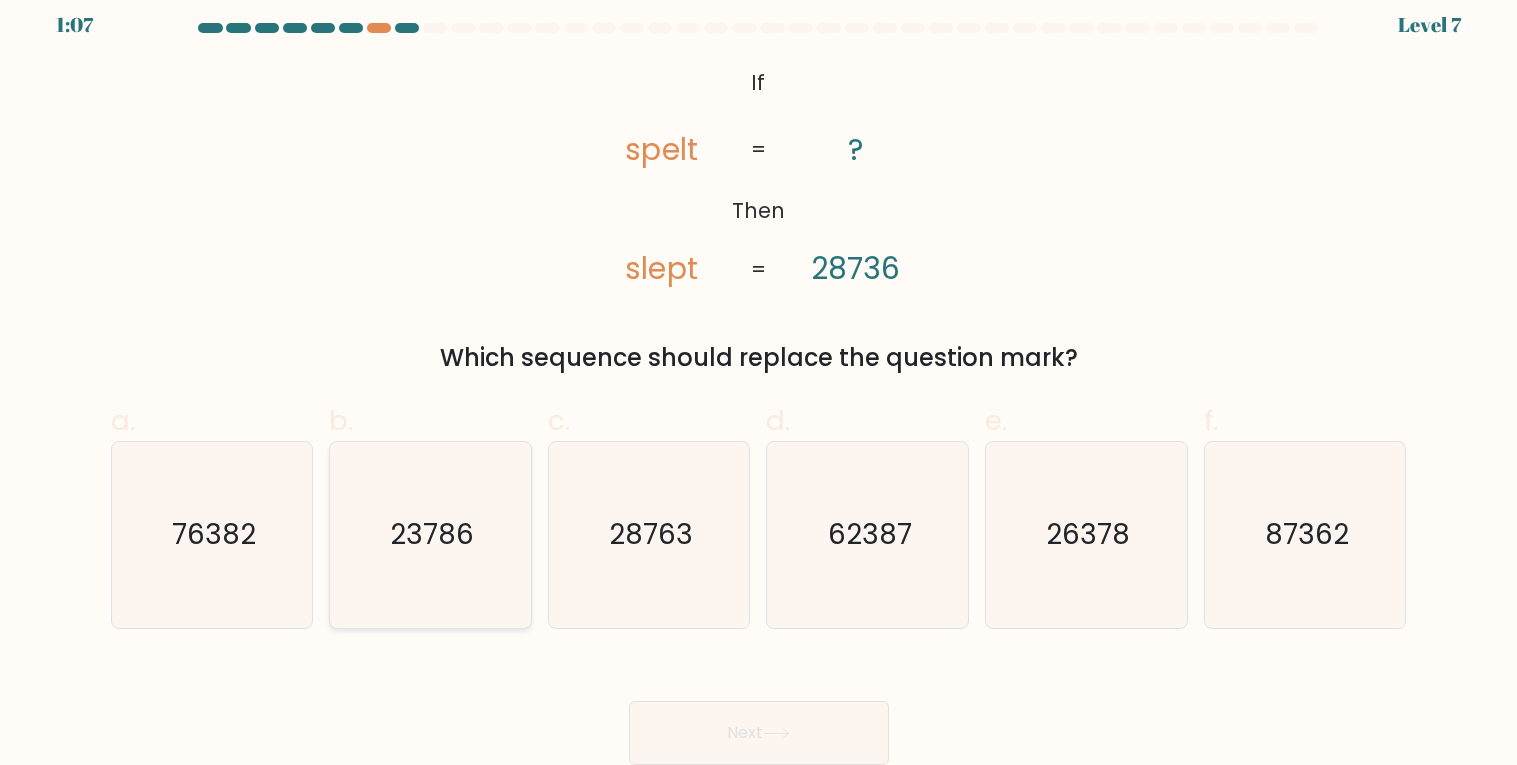 click on "23786" 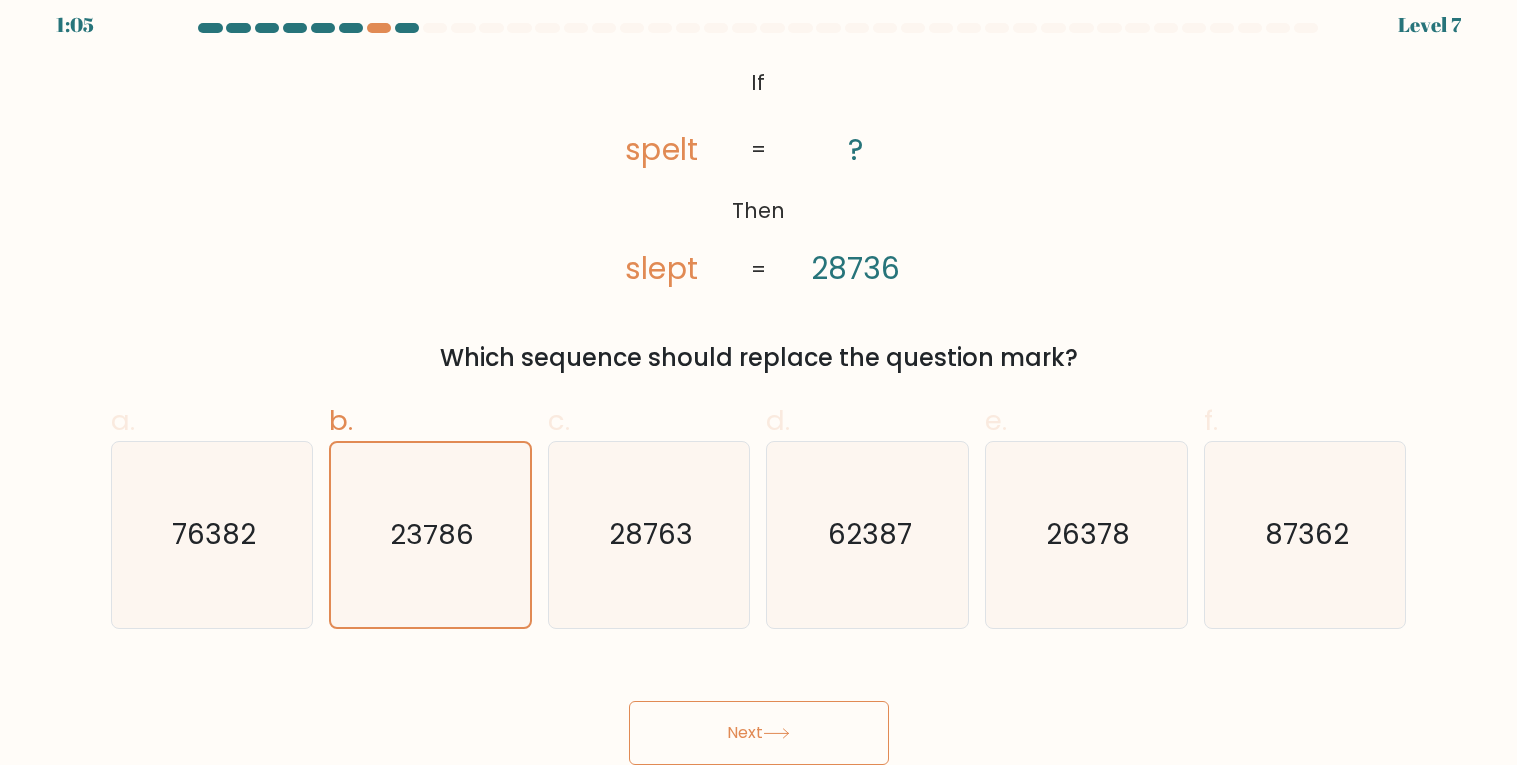 click on "Next" at bounding box center [759, 733] 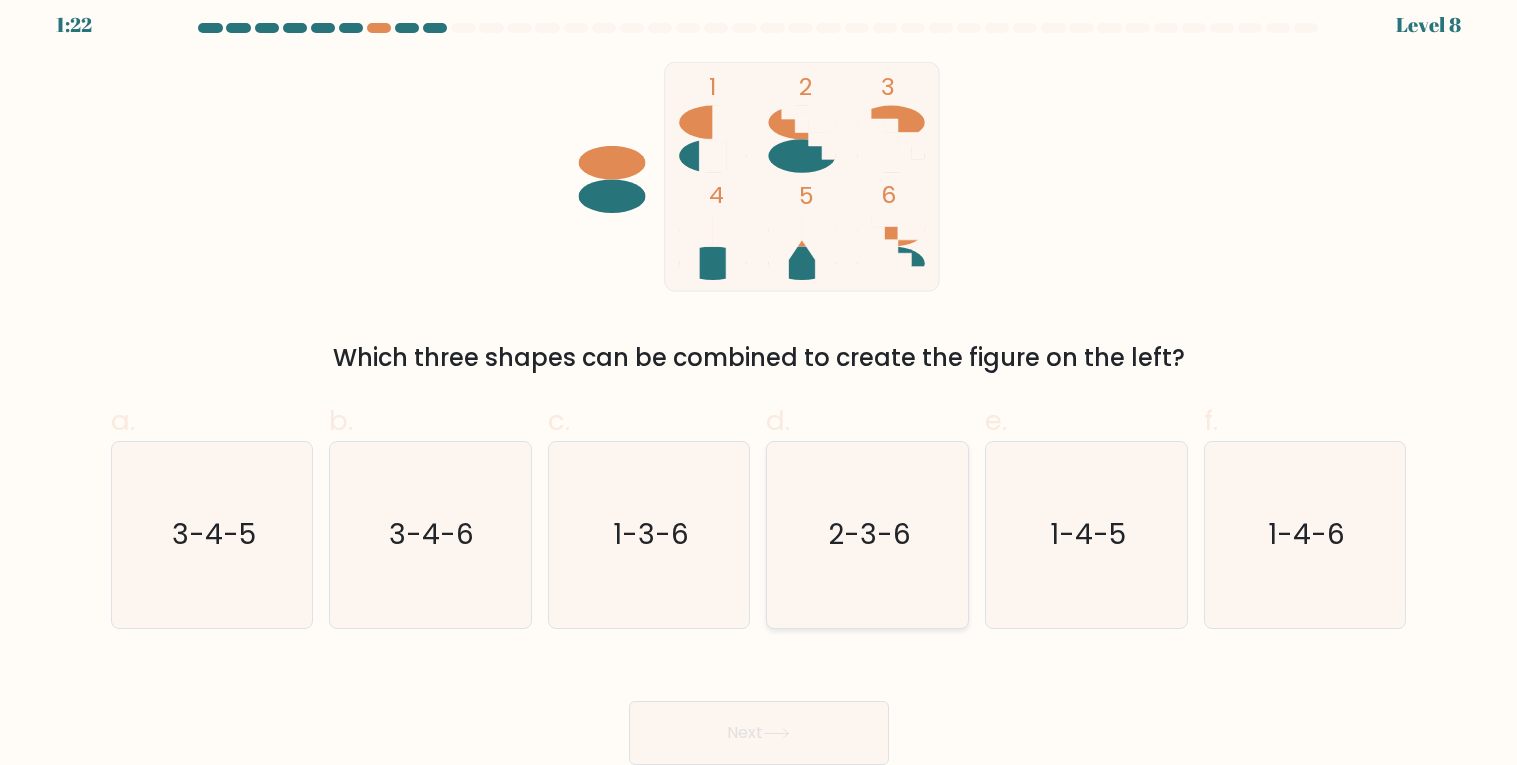 click on "2-3-6" 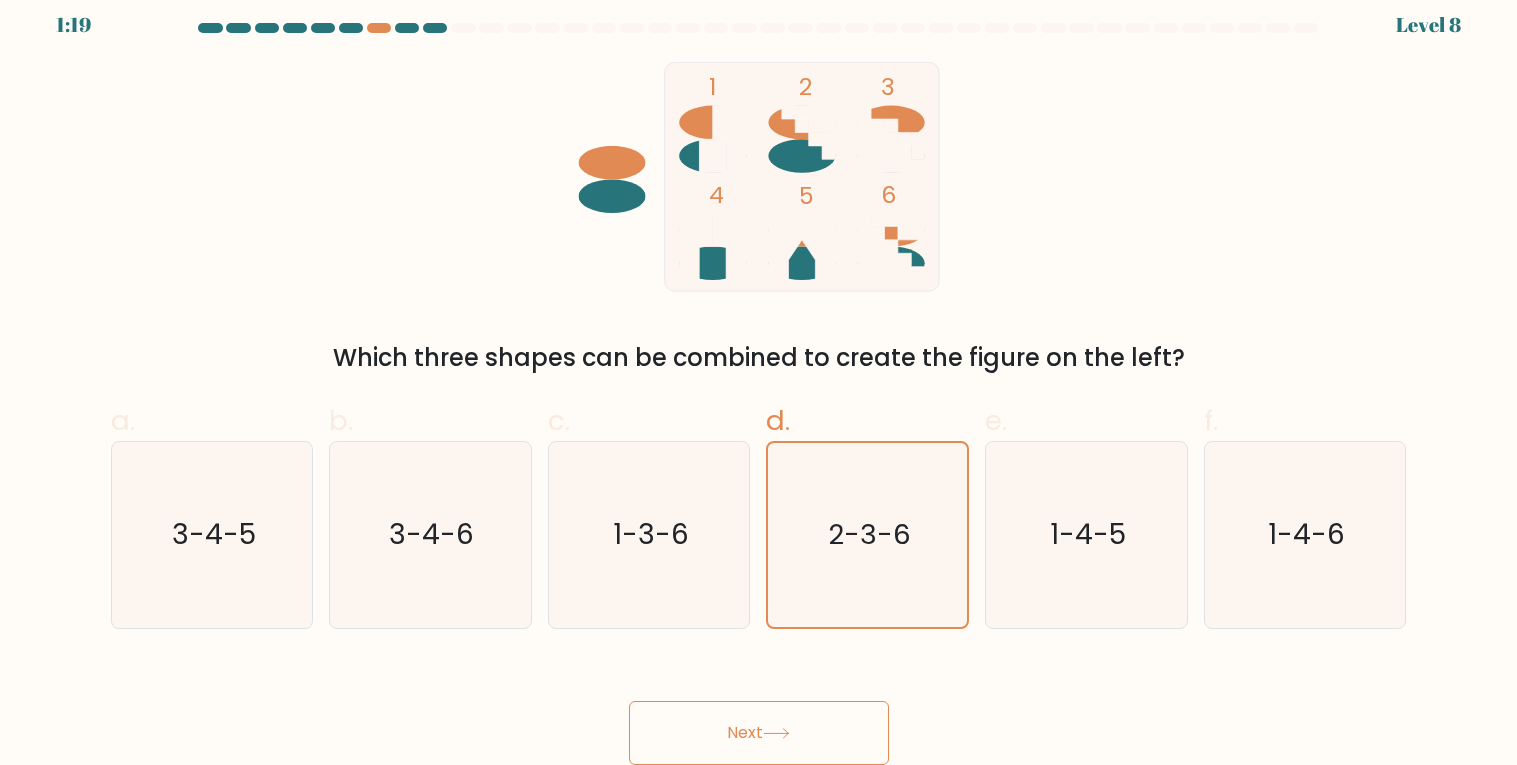 click on "Next" at bounding box center (759, 733) 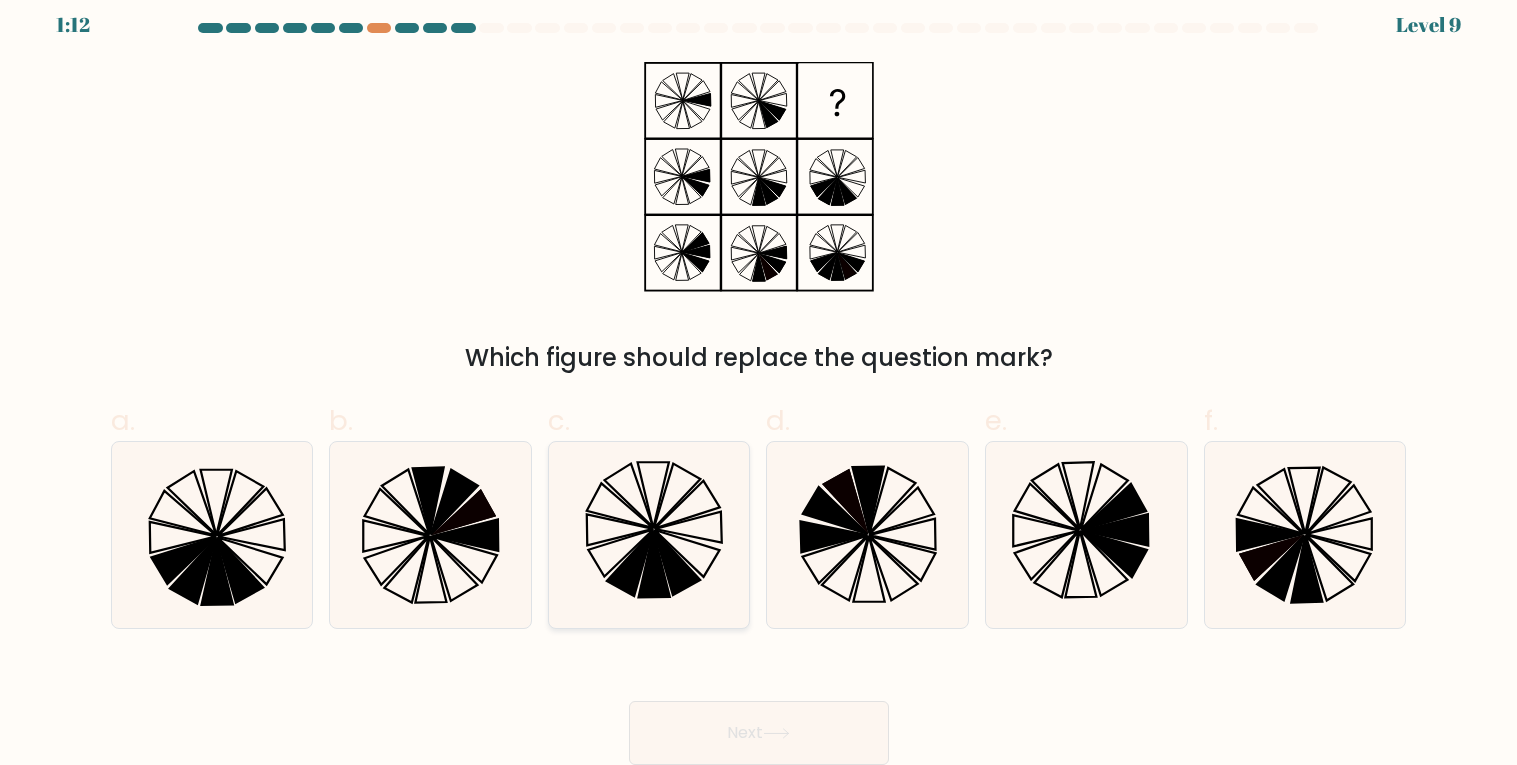 click 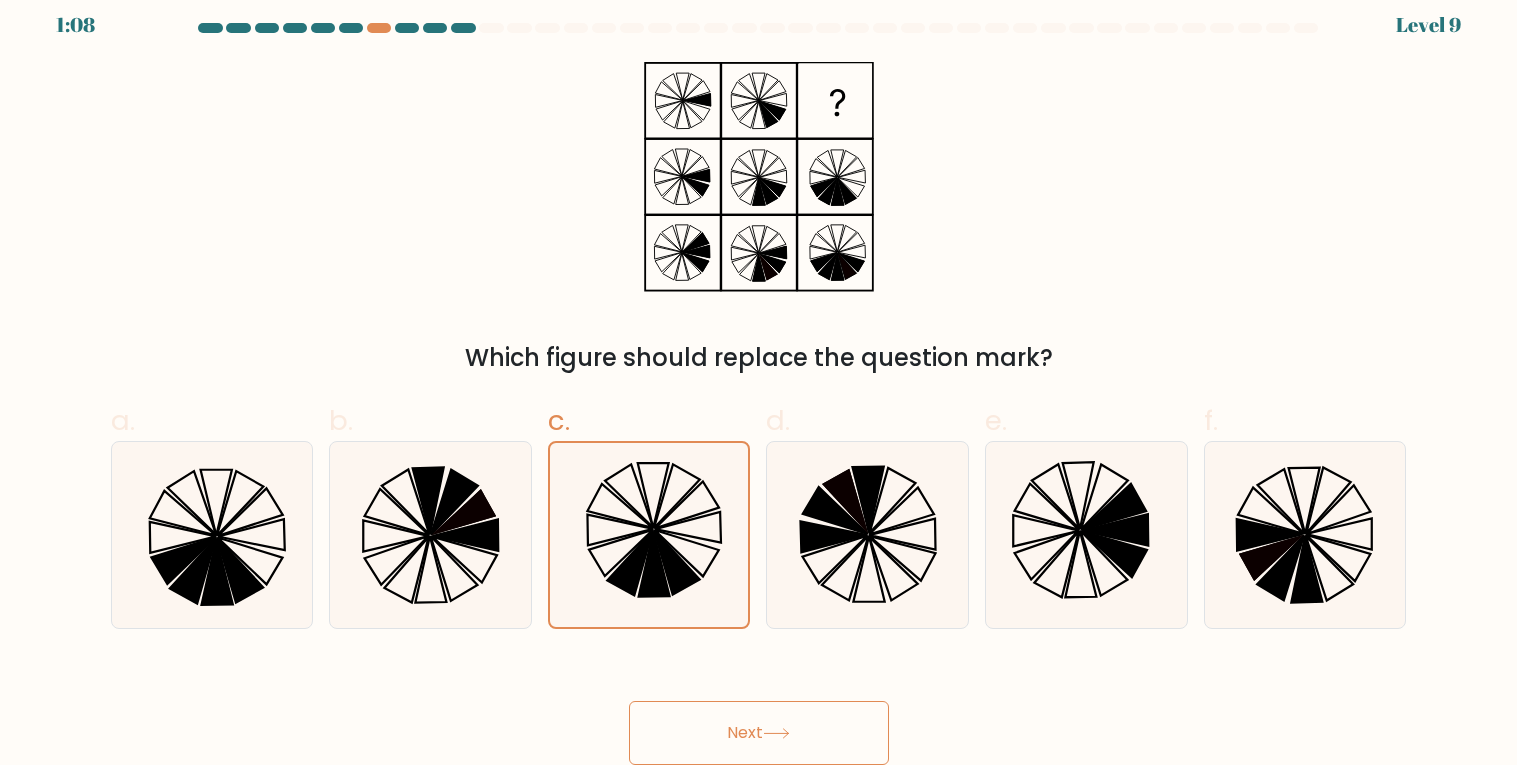 click on "Next" at bounding box center (759, 733) 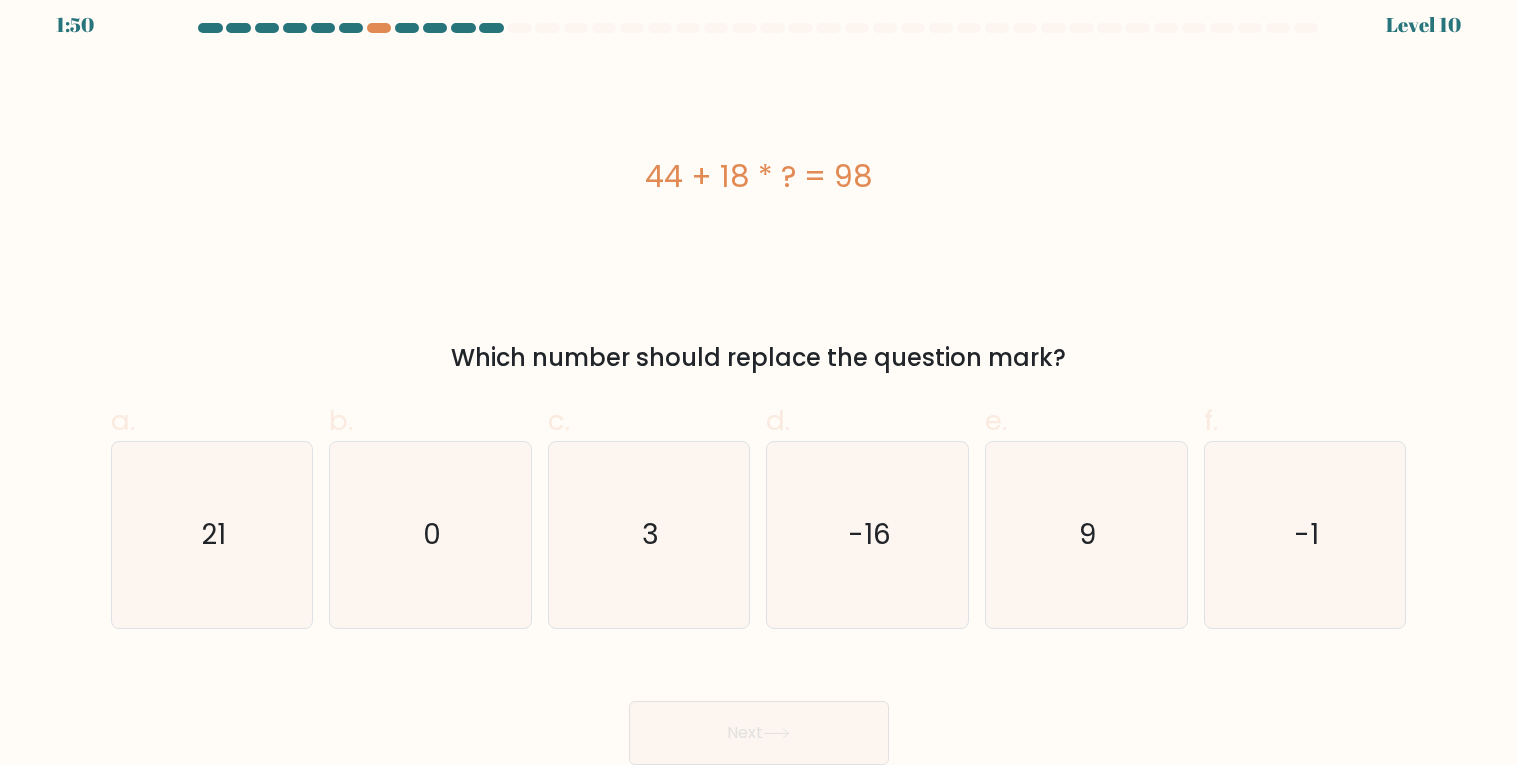 click on "44 + 18 * ? = 98" at bounding box center (759, 177) 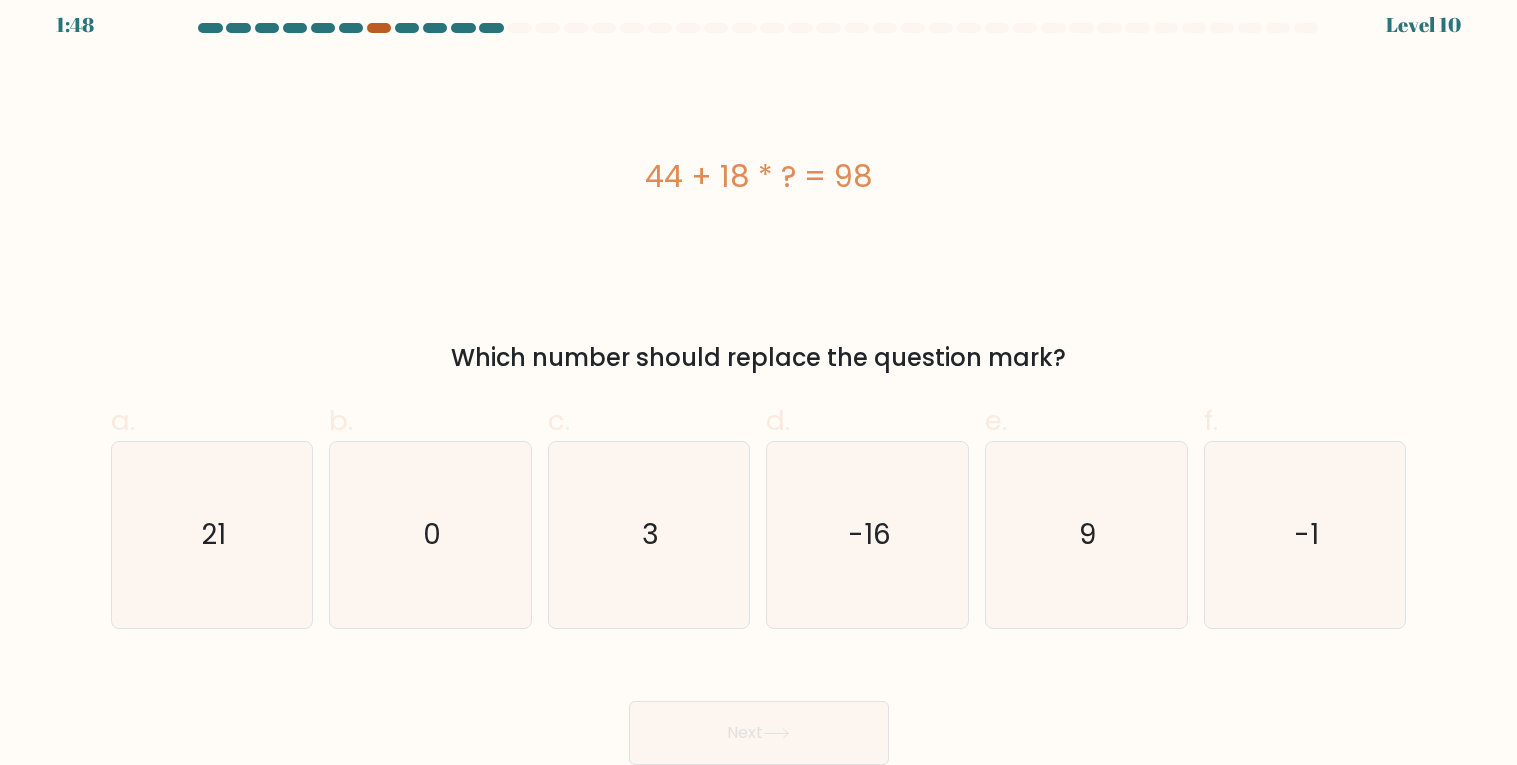 click at bounding box center [379, 28] 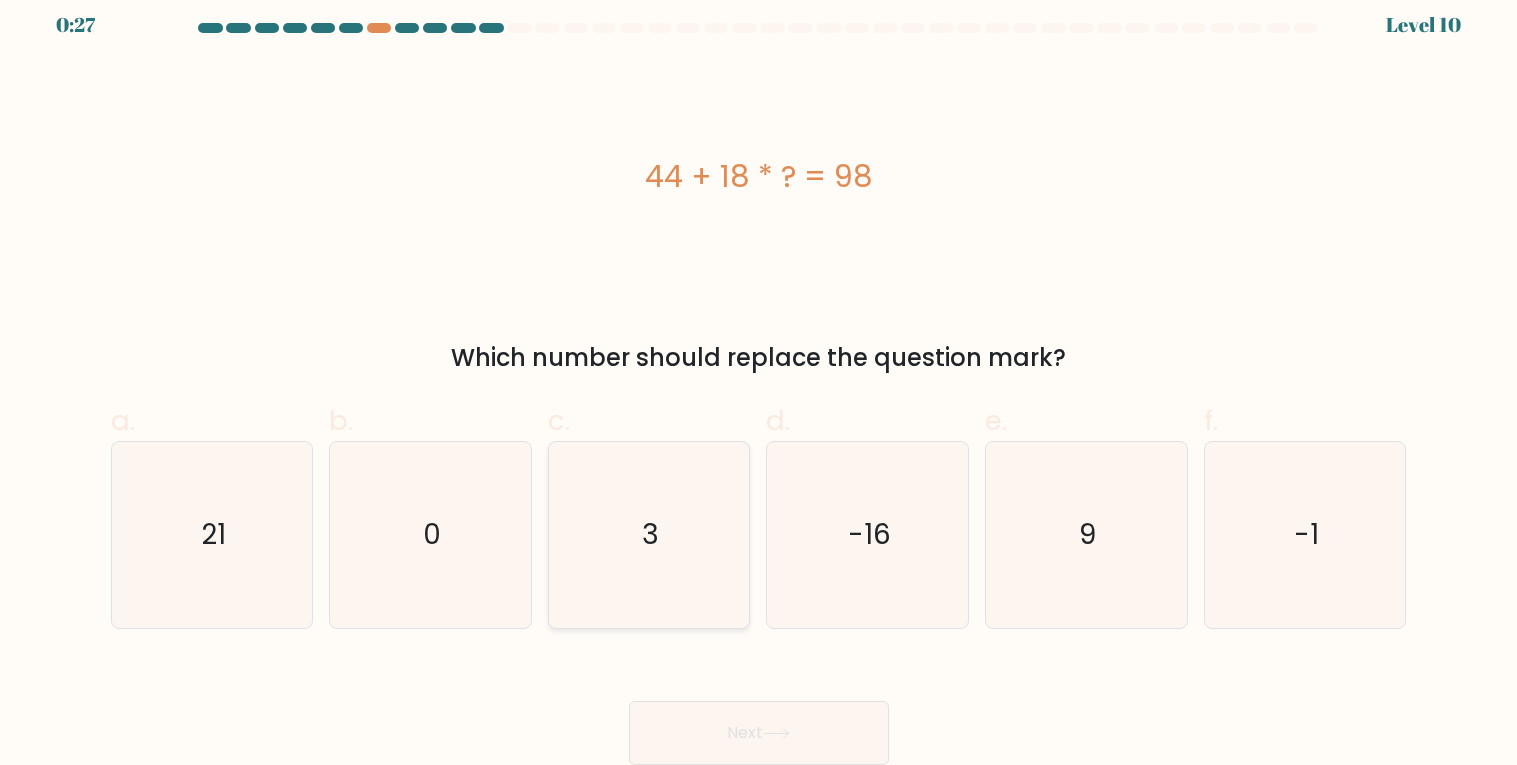 click on "3" 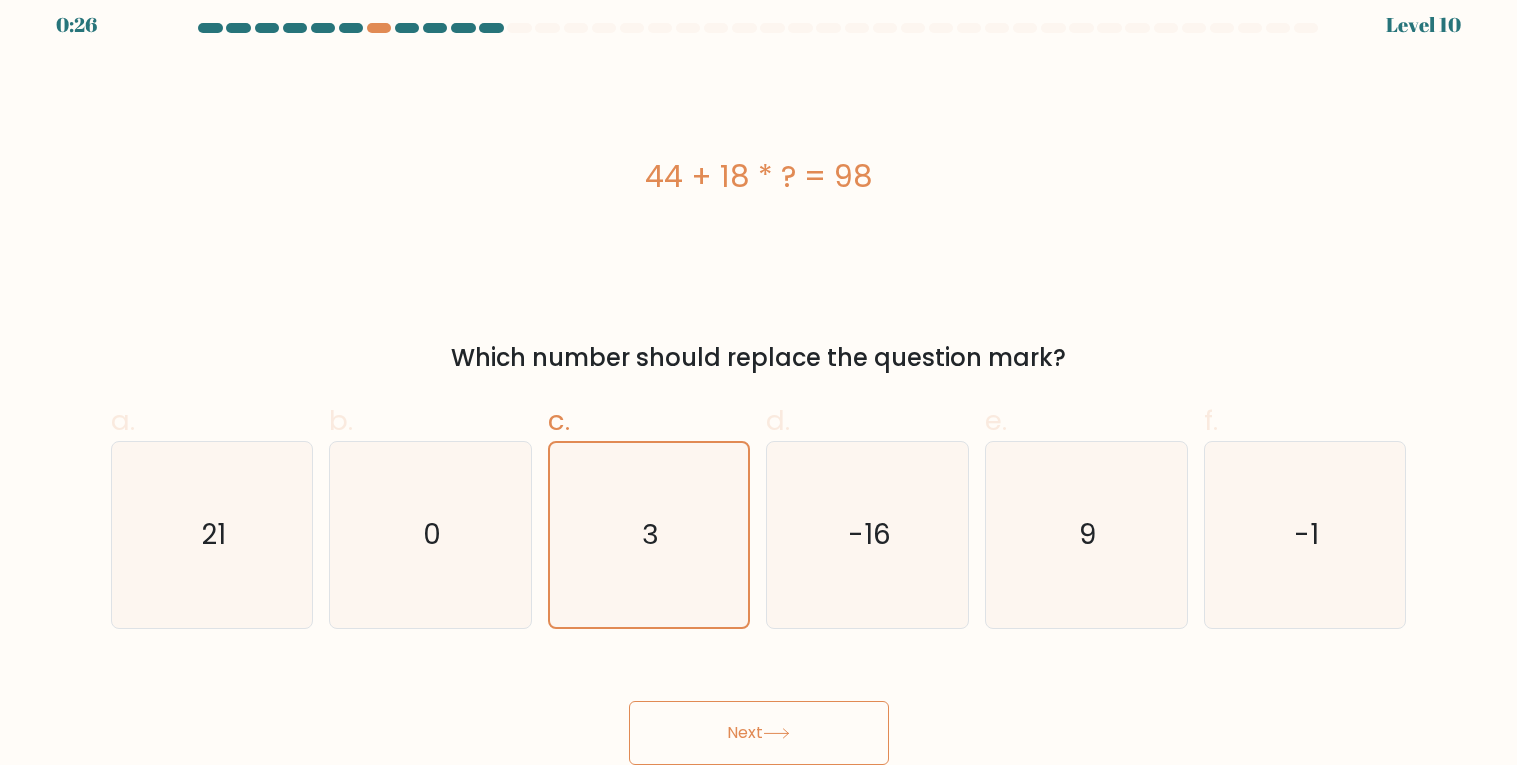 click on "Next" at bounding box center [759, 733] 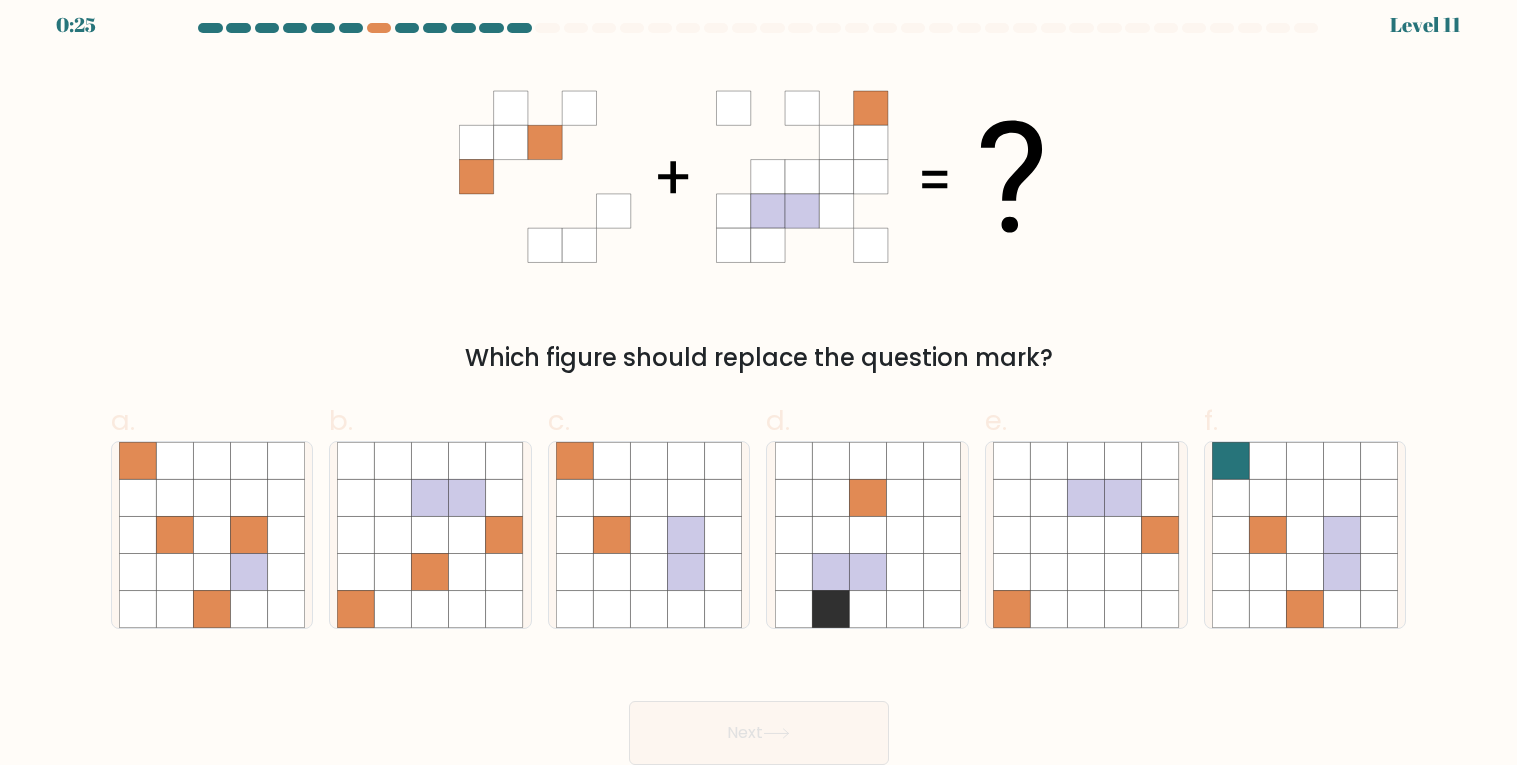 click on "Next" at bounding box center (759, 733) 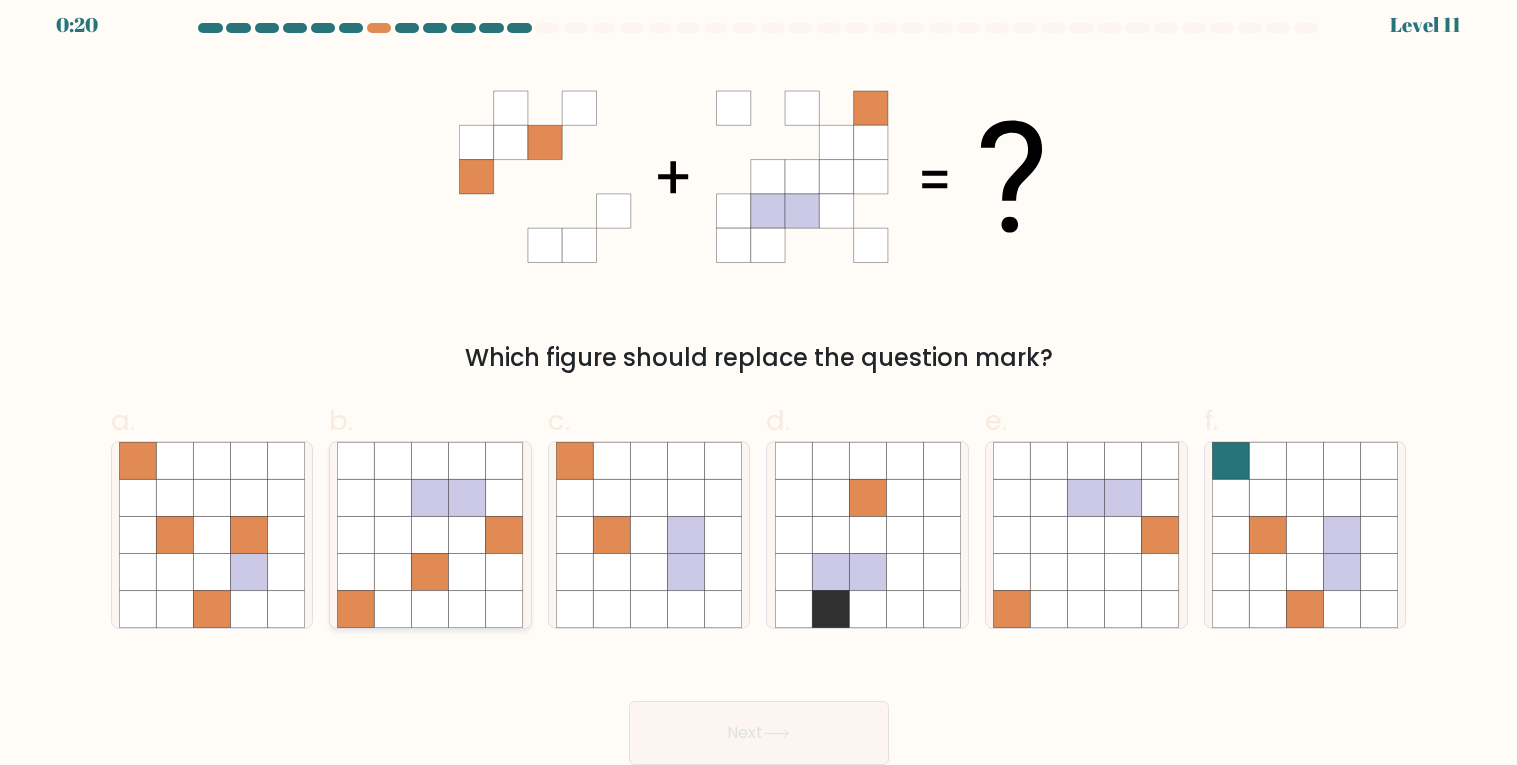 click 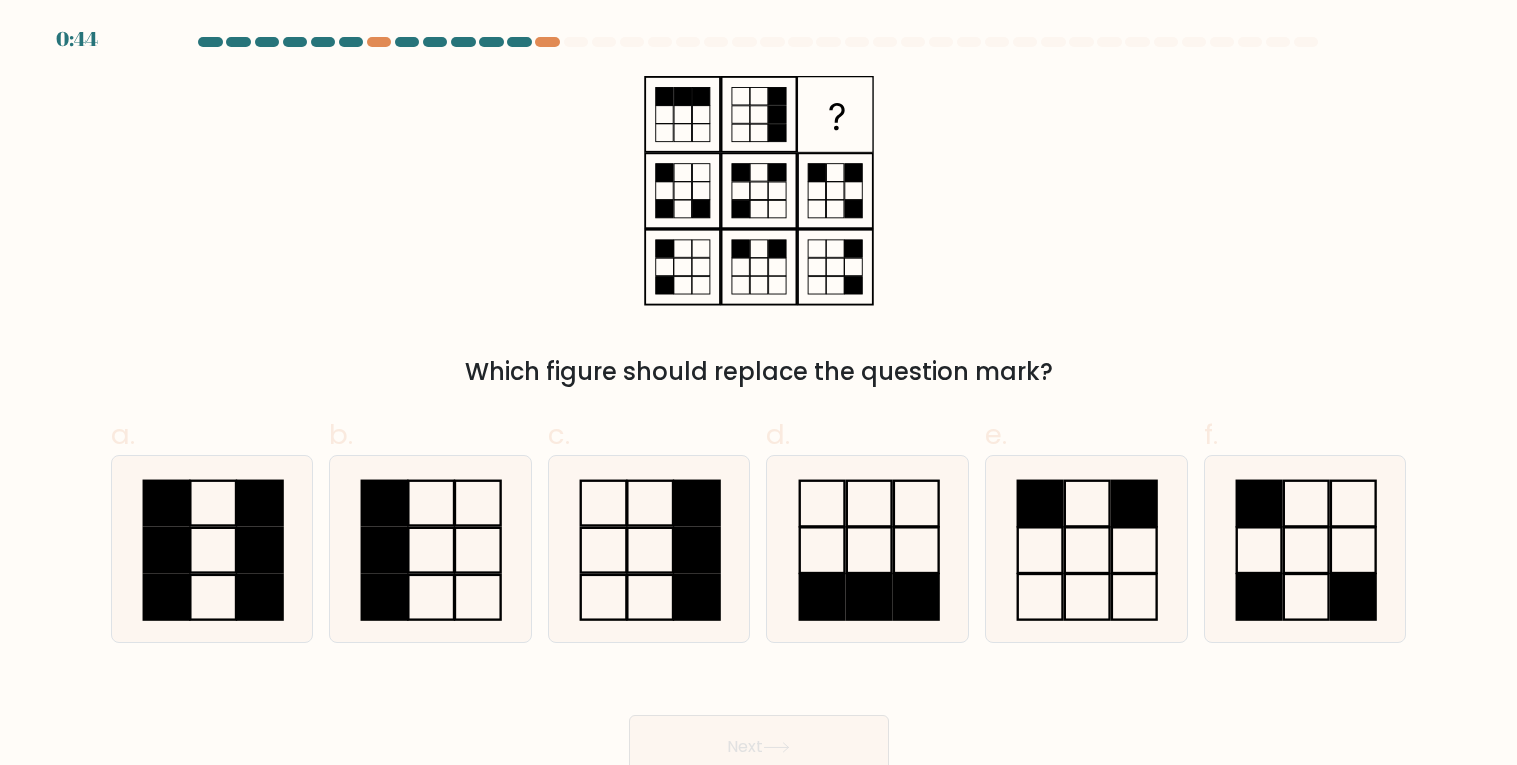 scroll, scrollTop: 0, scrollLeft: 0, axis: both 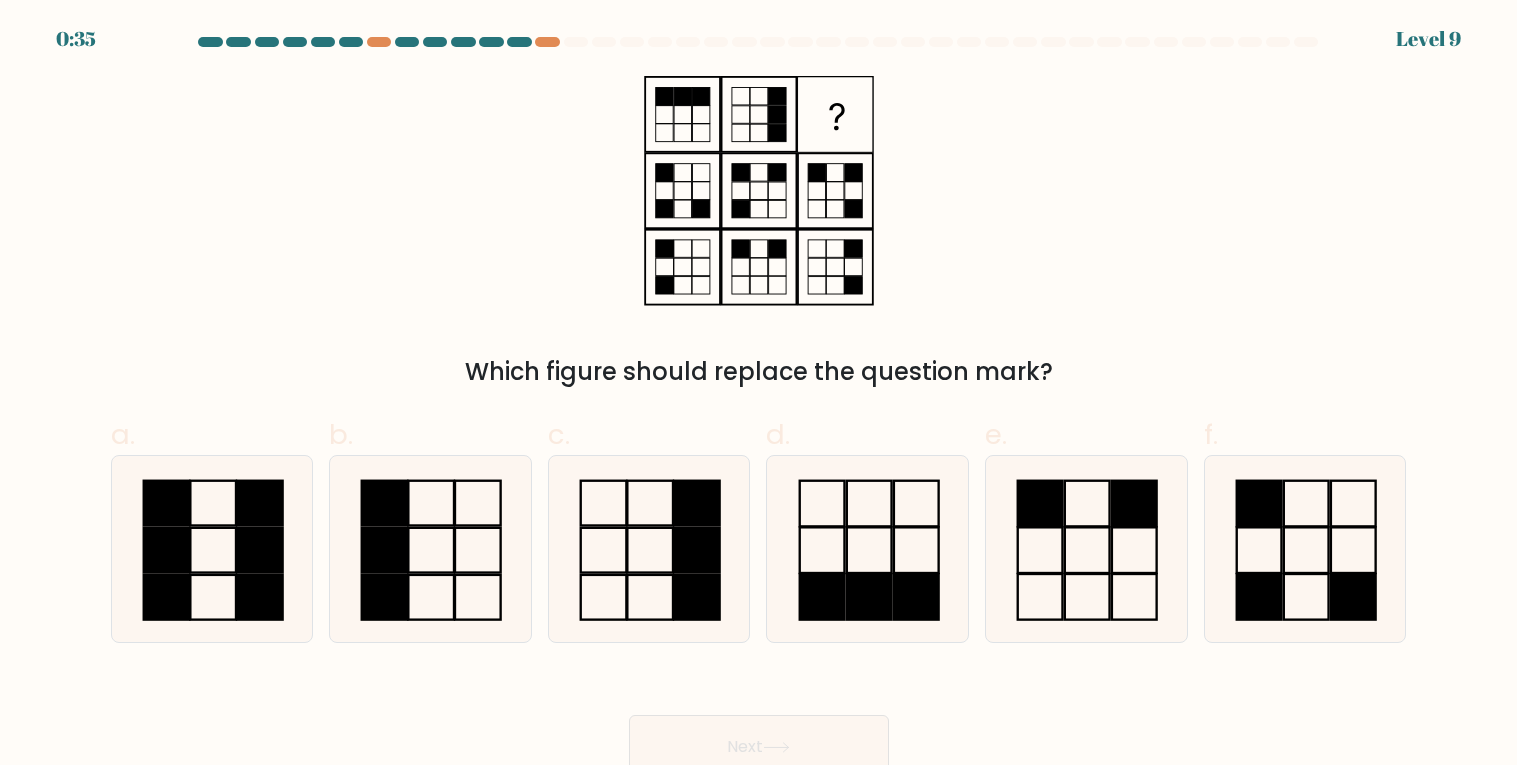 click 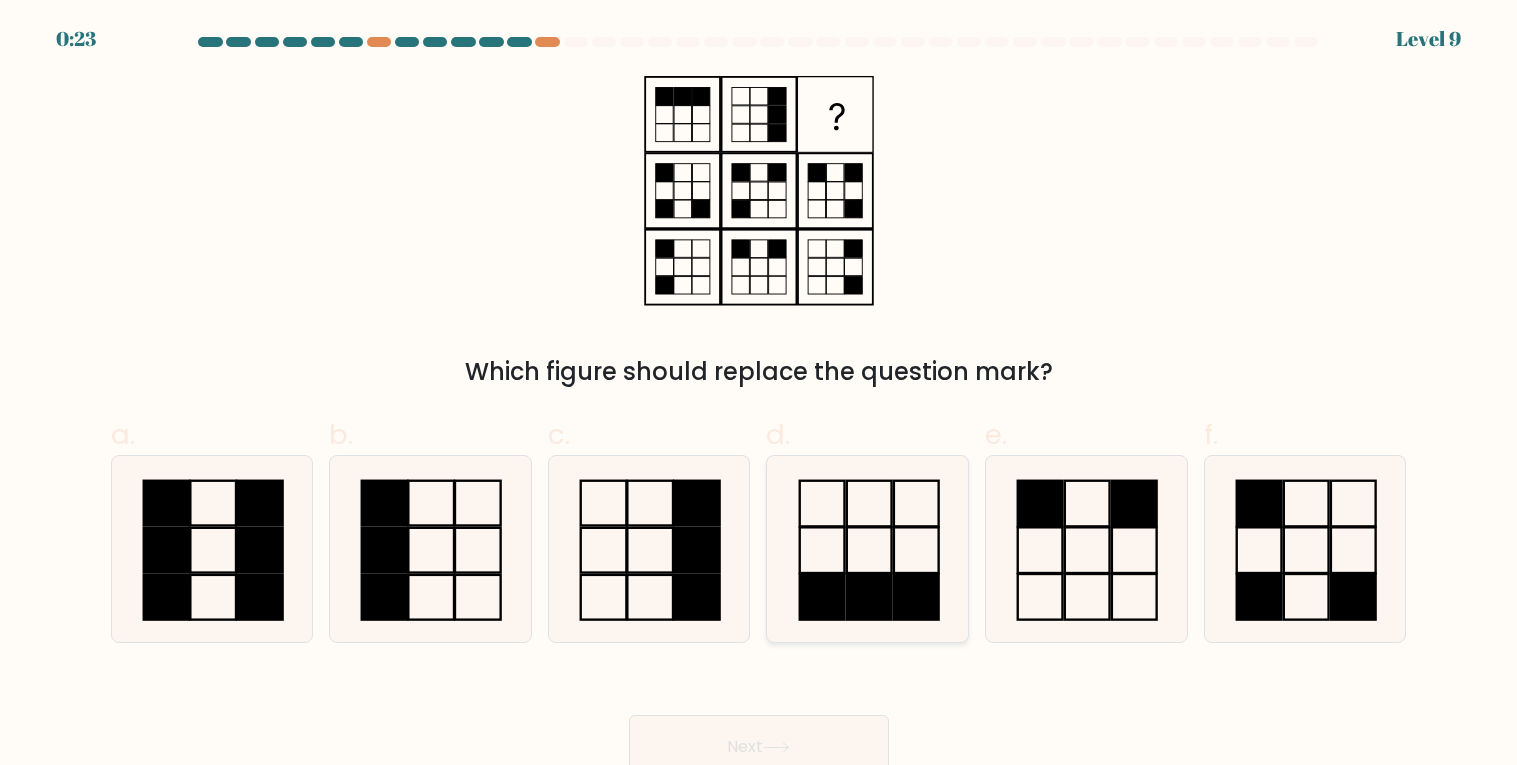 click 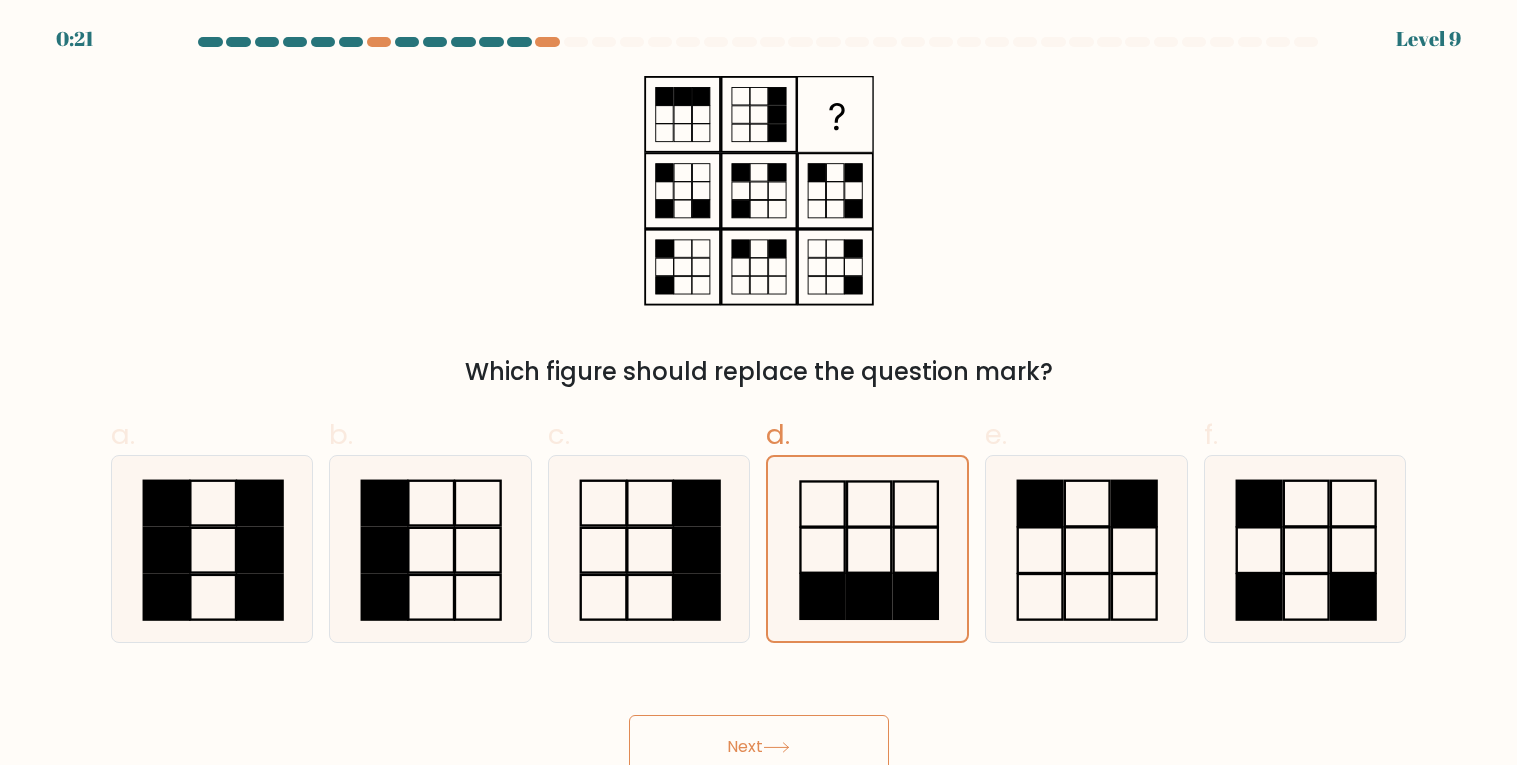 click on "Next" at bounding box center [759, 747] 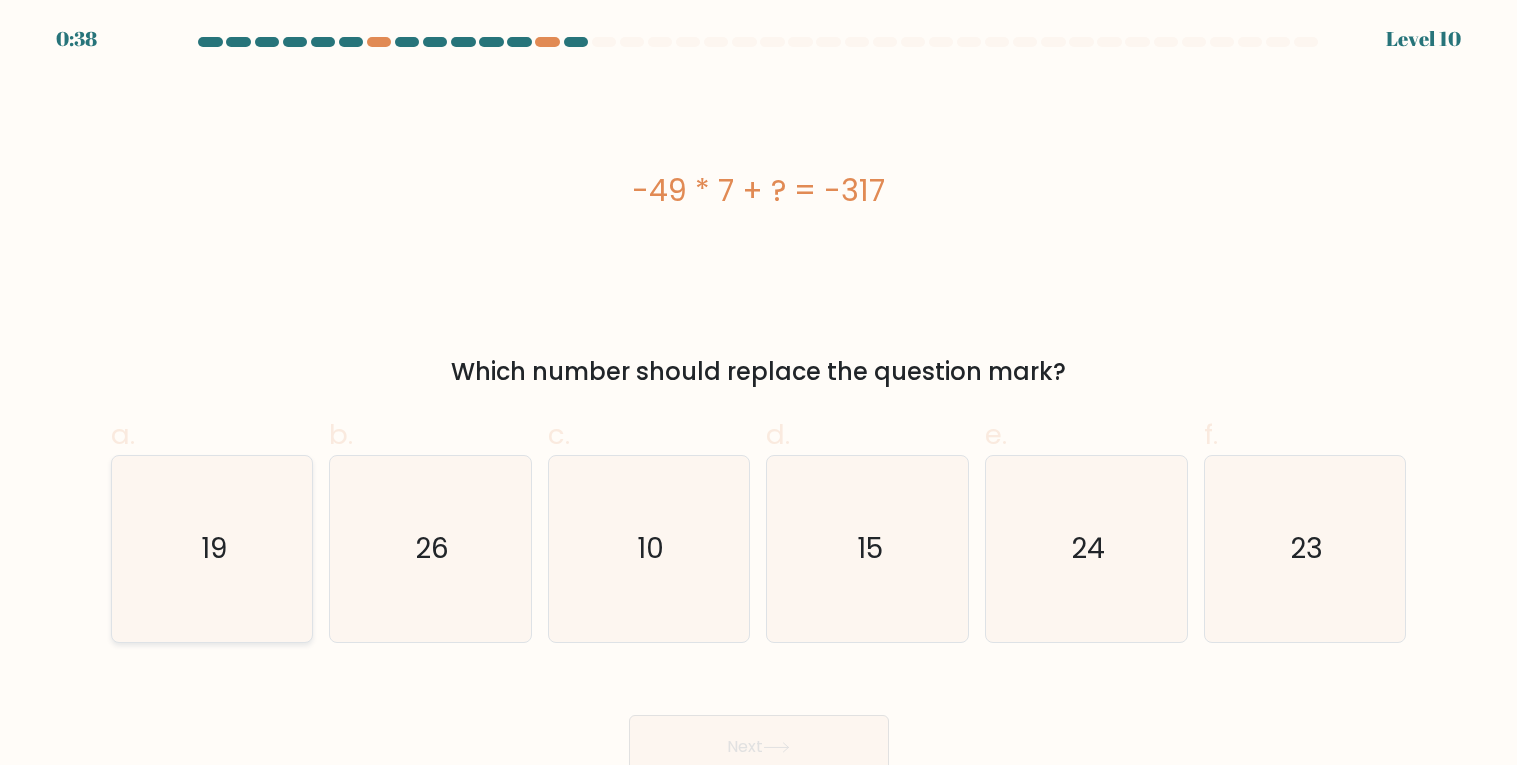click on "19" 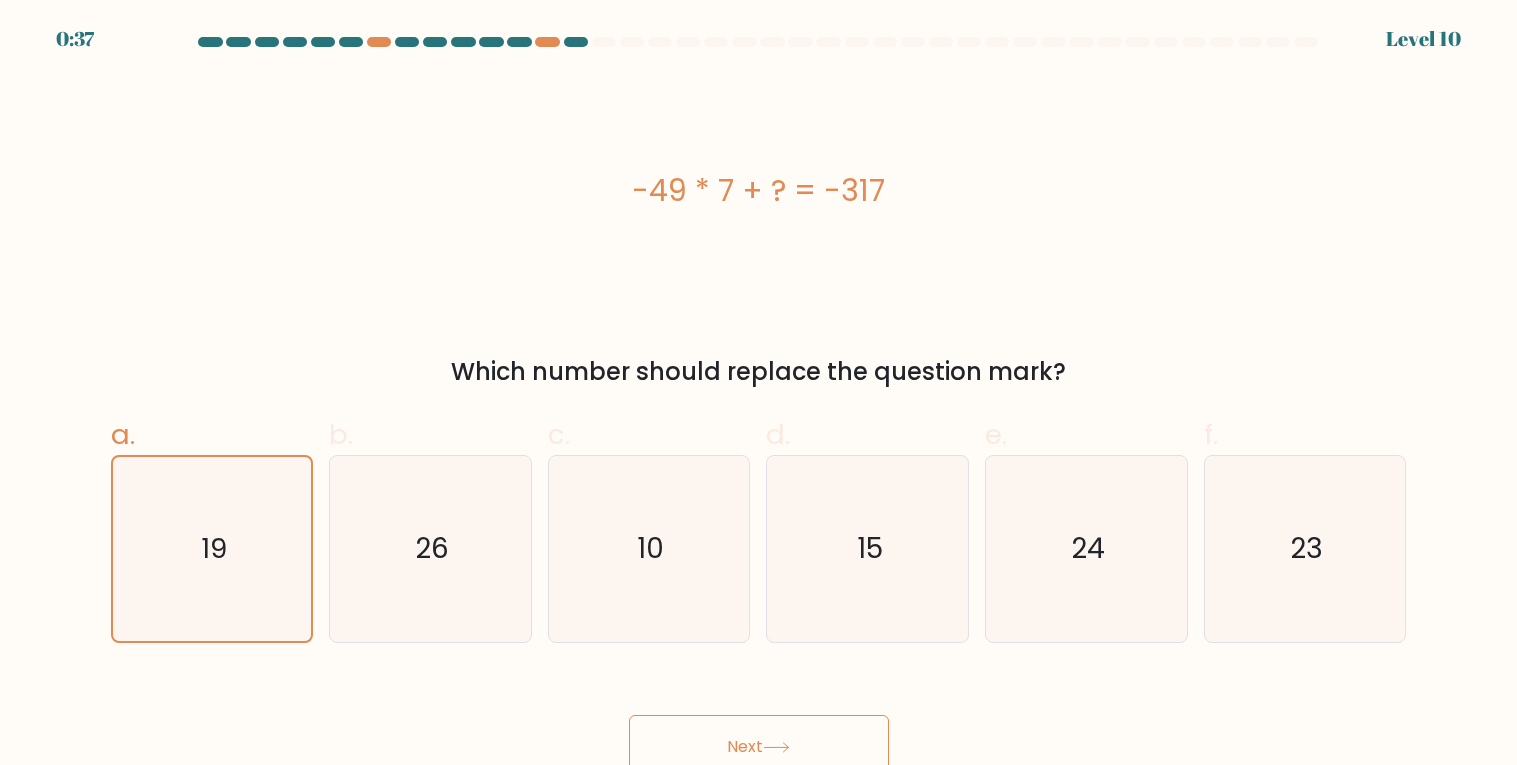 click on "Next" at bounding box center (759, 747) 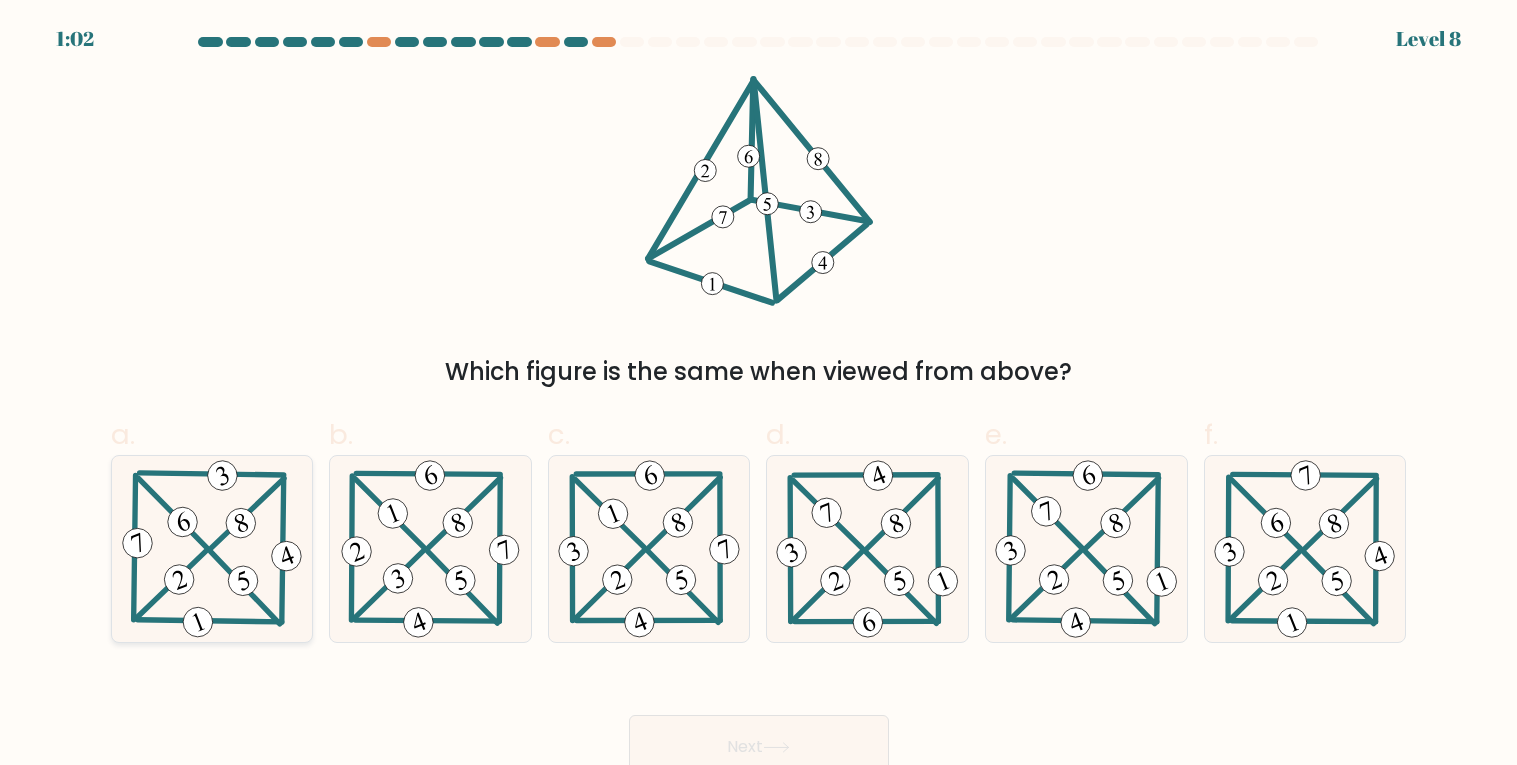 click 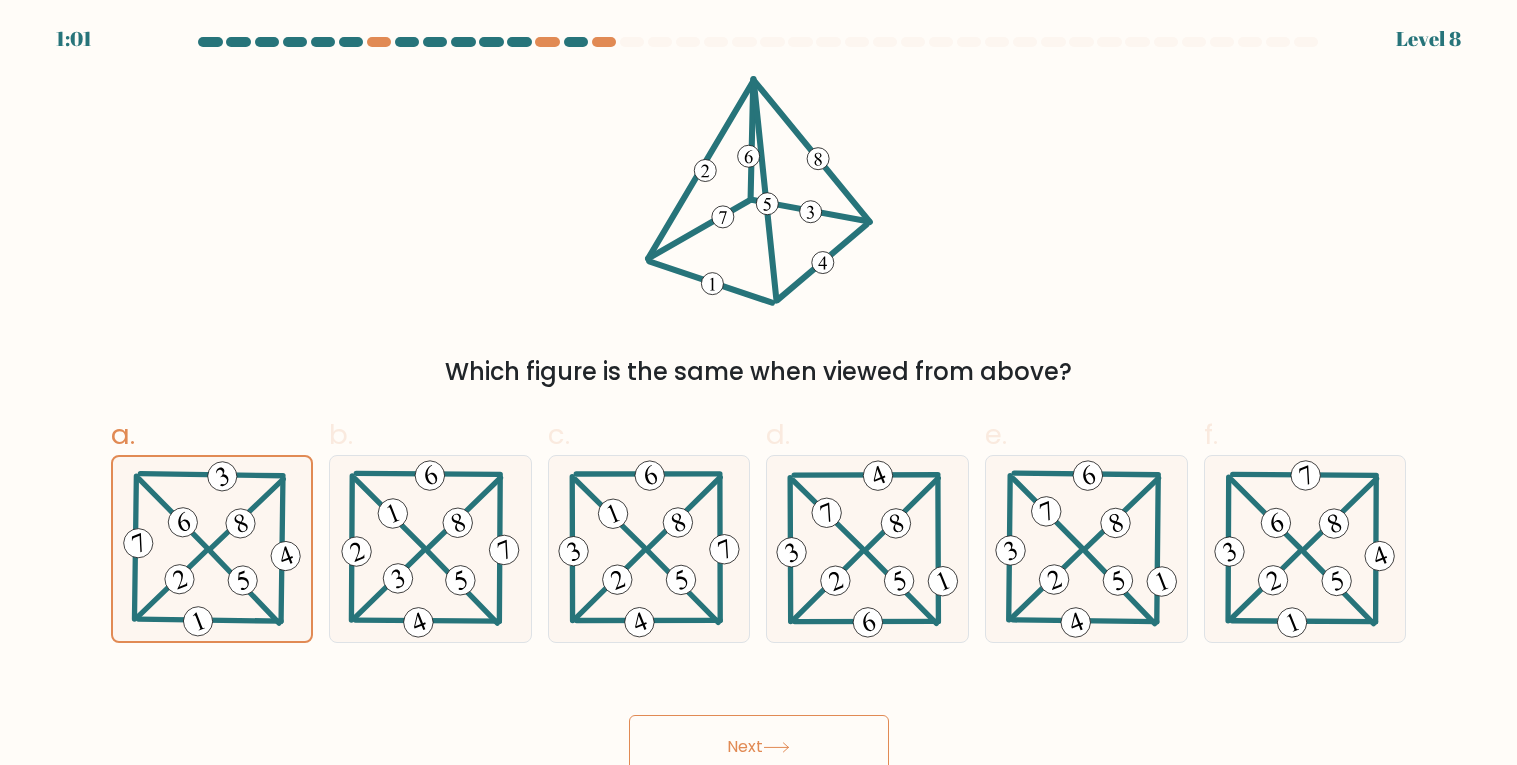click on "Next" at bounding box center (759, 747) 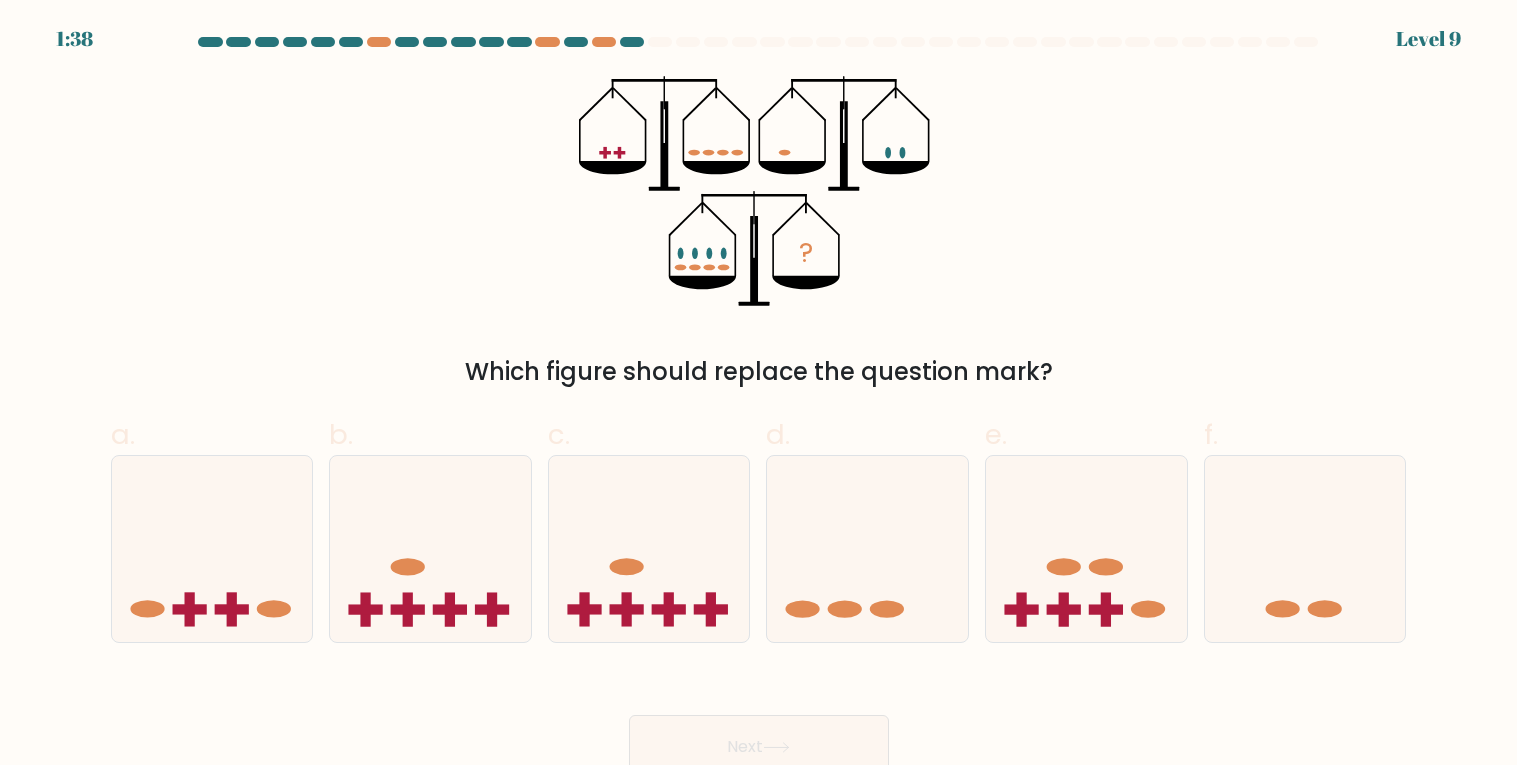 click on "Next" at bounding box center (759, 723) 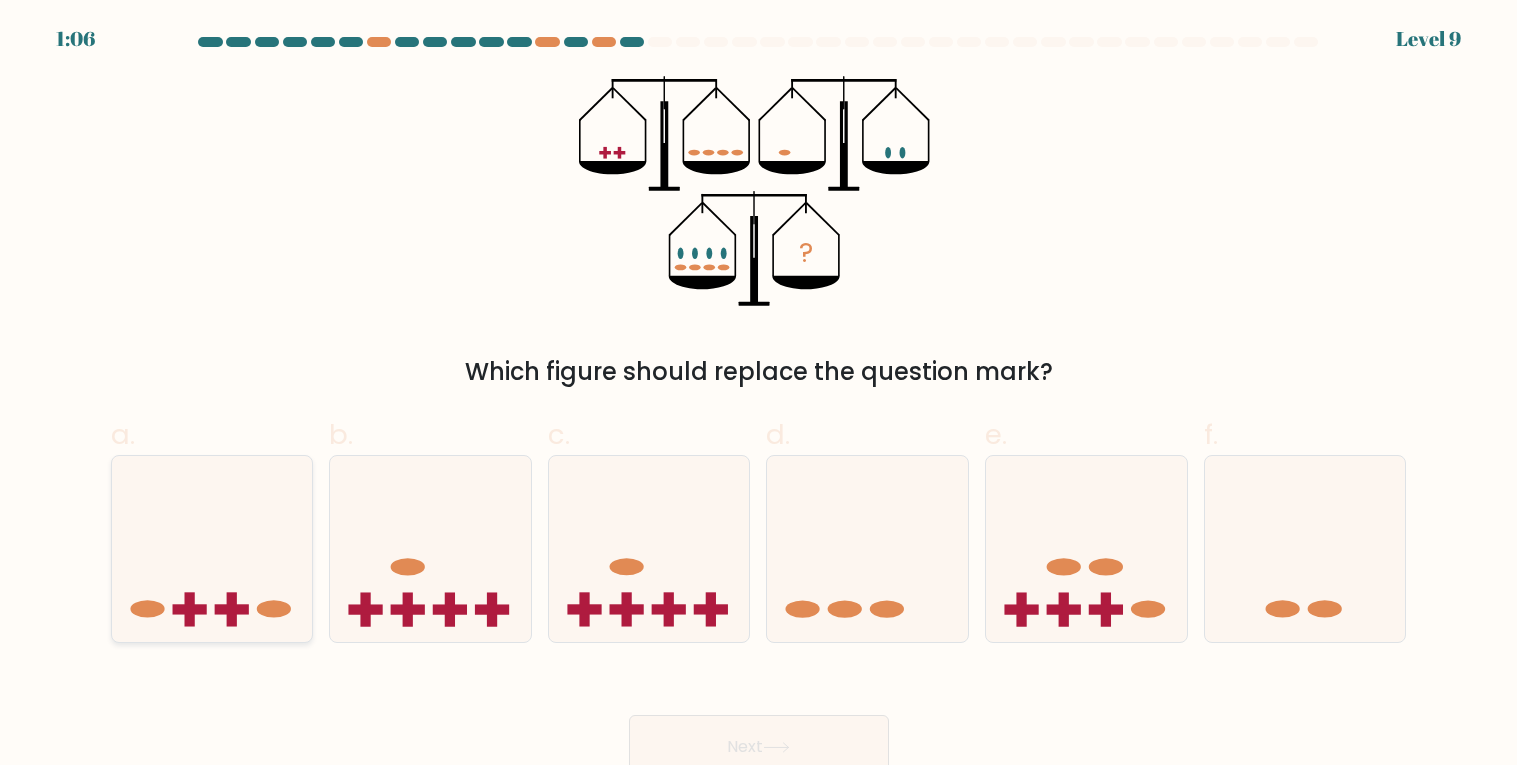 click 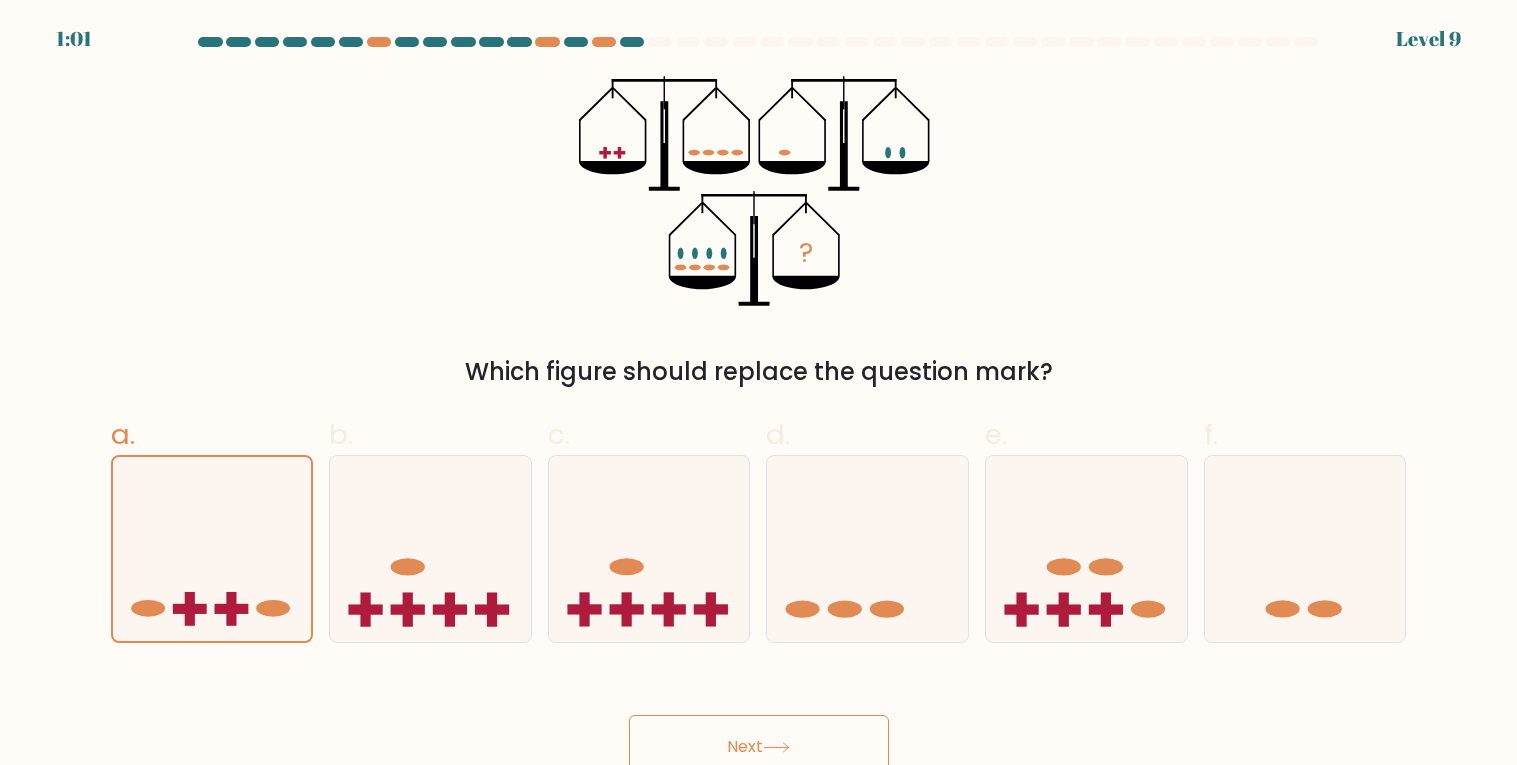 click on "Next" at bounding box center (759, 747) 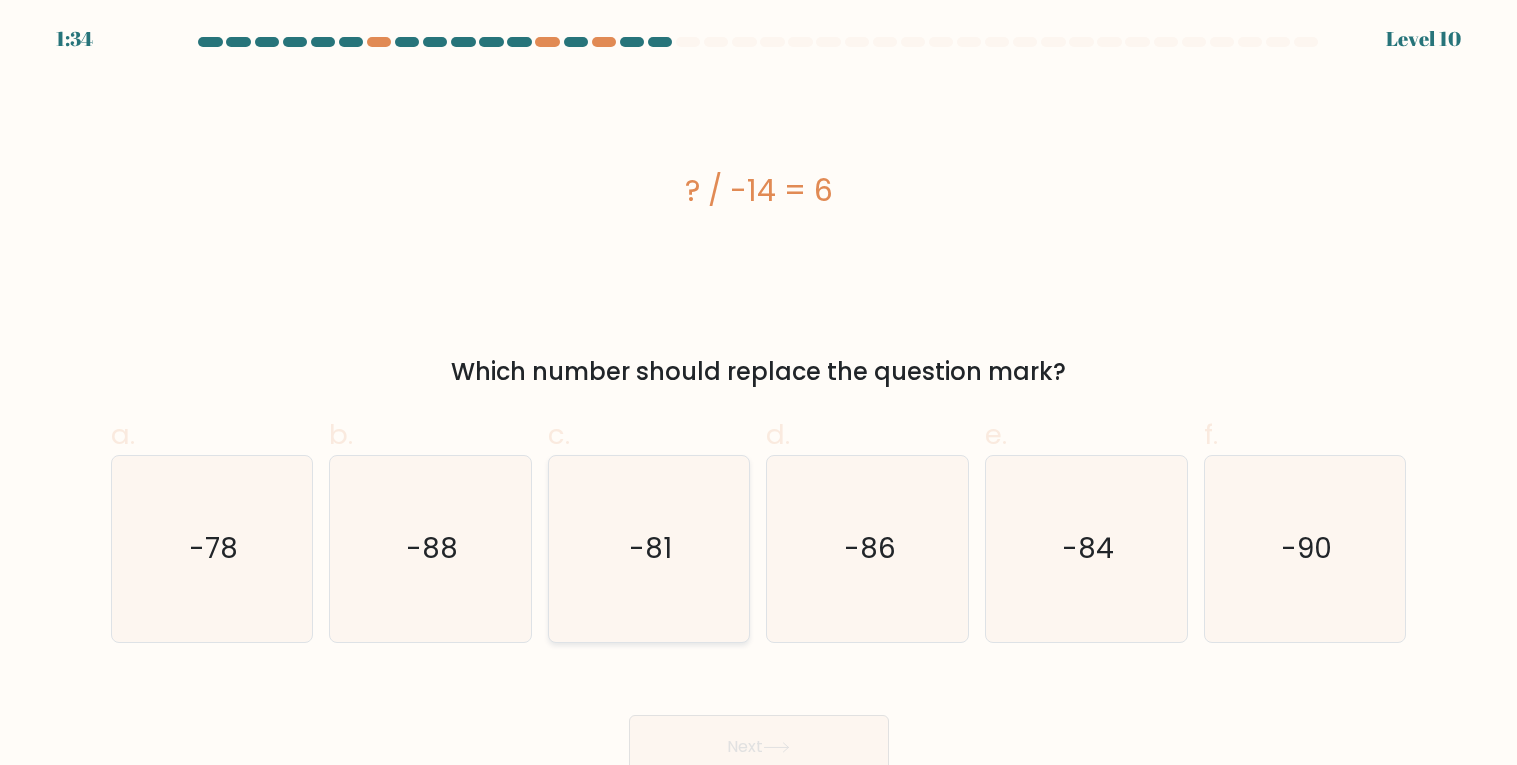 click on "-81" 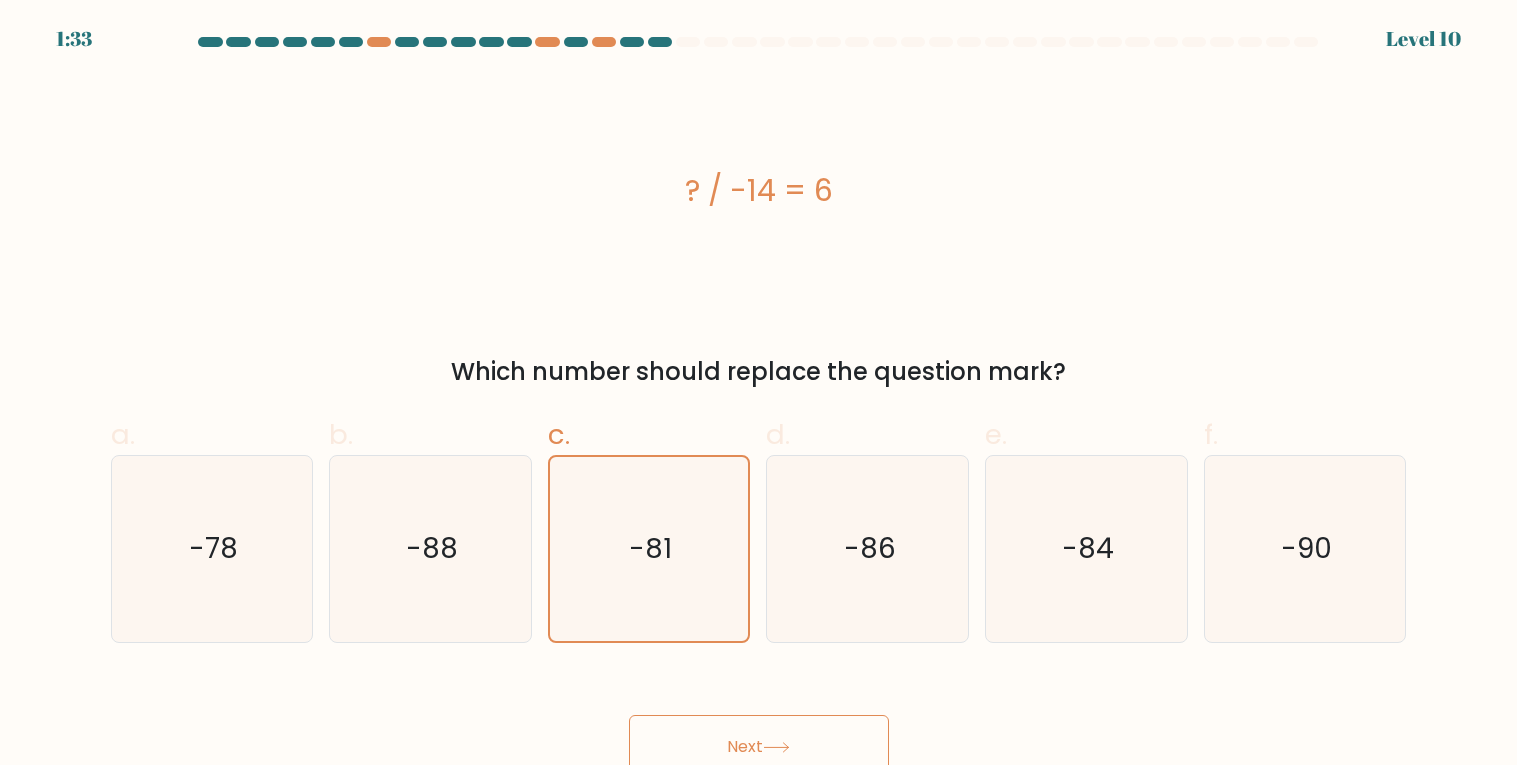 click on "Next" at bounding box center [759, 747] 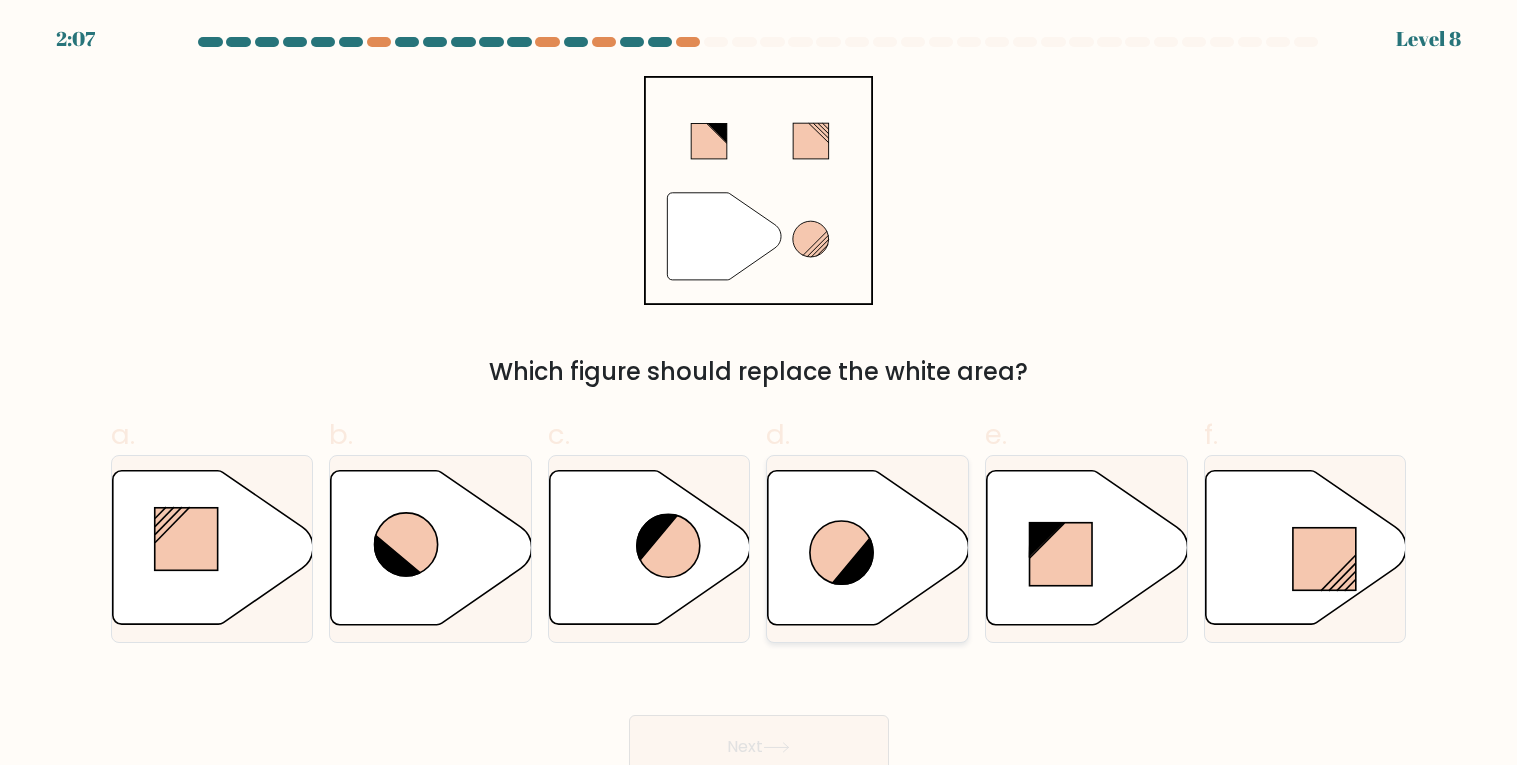 click 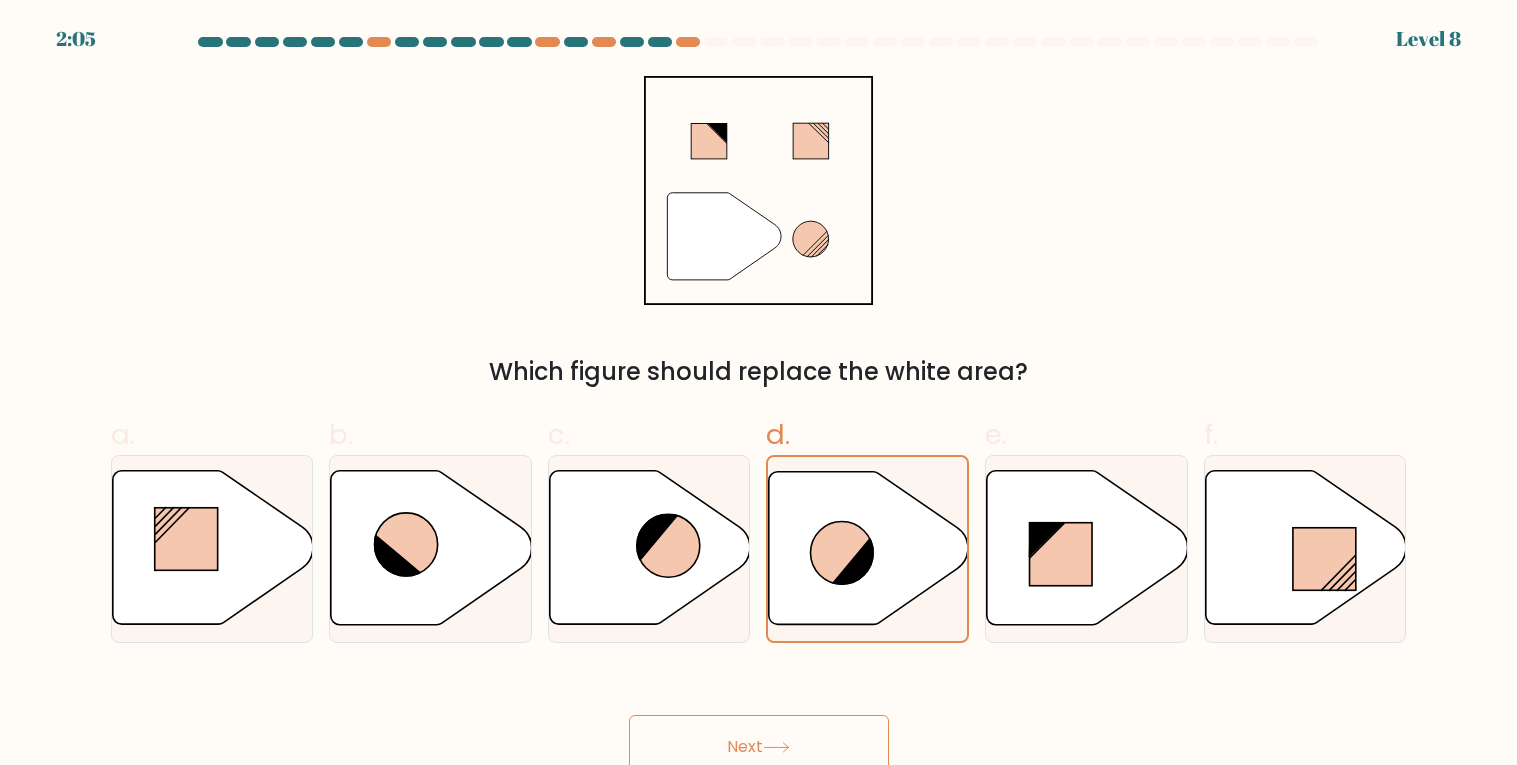 click on "Next" at bounding box center (759, 747) 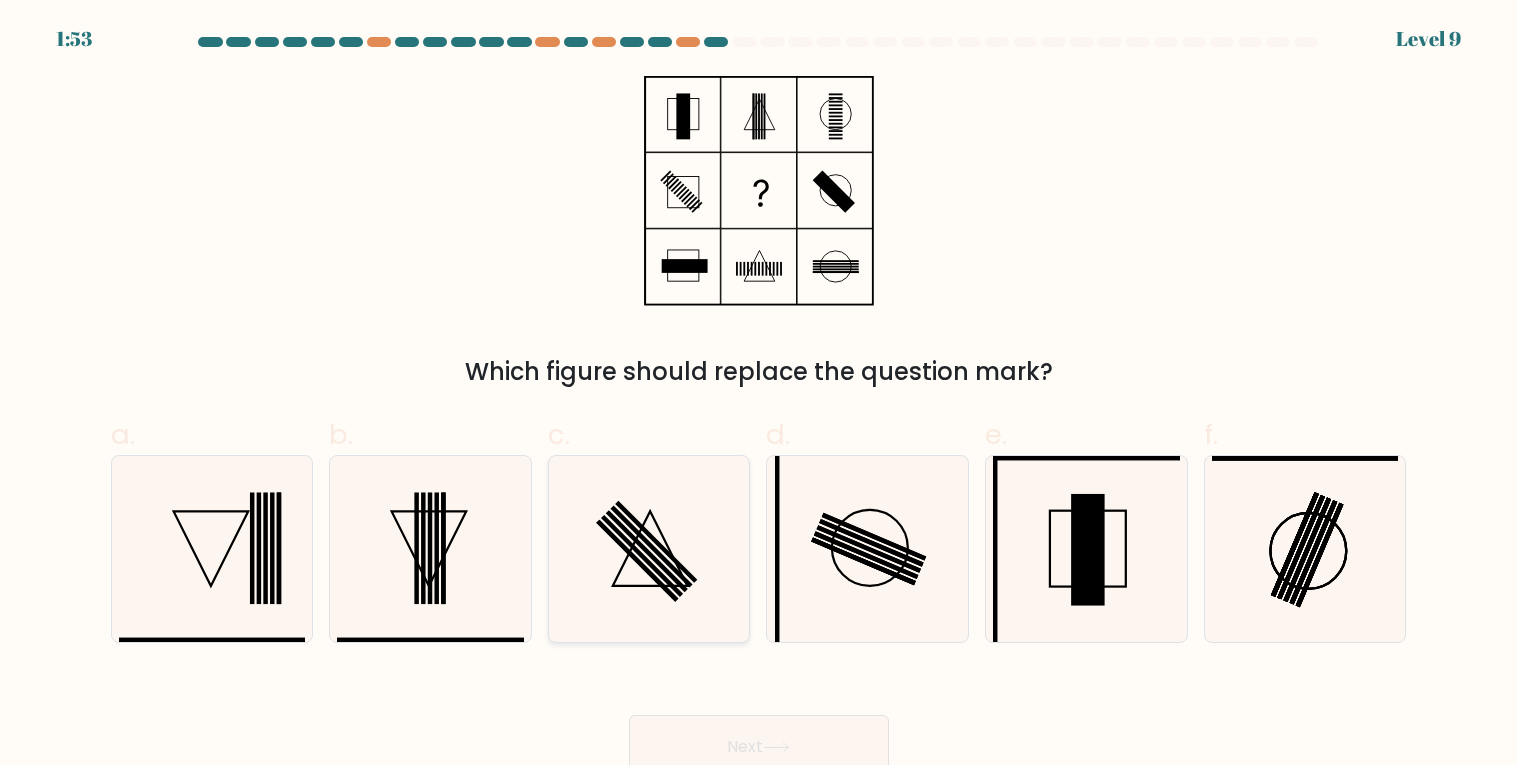 click 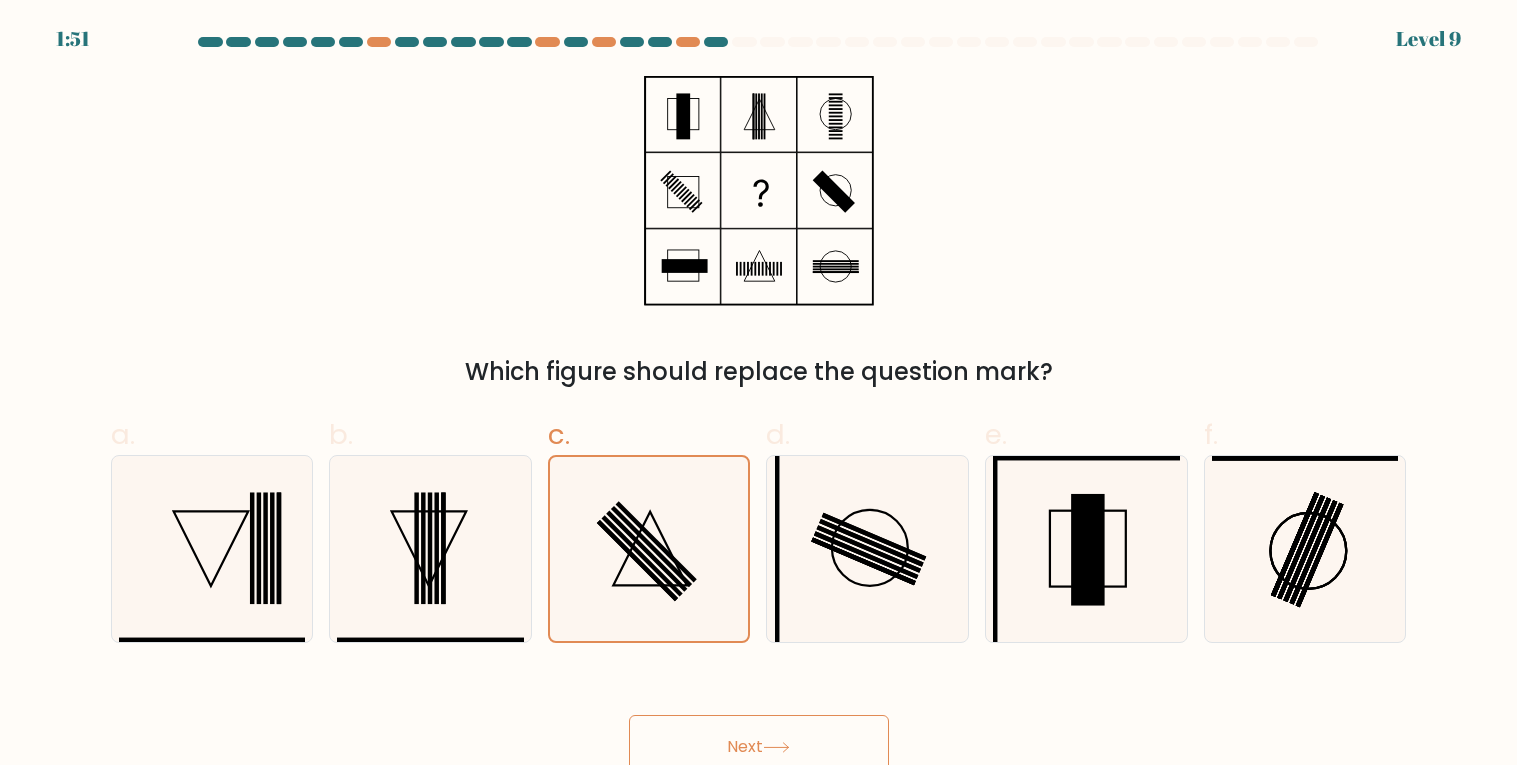 click on "Next" at bounding box center [759, 747] 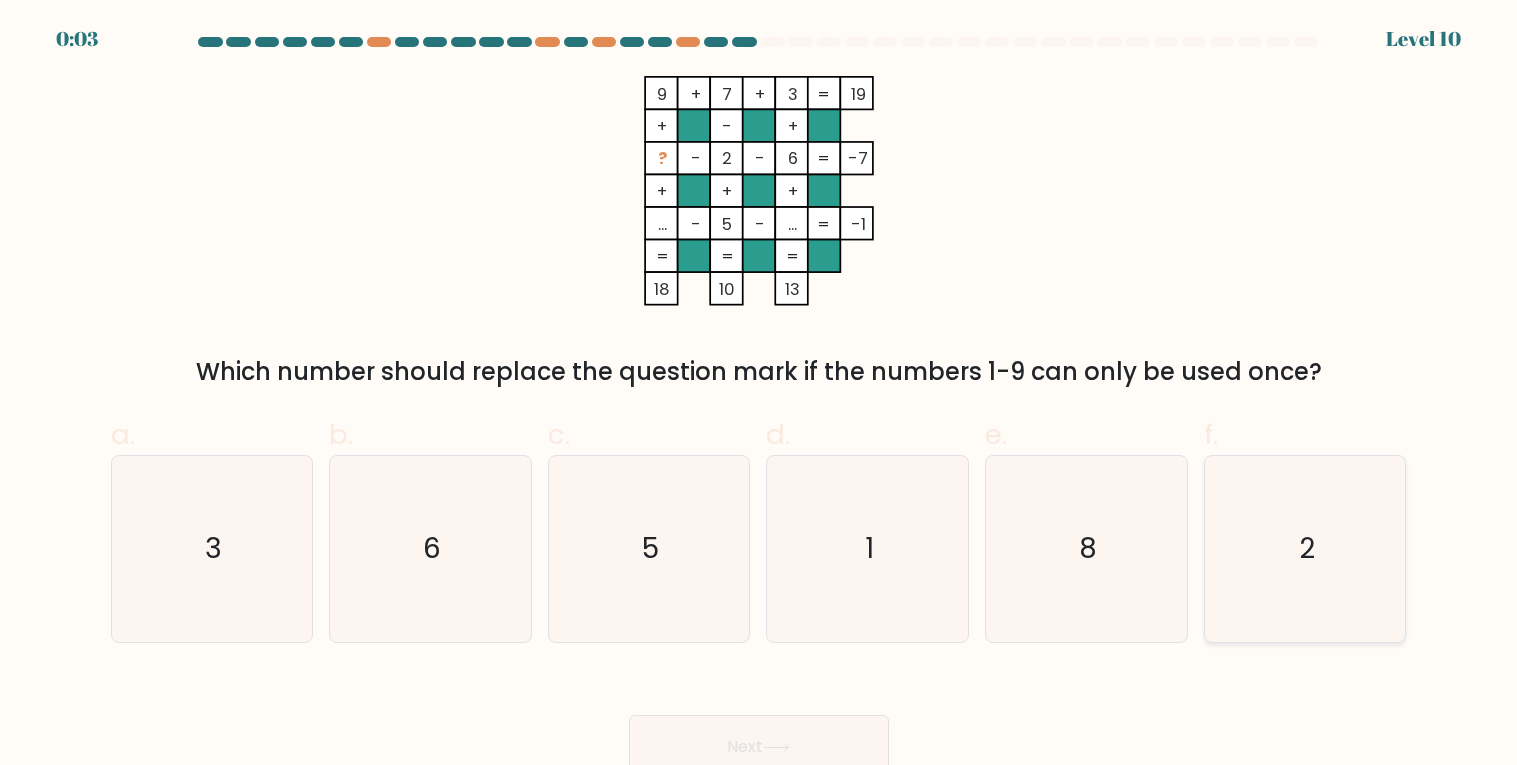 click on "2" 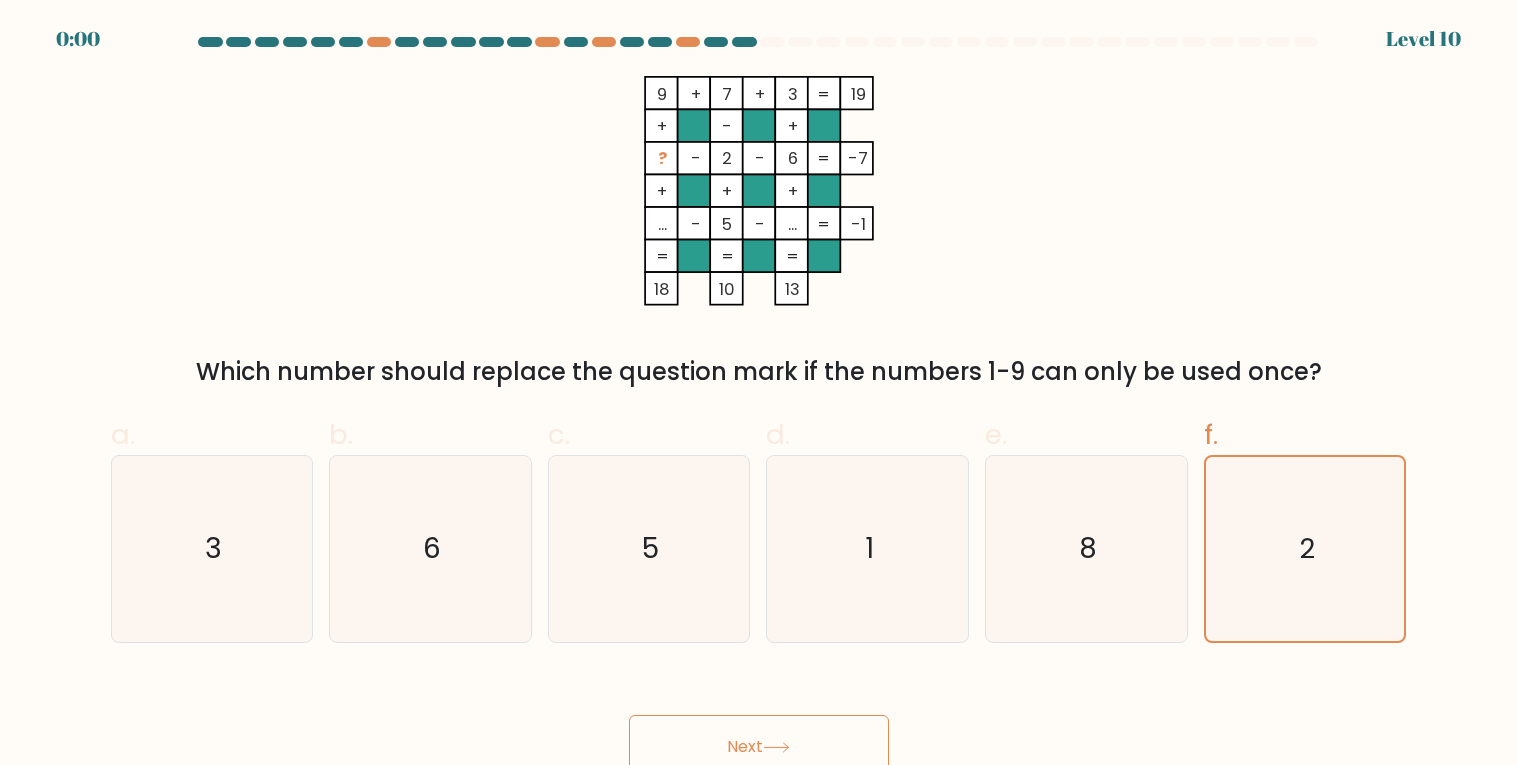 click on "Next" at bounding box center (759, 747) 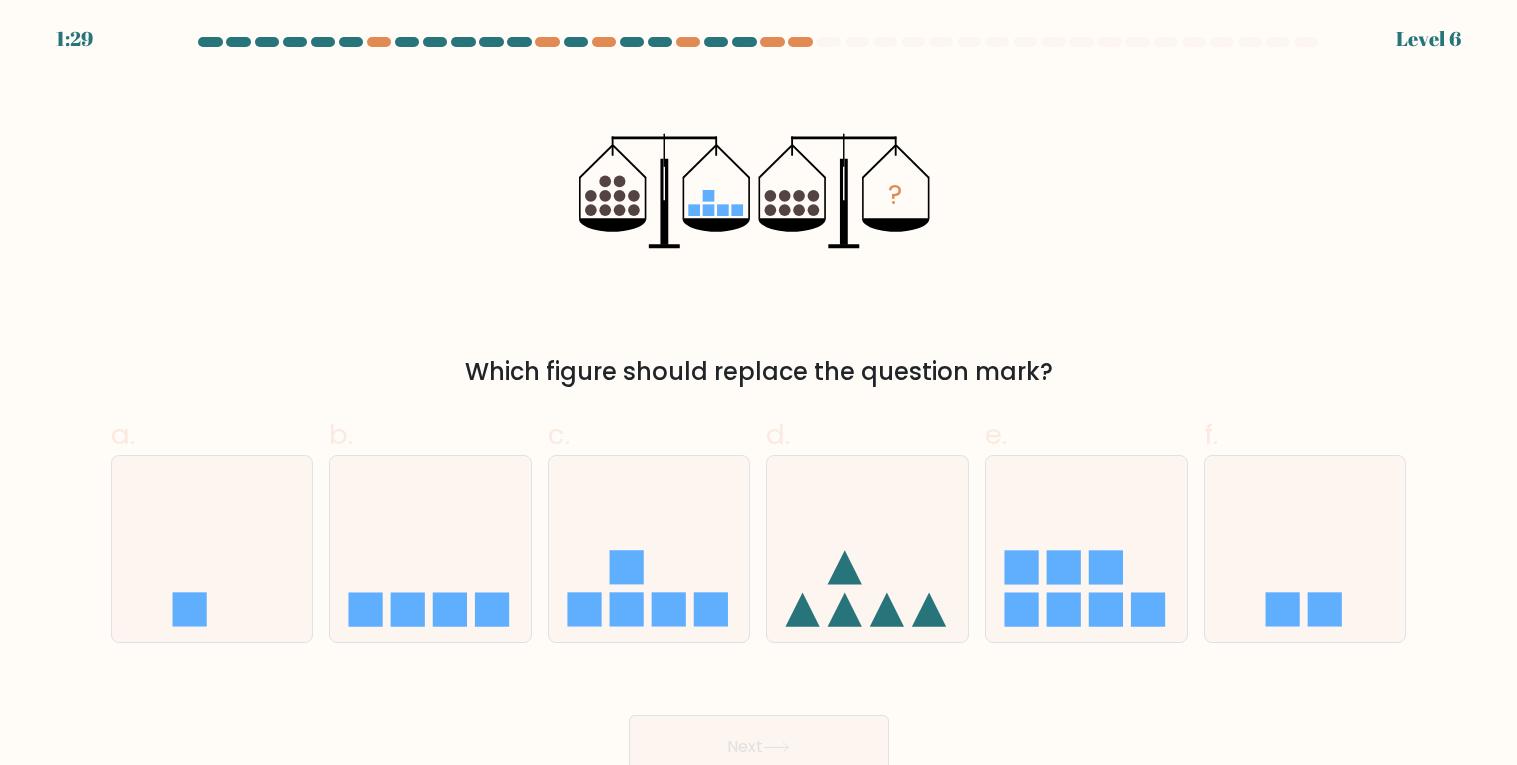 scroll, scrollTop: 0, scrollLeft: 0, axis: both 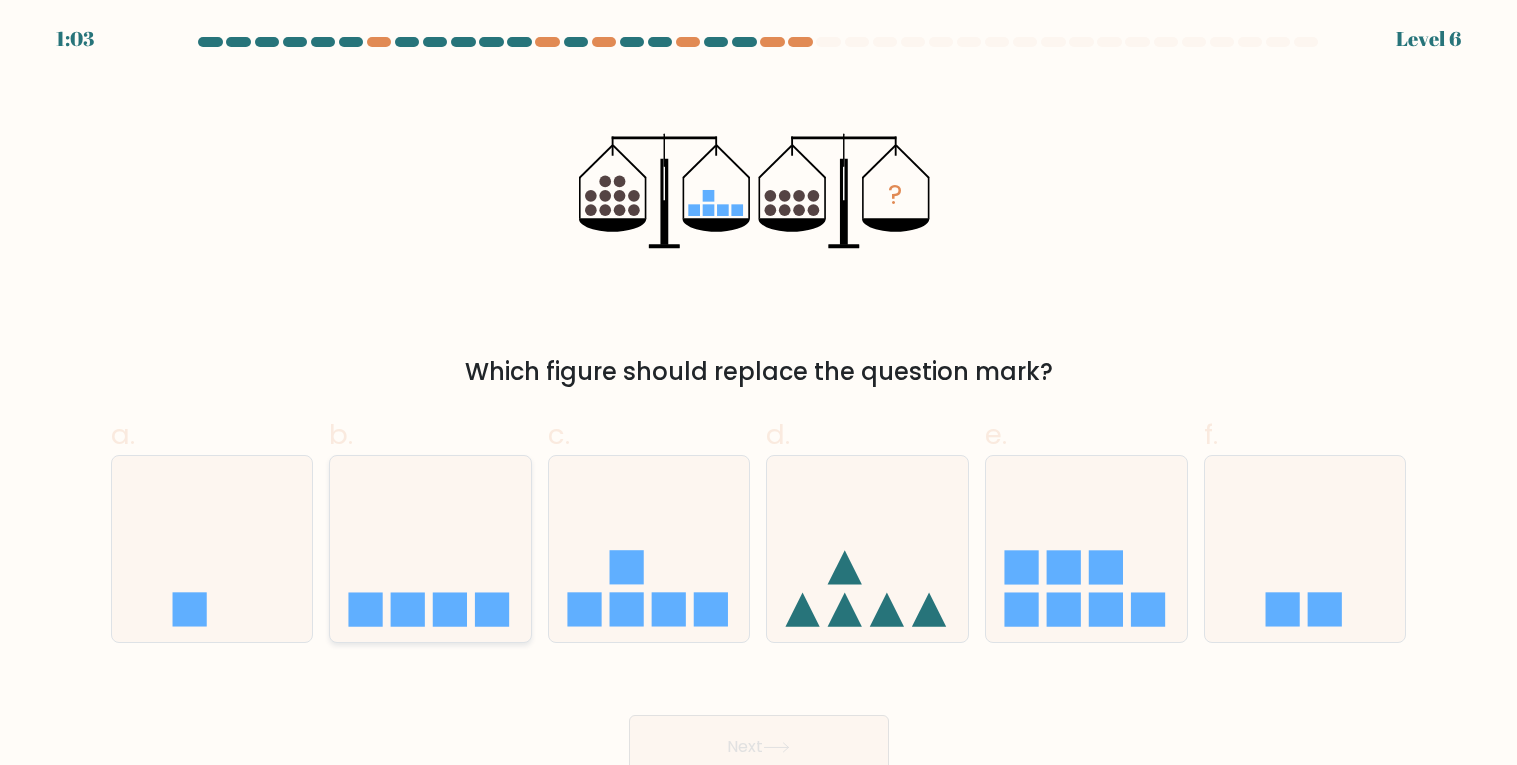 click 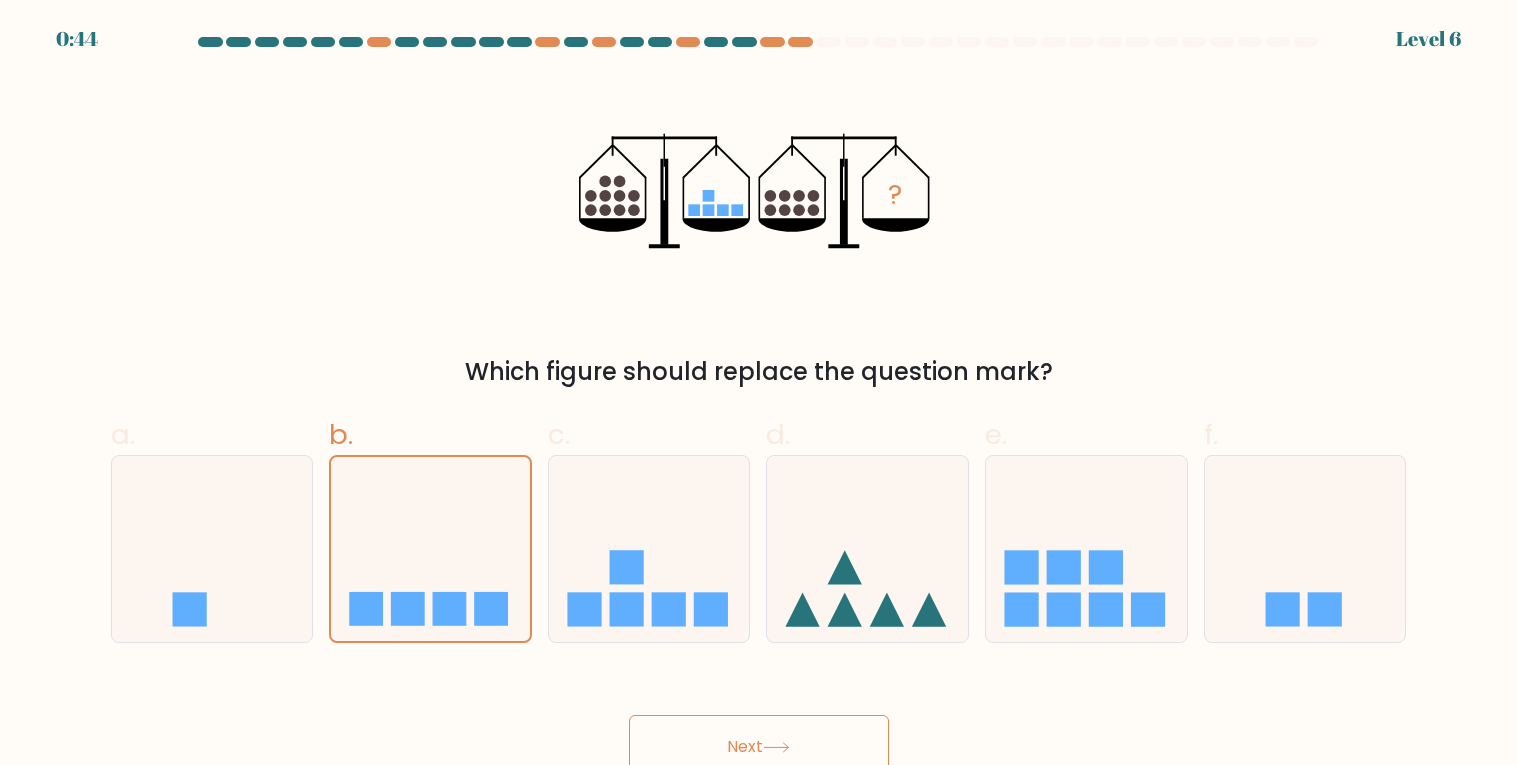 click on "Next" at bounding box center [759, 747] 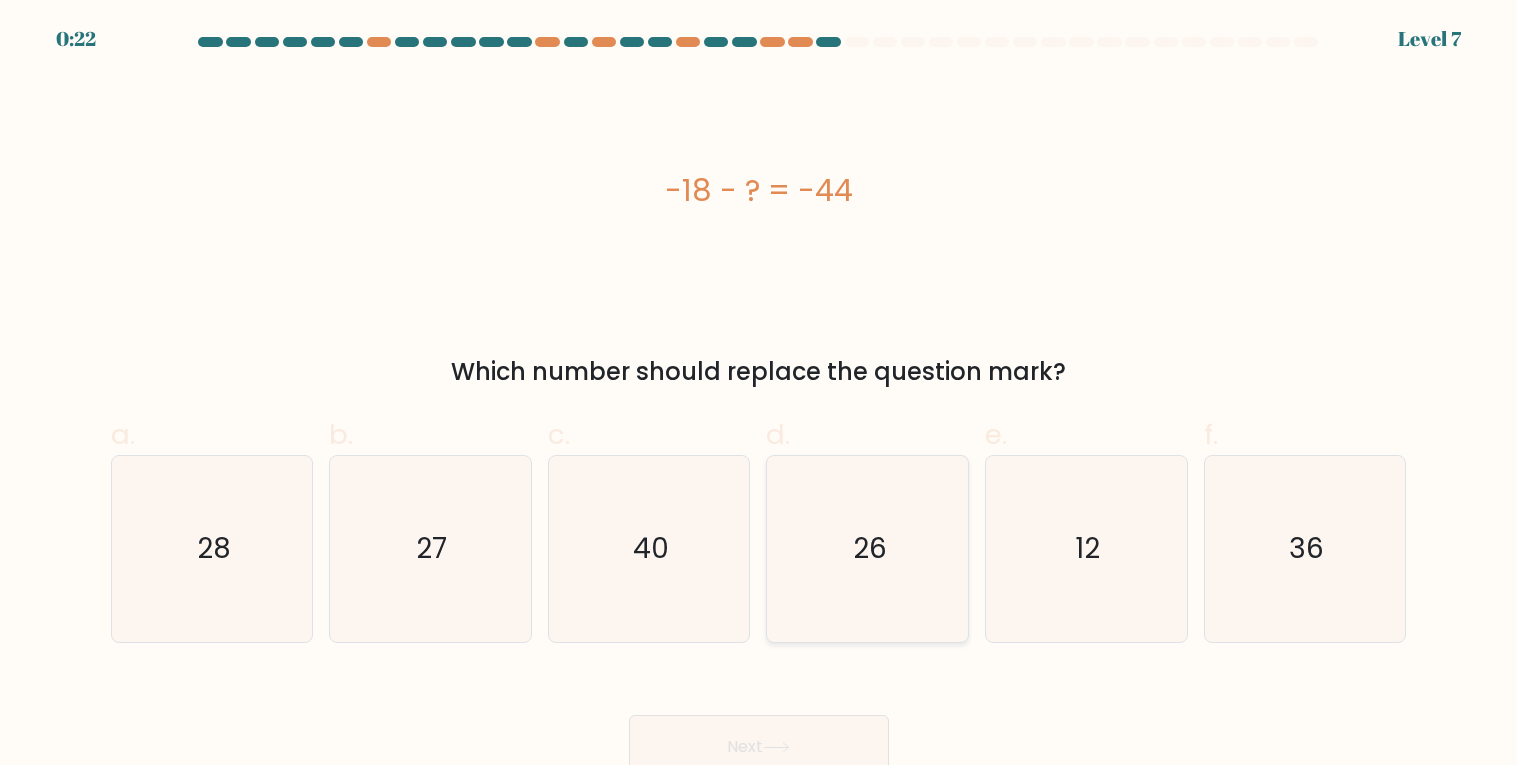 click on "26" 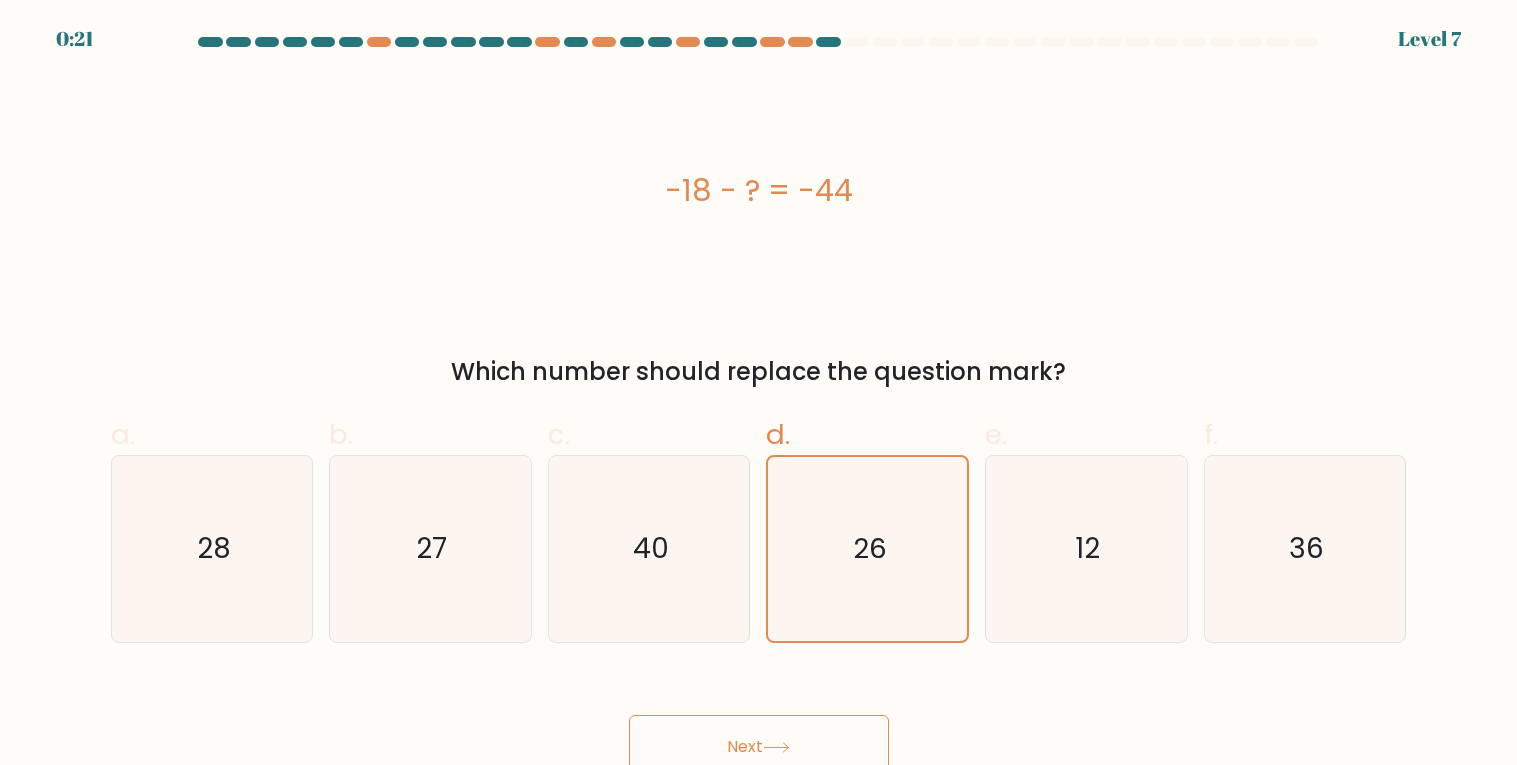 click on "Next" at bounding box center (759, 747) 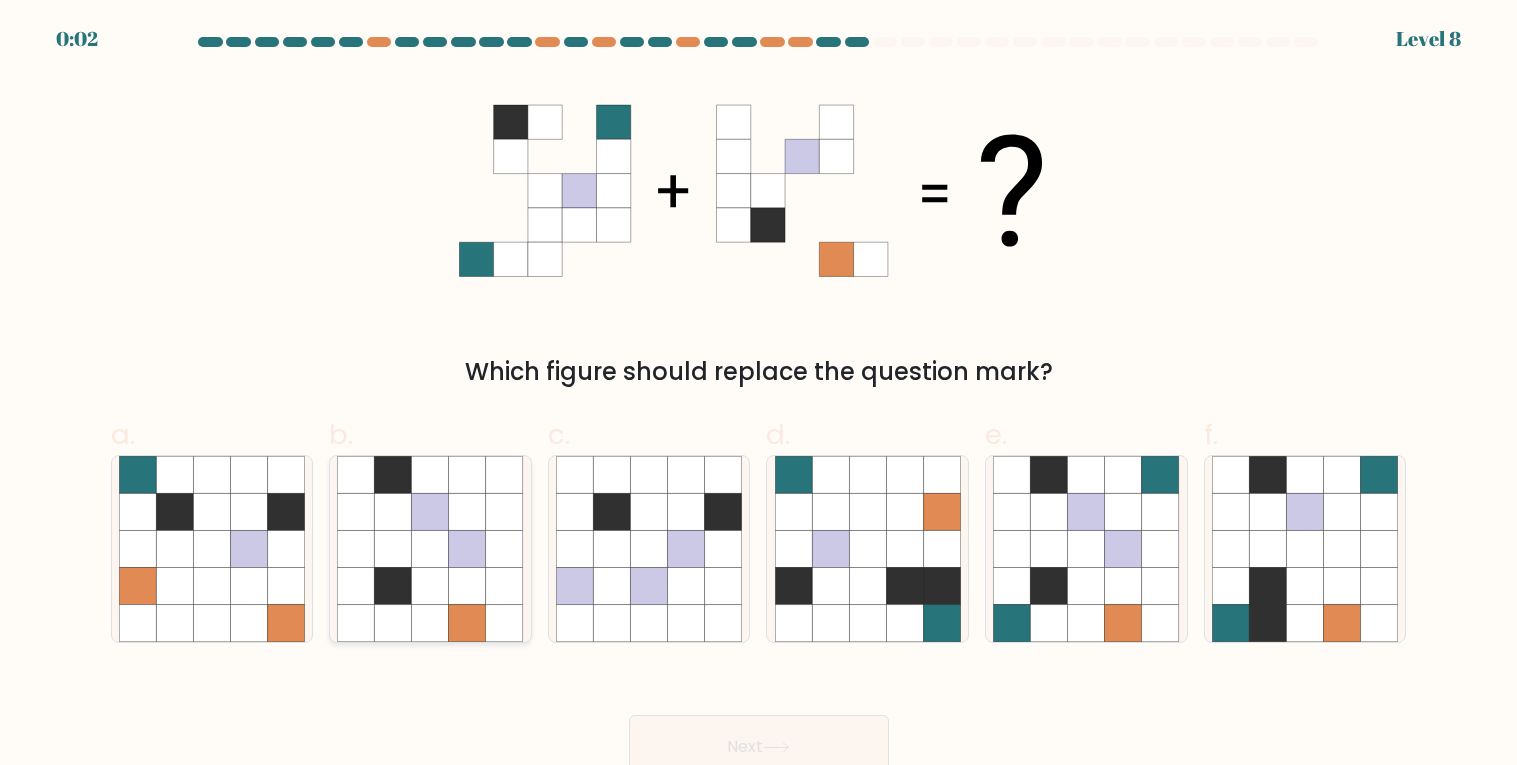 click 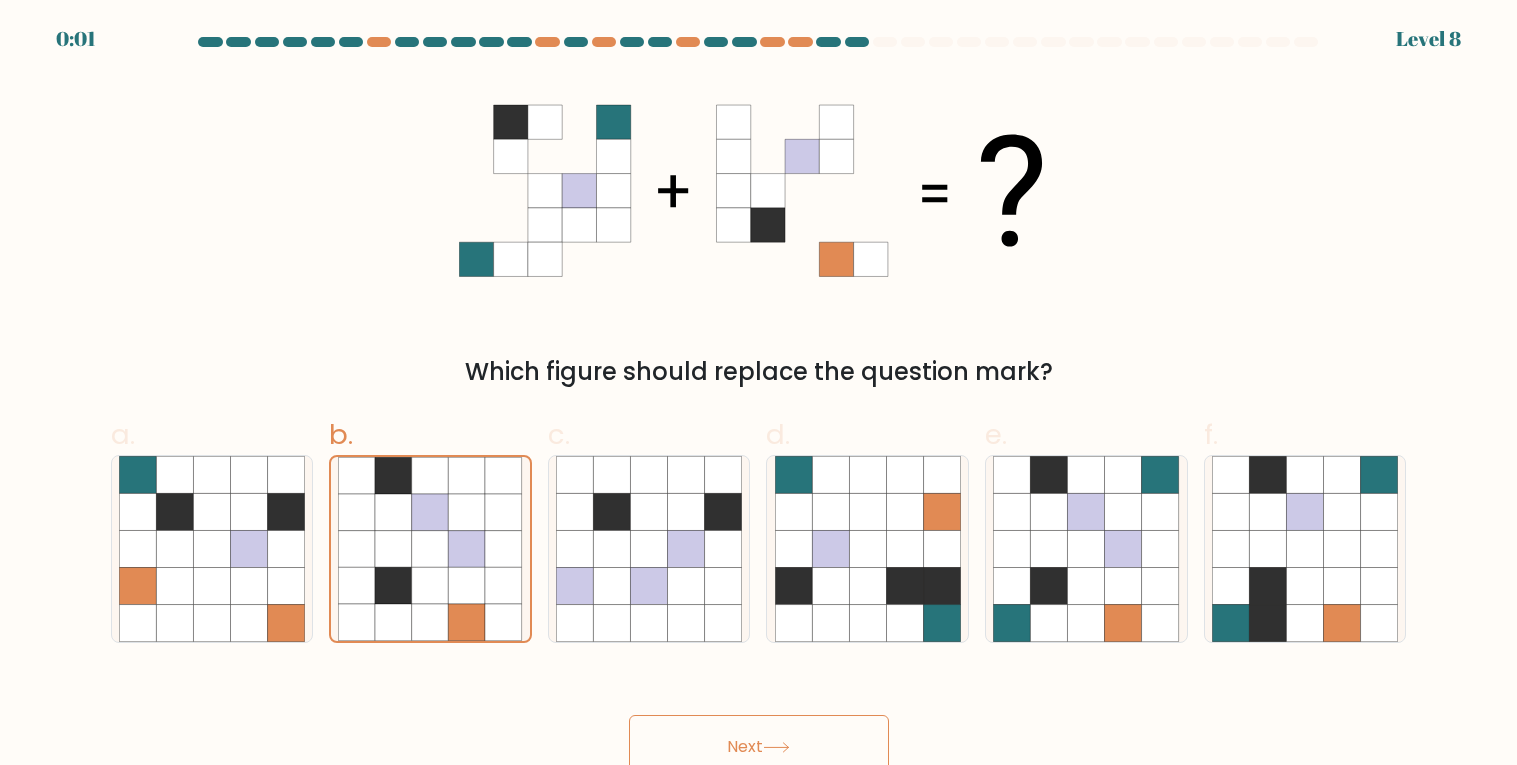 click on "Next" at bounding box center [759, 747] 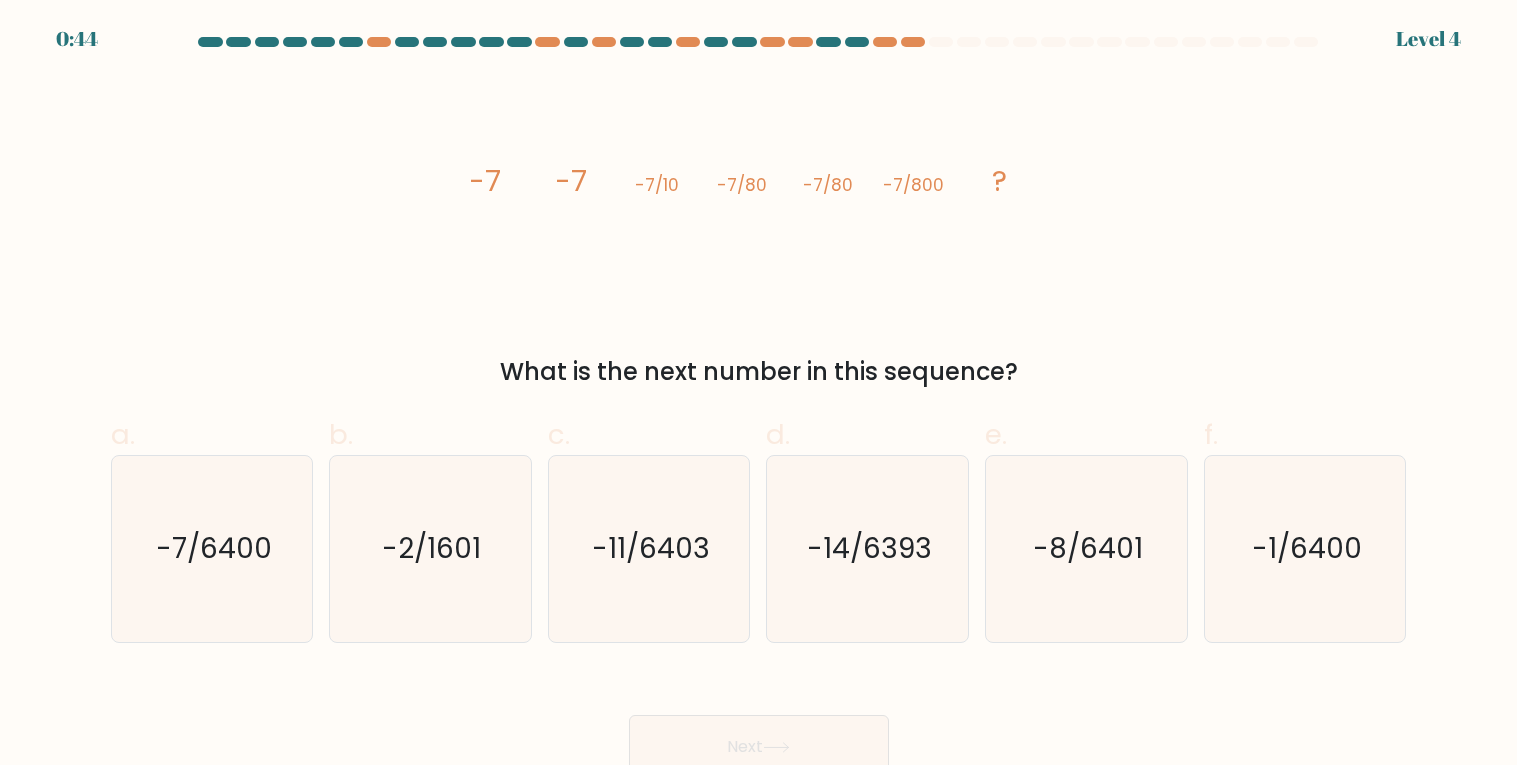 scroll, scrollTop: 0, scrollLeft: 0, axis: both 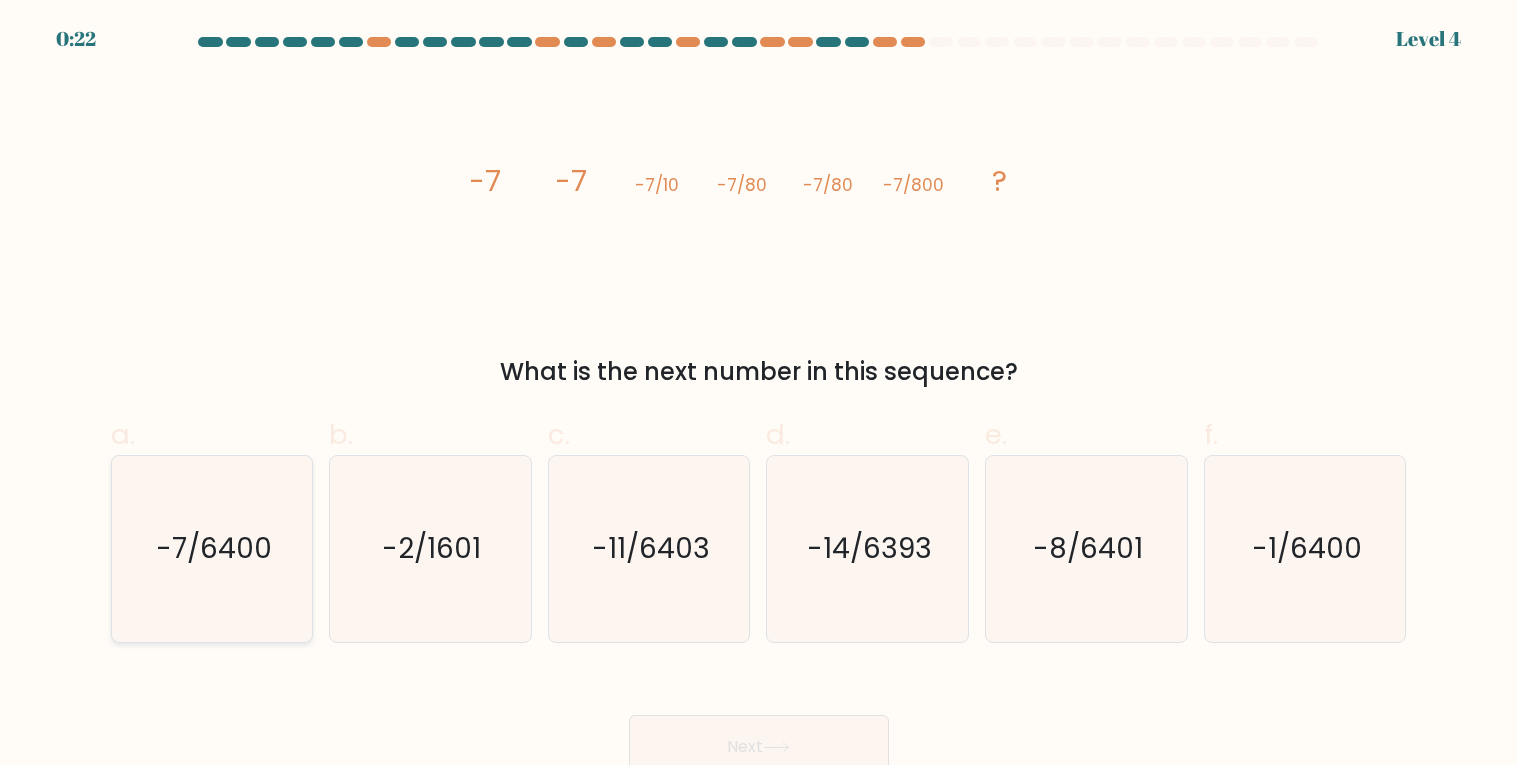click on "-7/6400" 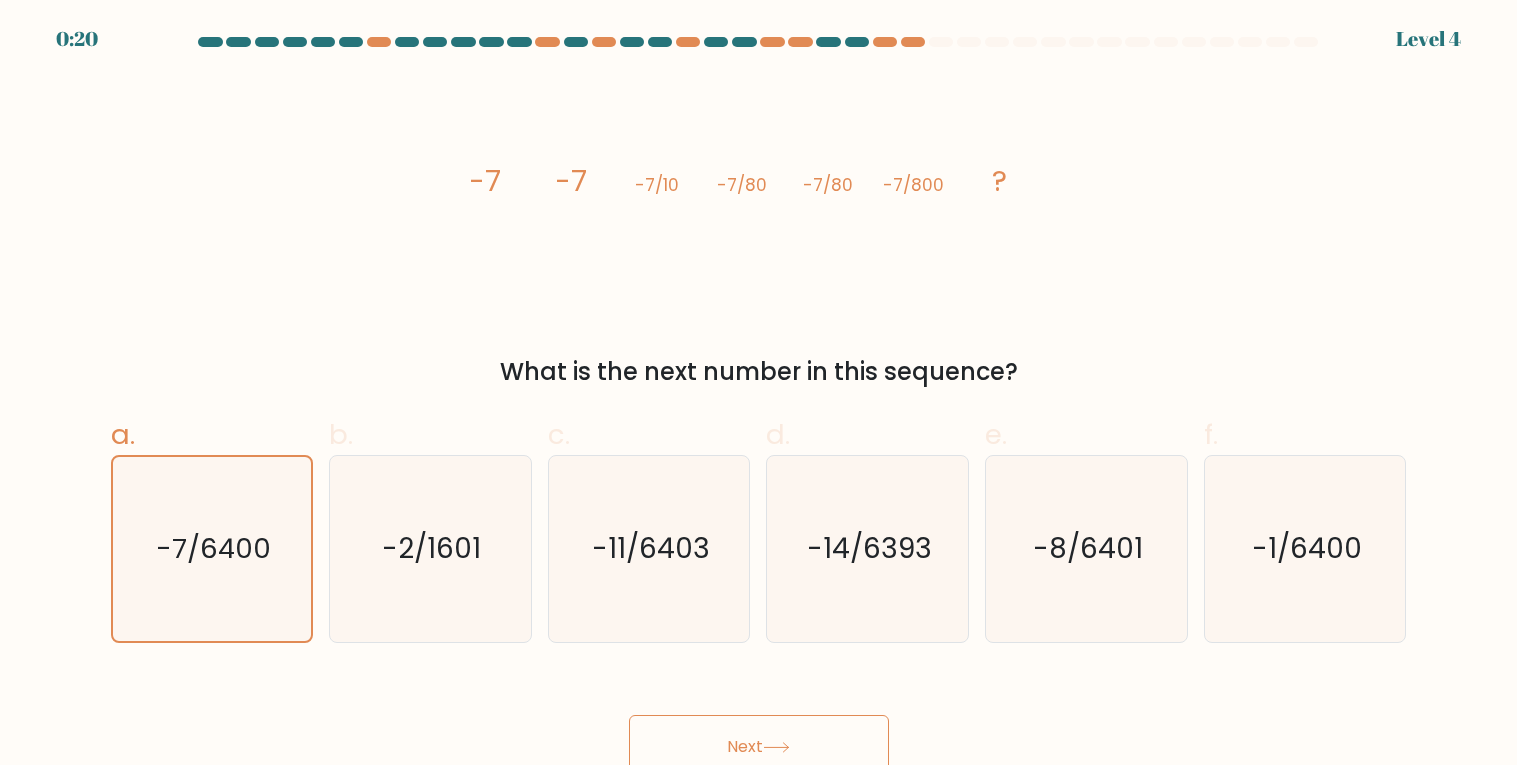 click on "Next" at bounding box center [759, 747] 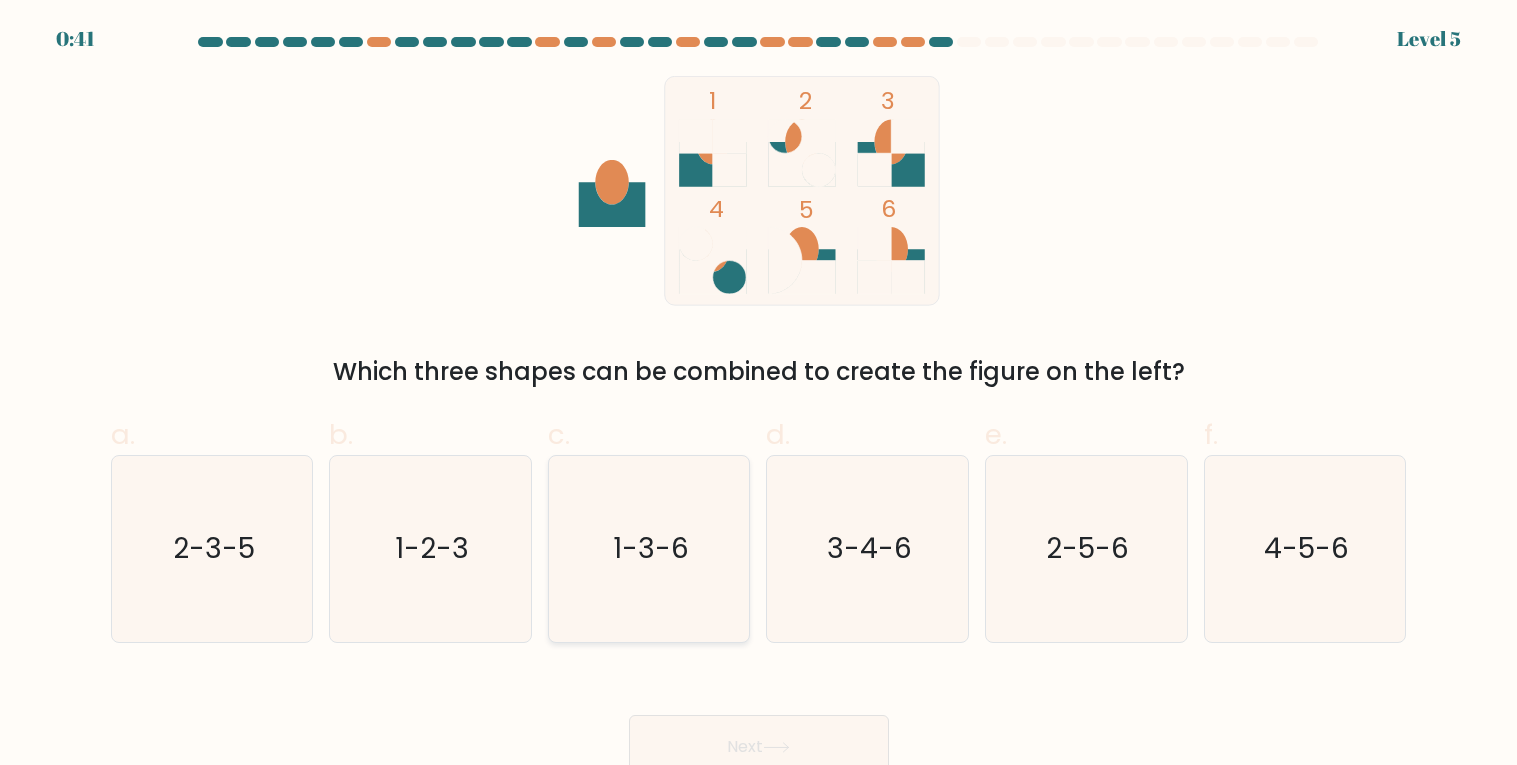 click on "1-3-6" 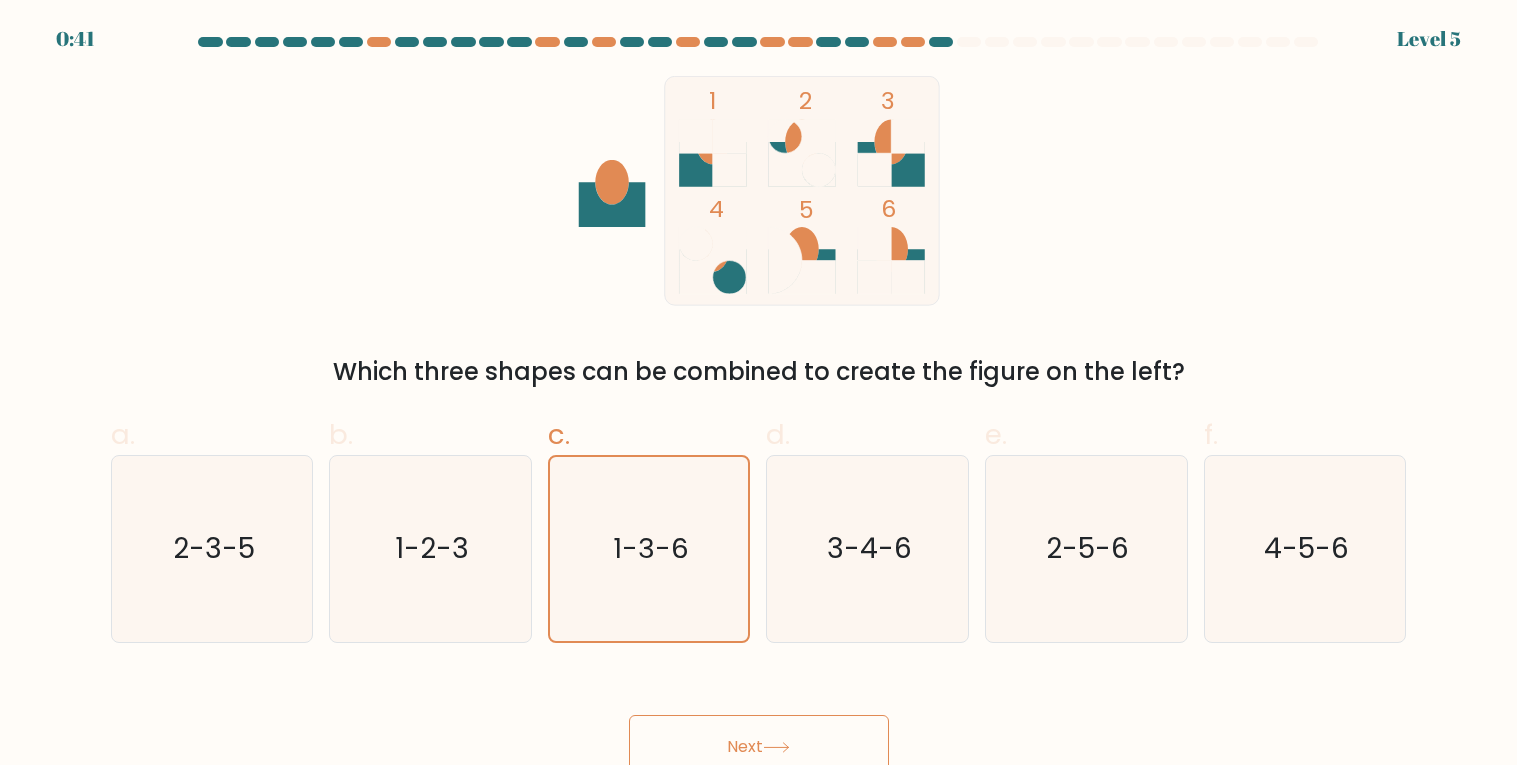 click on "Next" at bounding box center [759, 747] 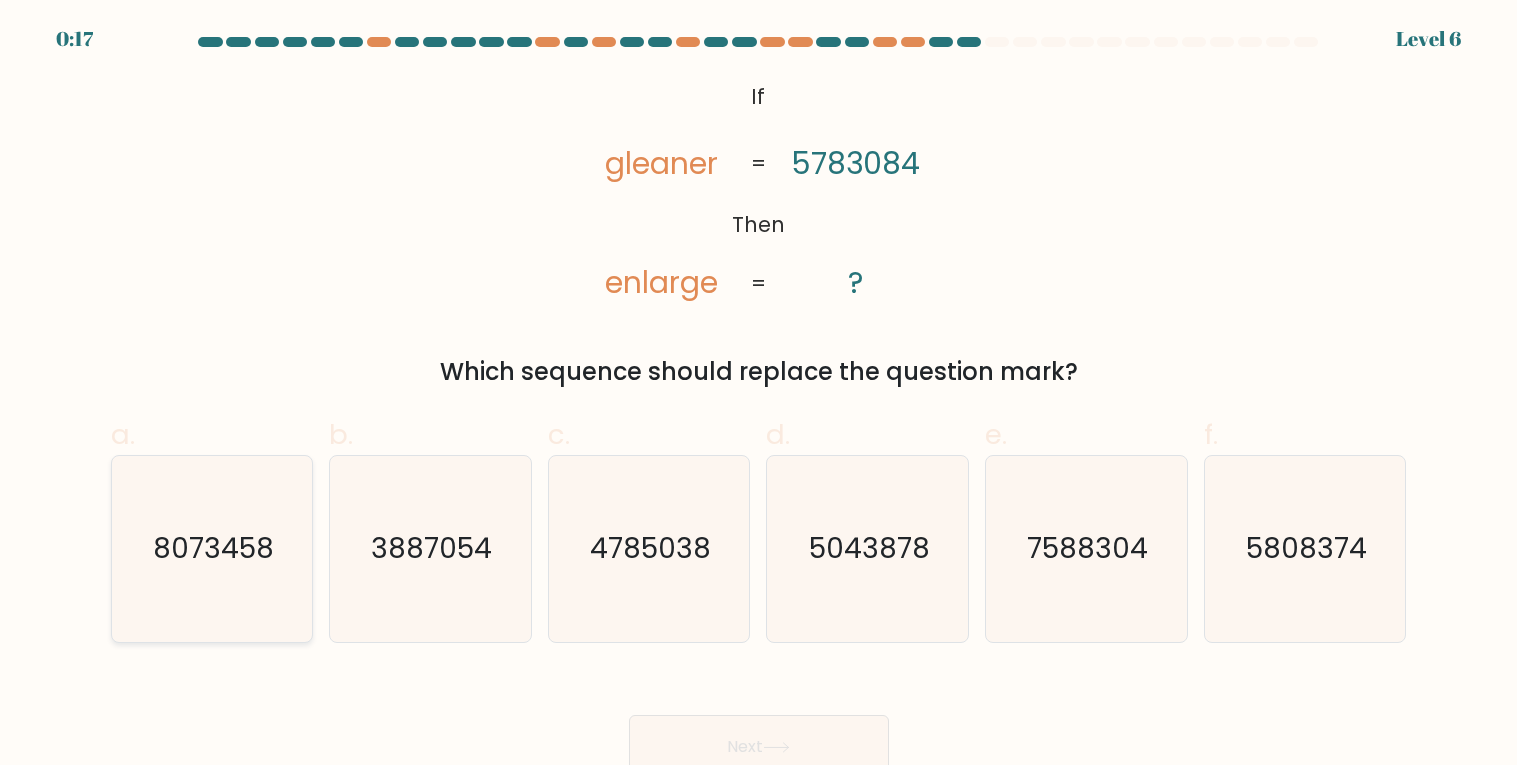 click on "8073458" 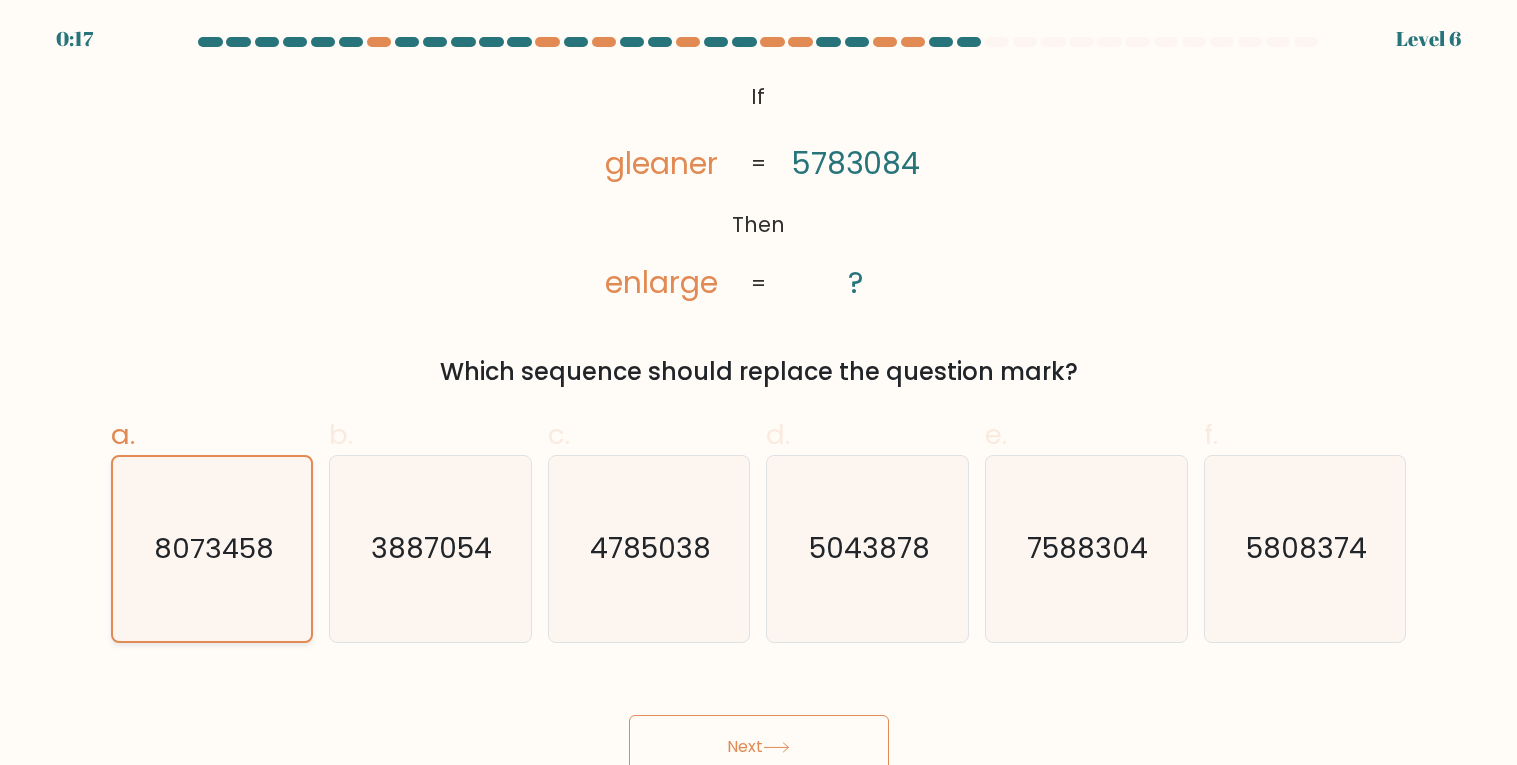 click on "8073458" 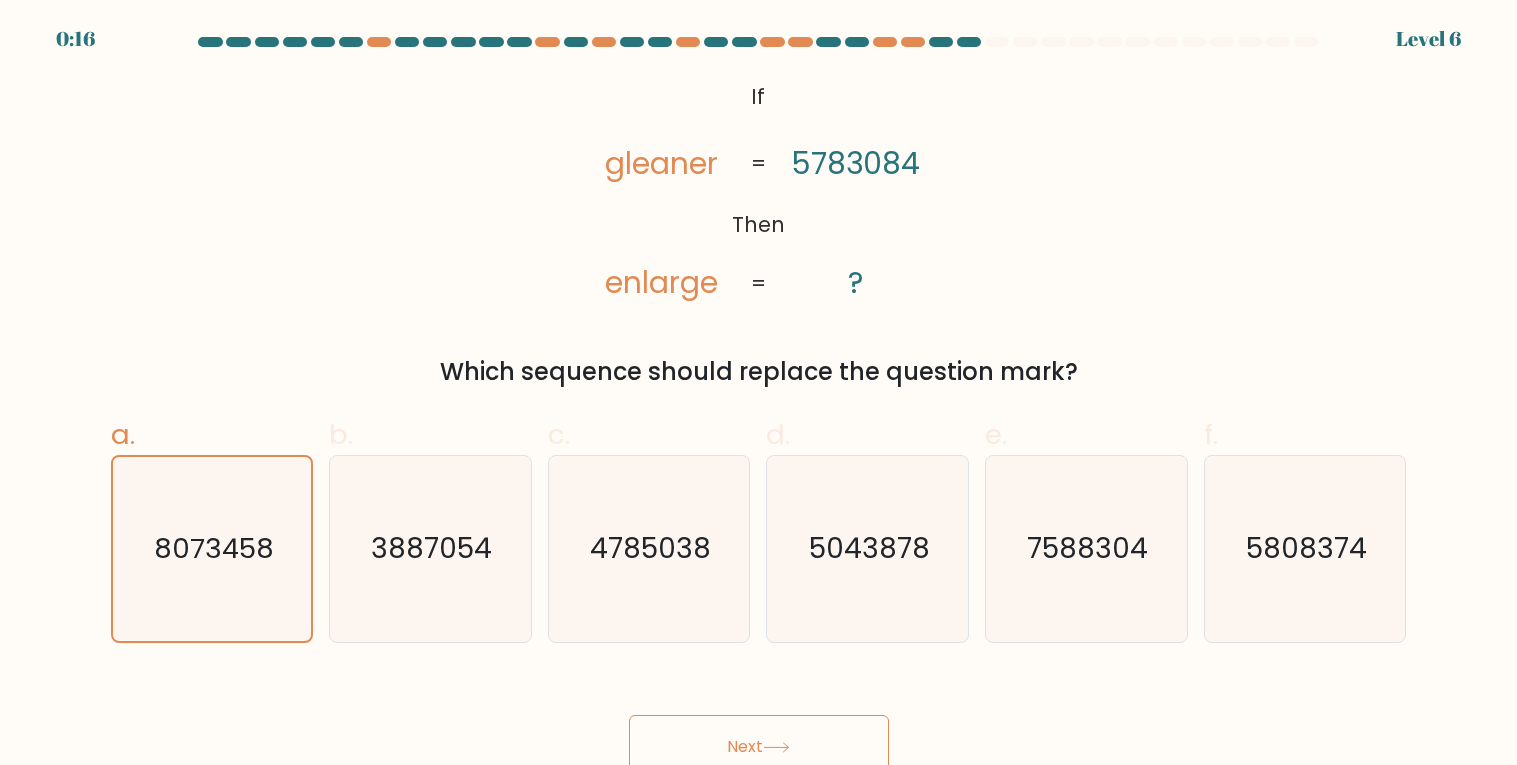 click on "Next" at bounding box center (759, 723) 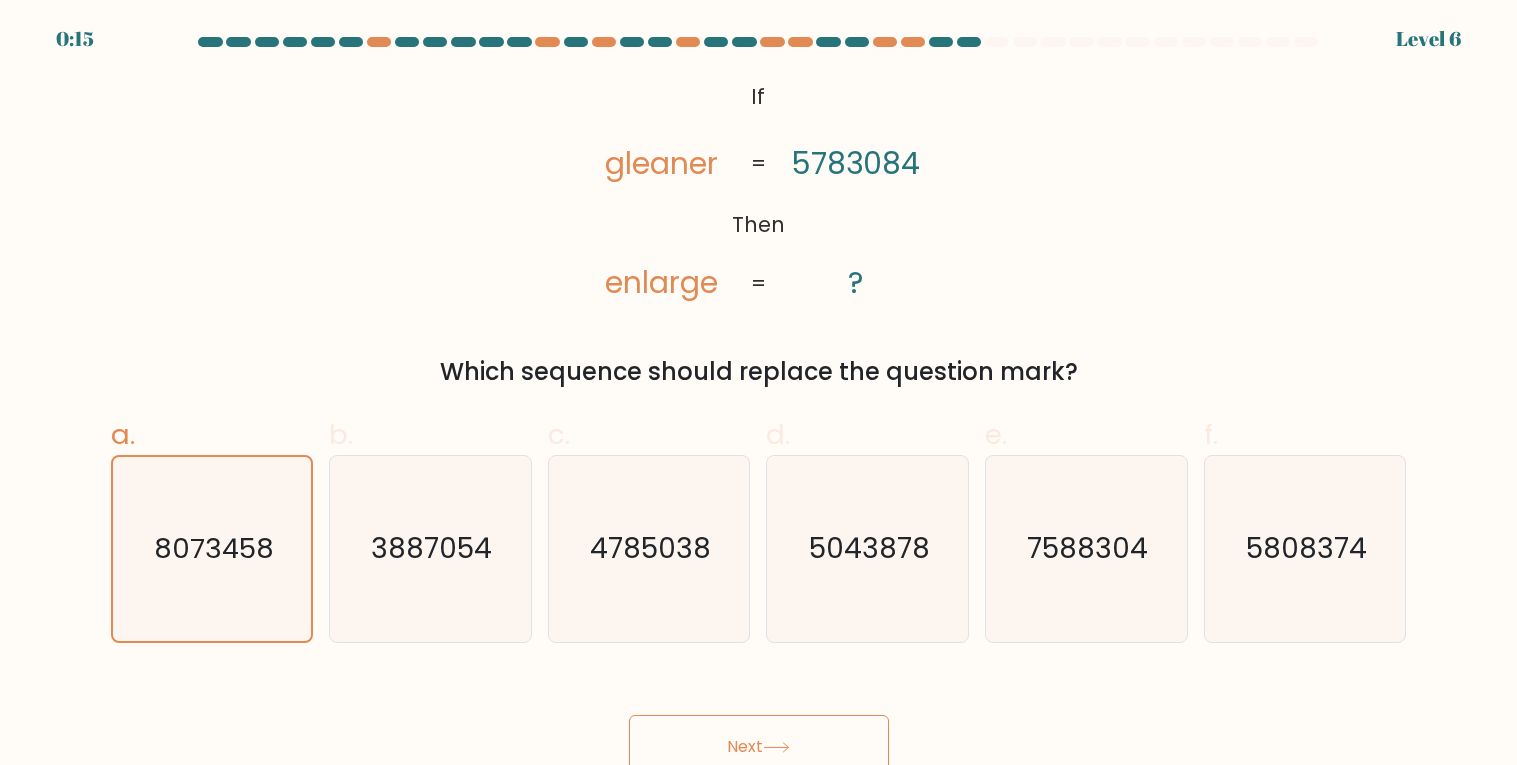 click on "Next" at bounding box center [759, 747] 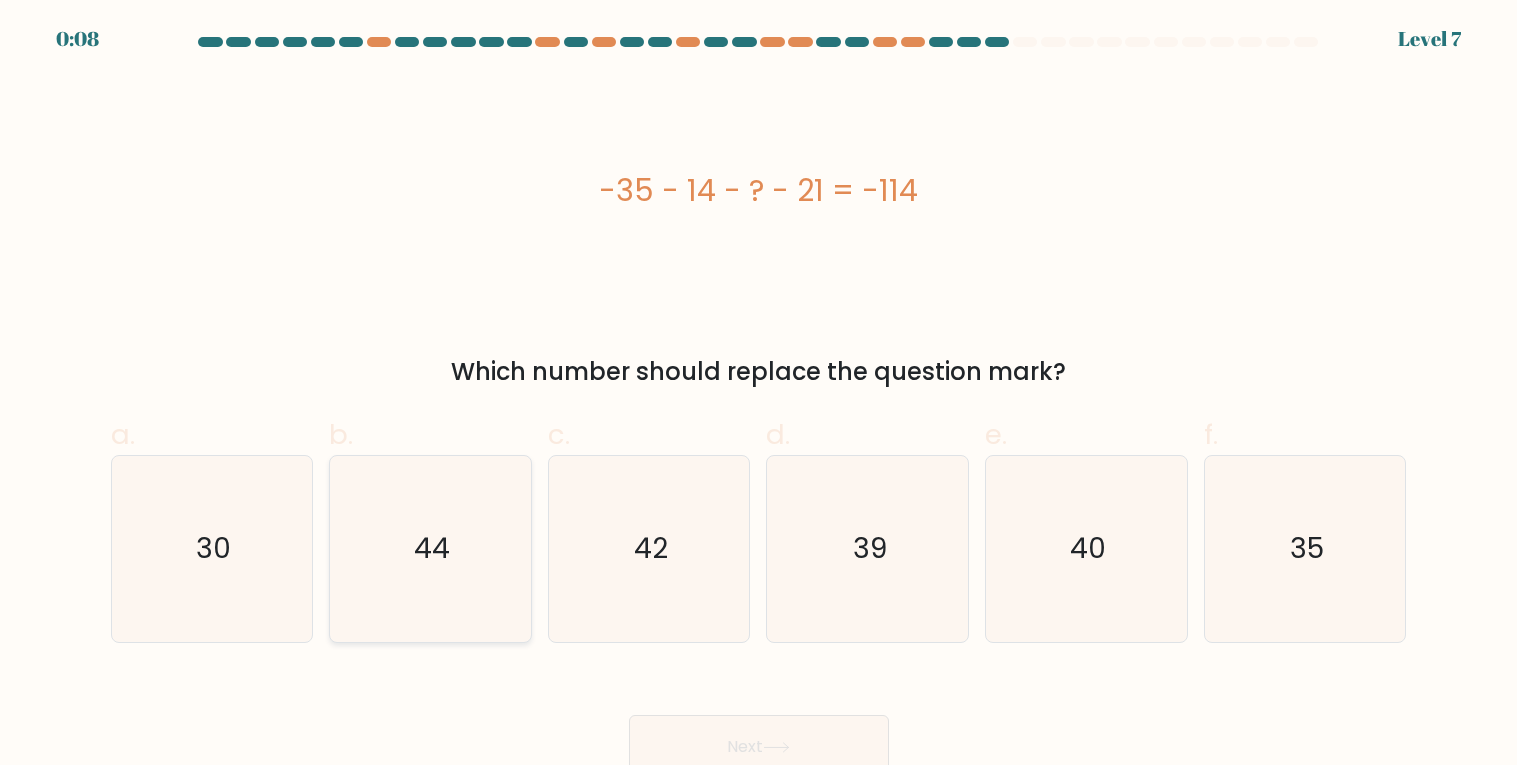 click on "44" 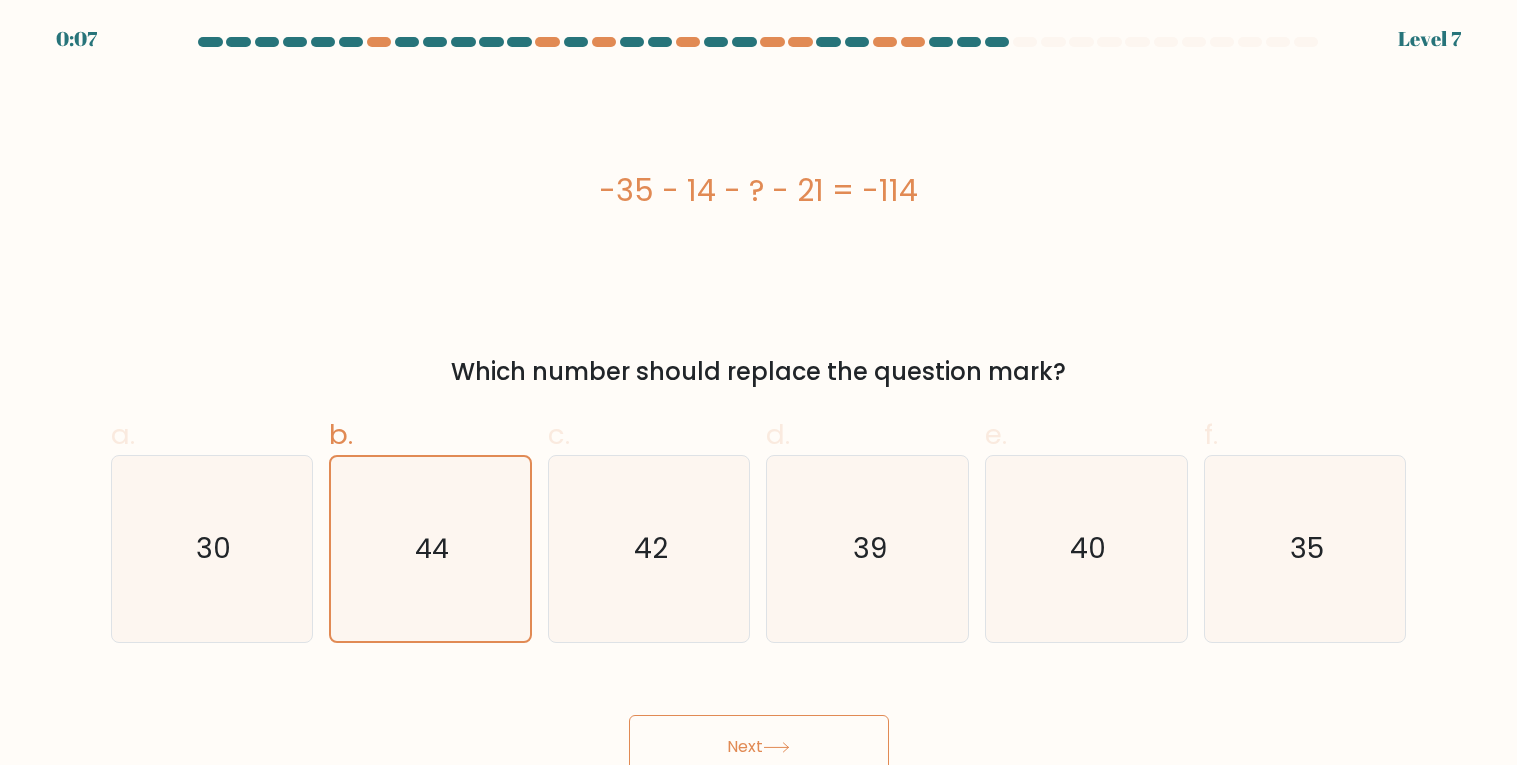 click on "Next" at bounding box center (759, 747) 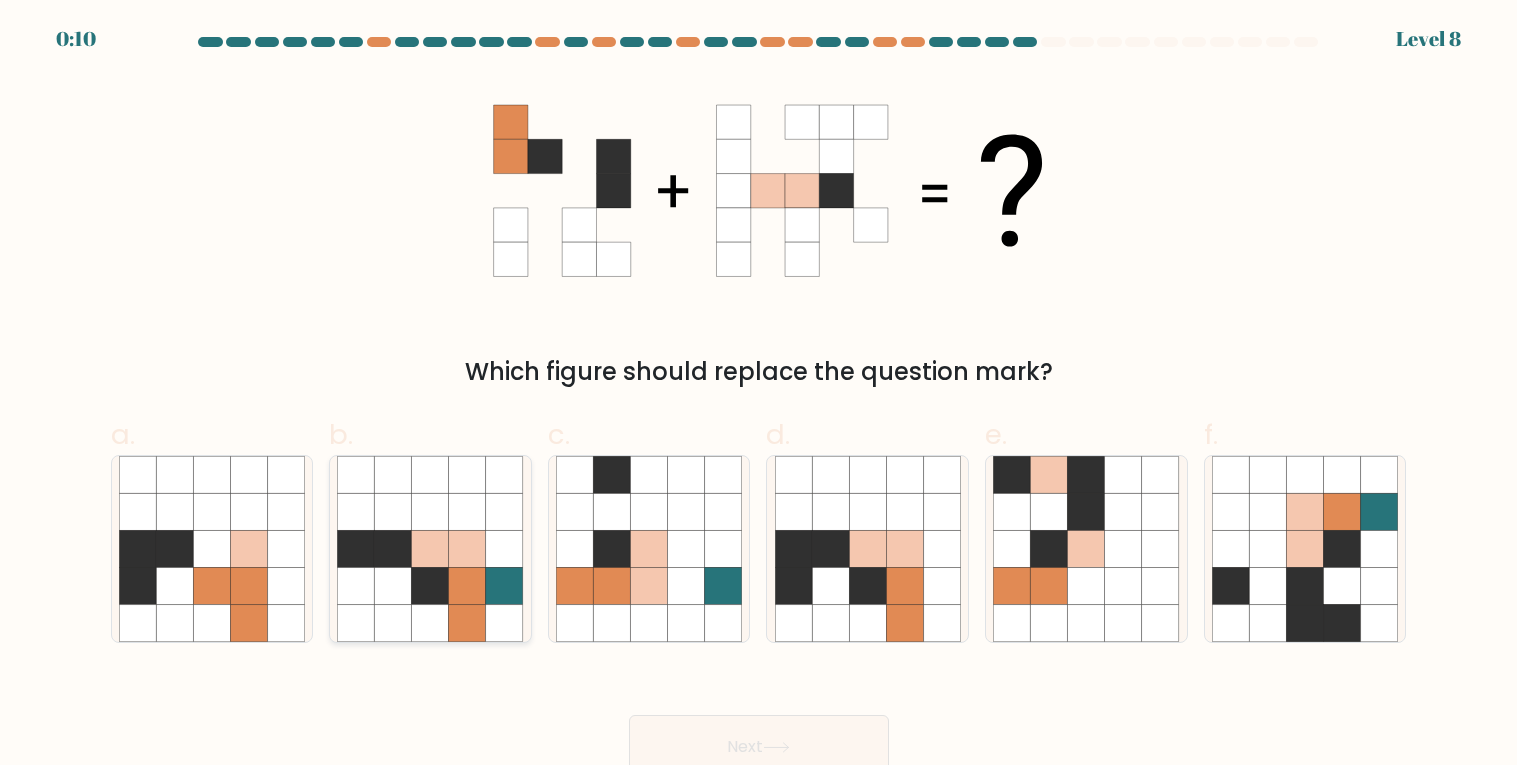 click 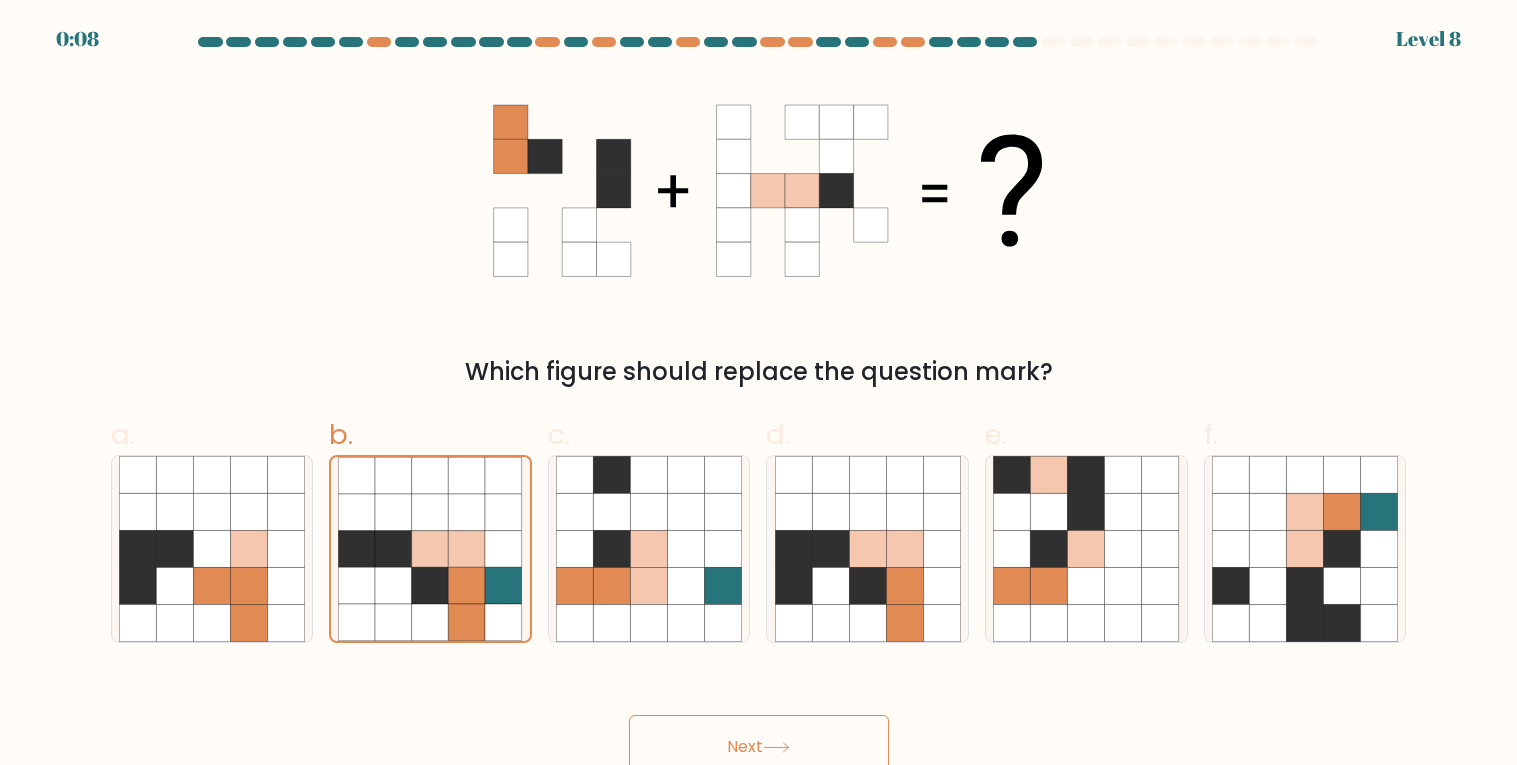 click on "Next" at bounding box center (759, 747) 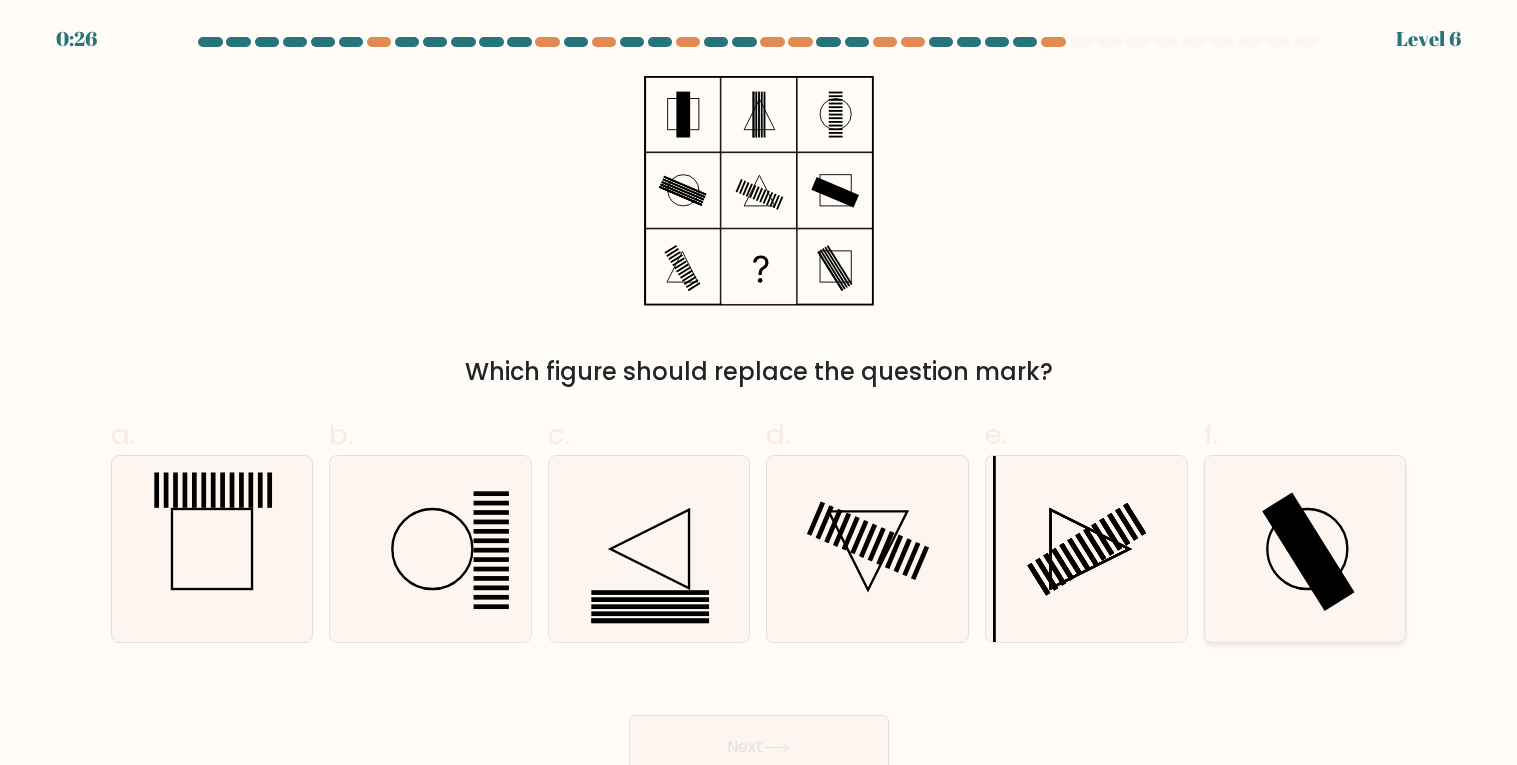 click 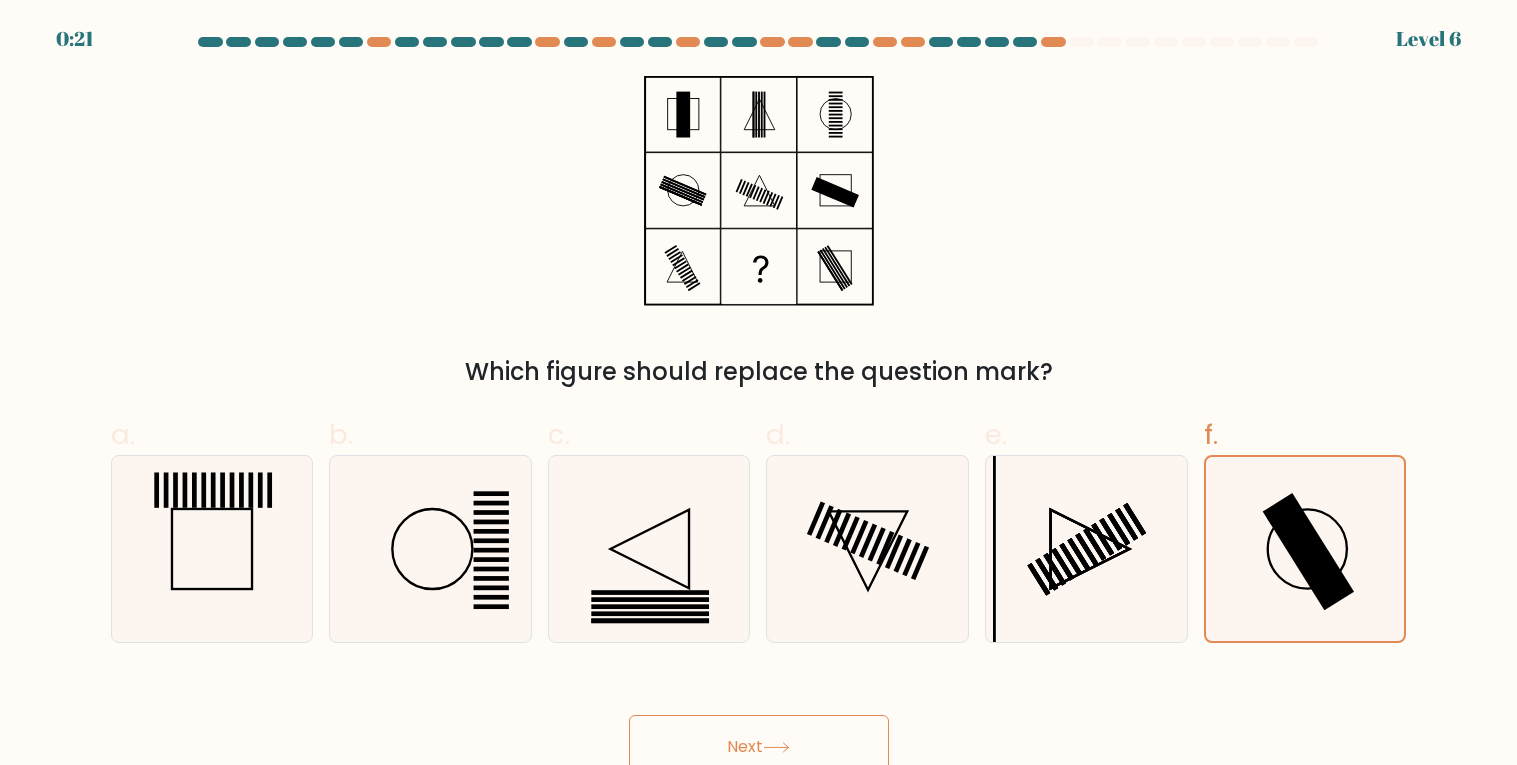click on "Next" at bounding box center [759, 747] 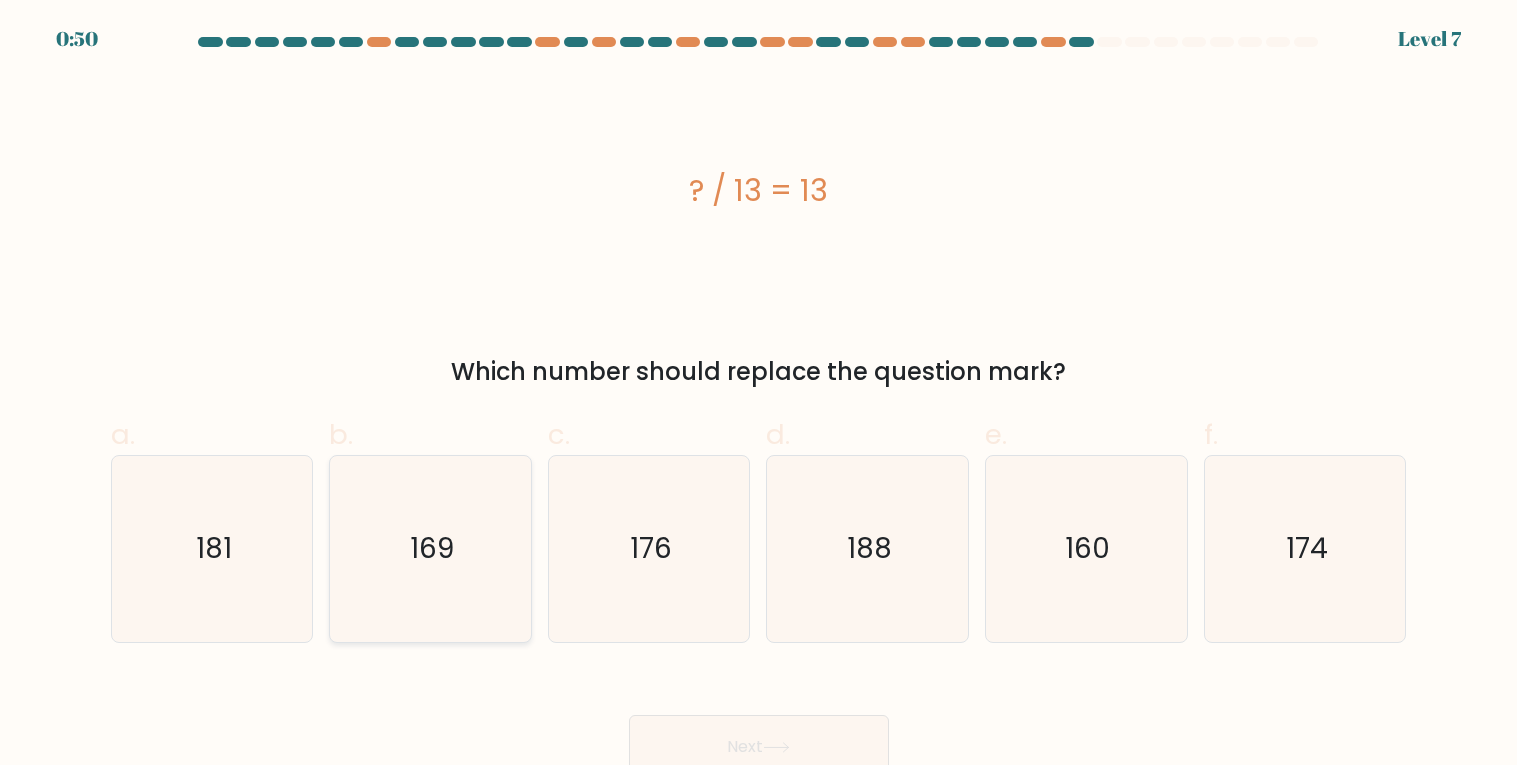 click on "169" 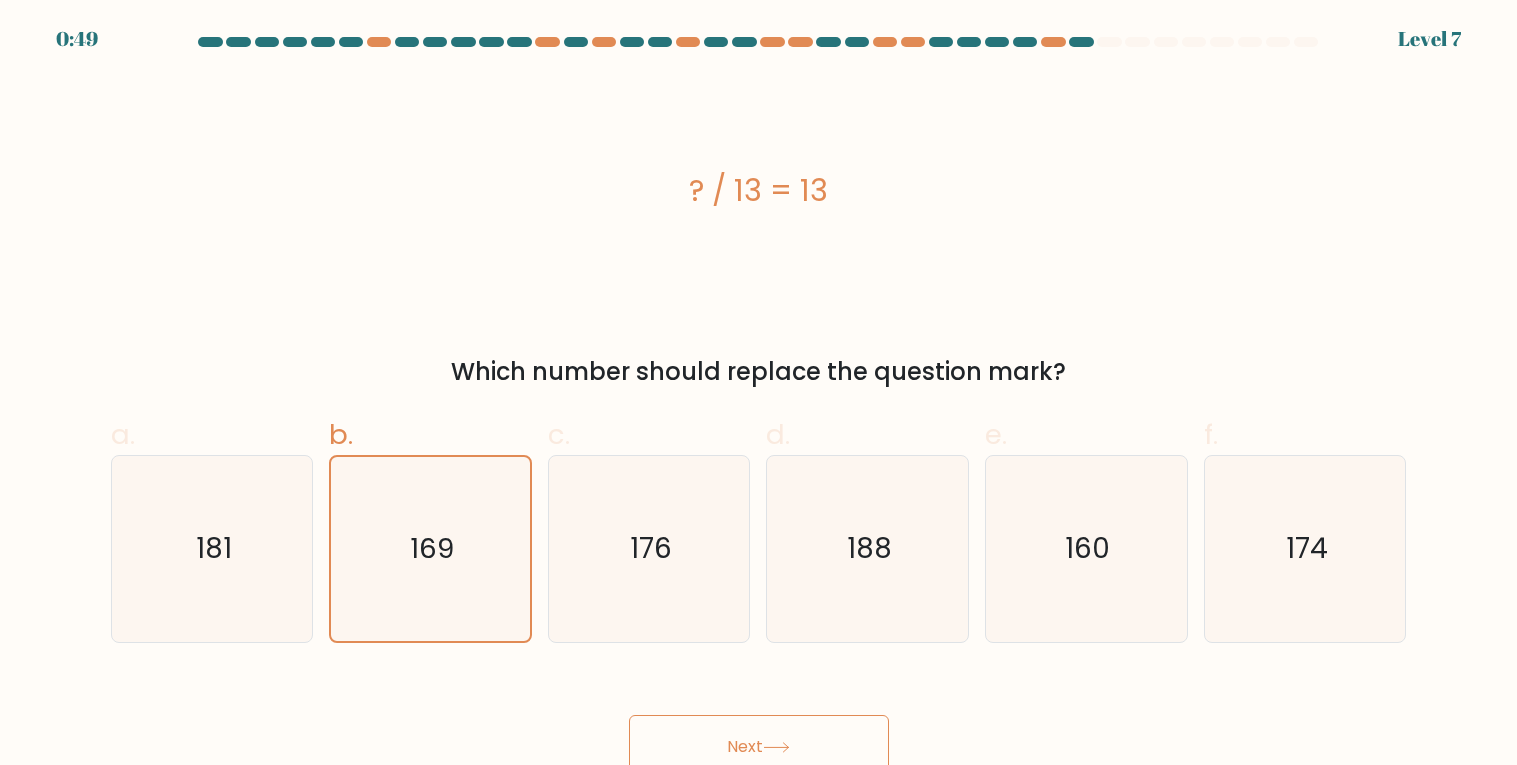 click on "Next" at bounding box center (759, 747) 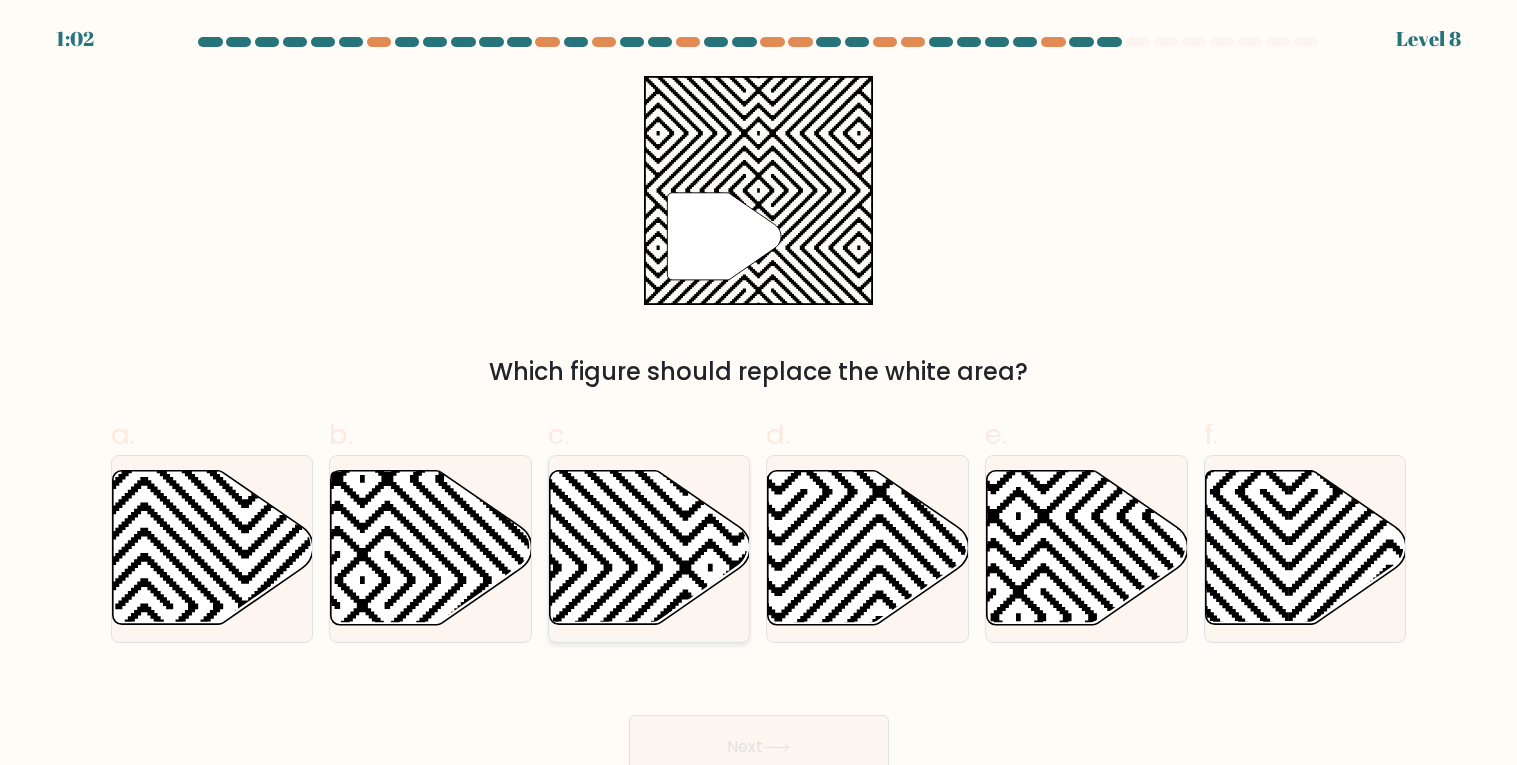 click 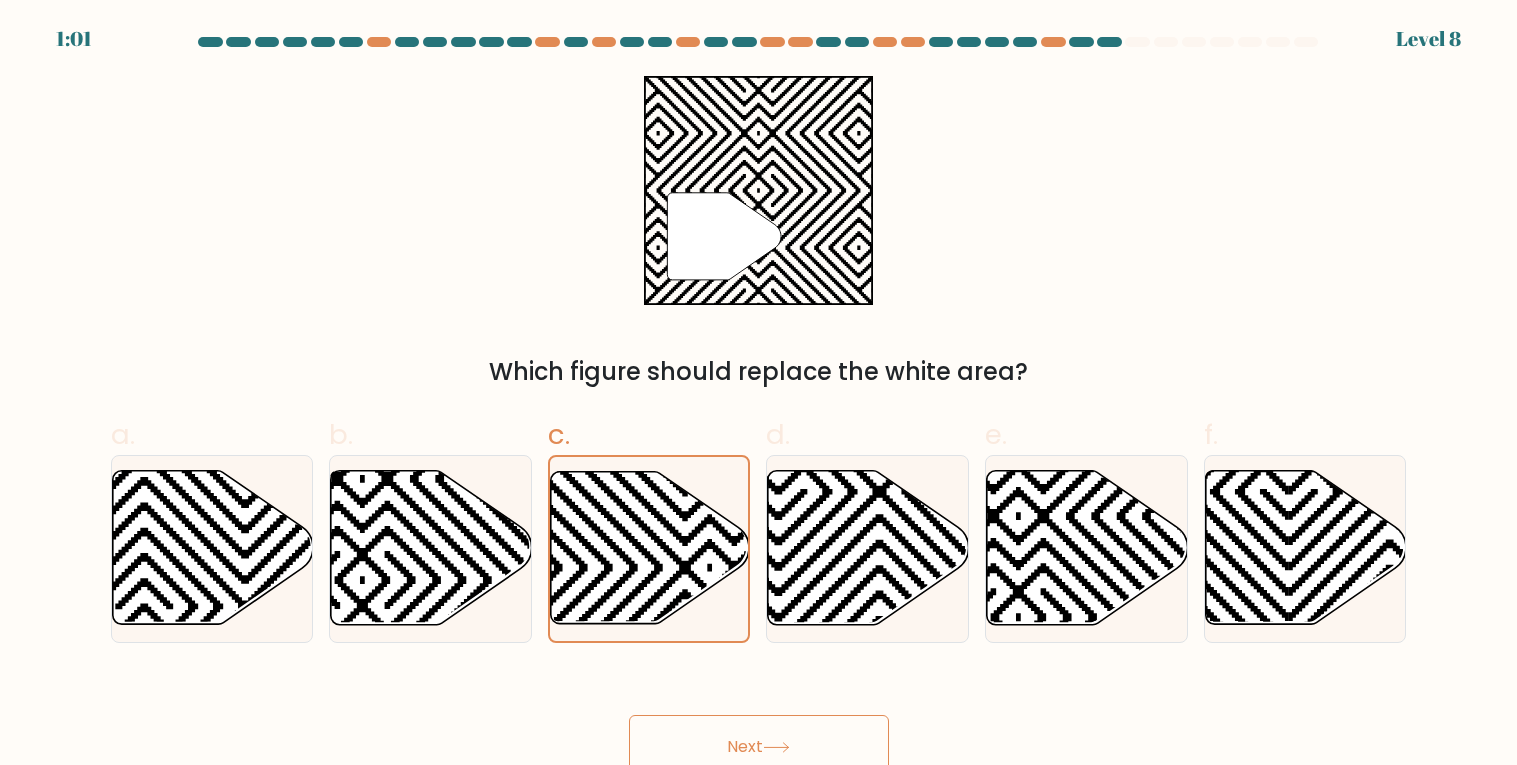 click on "Next" at bounding box center (759, 747) 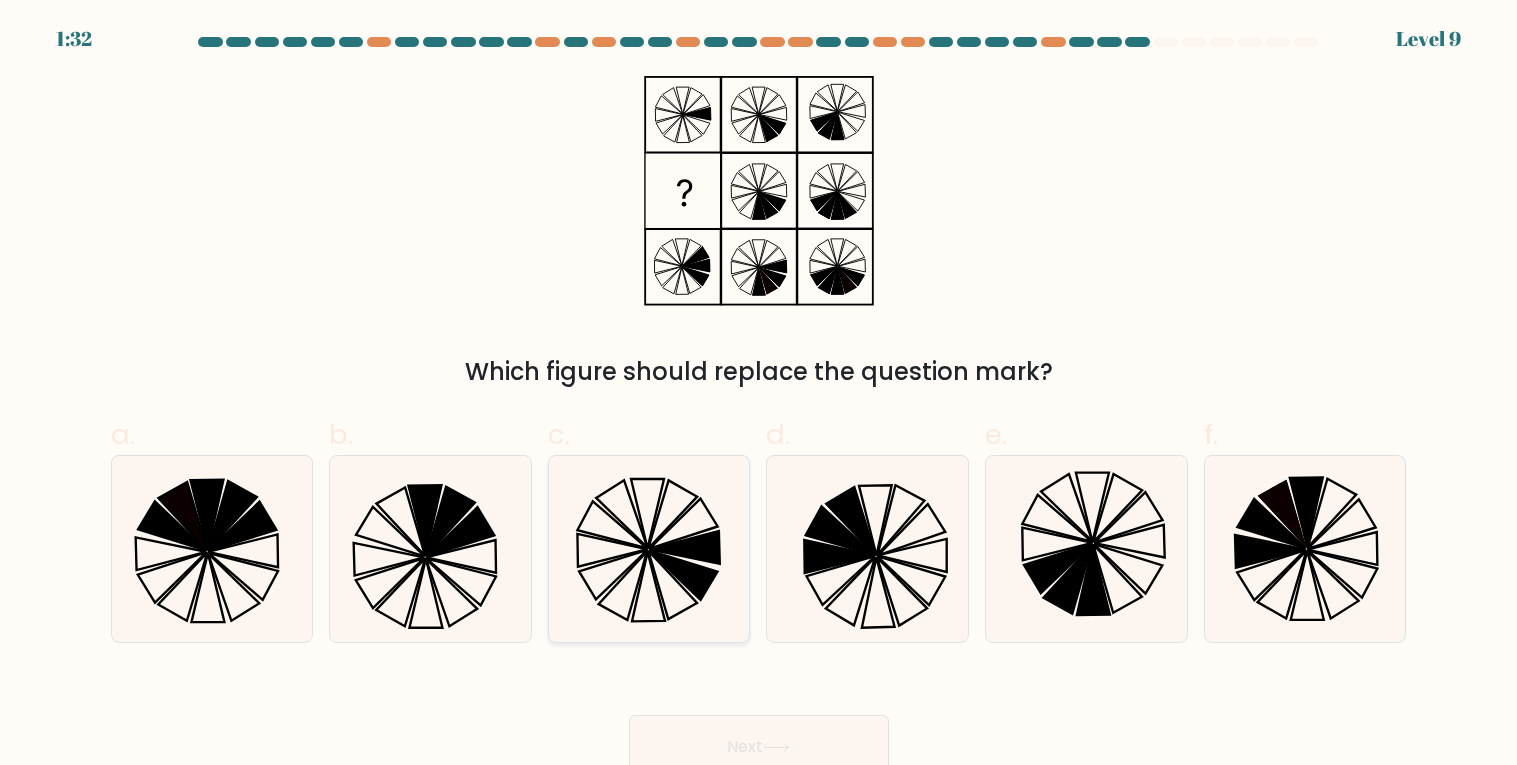 click 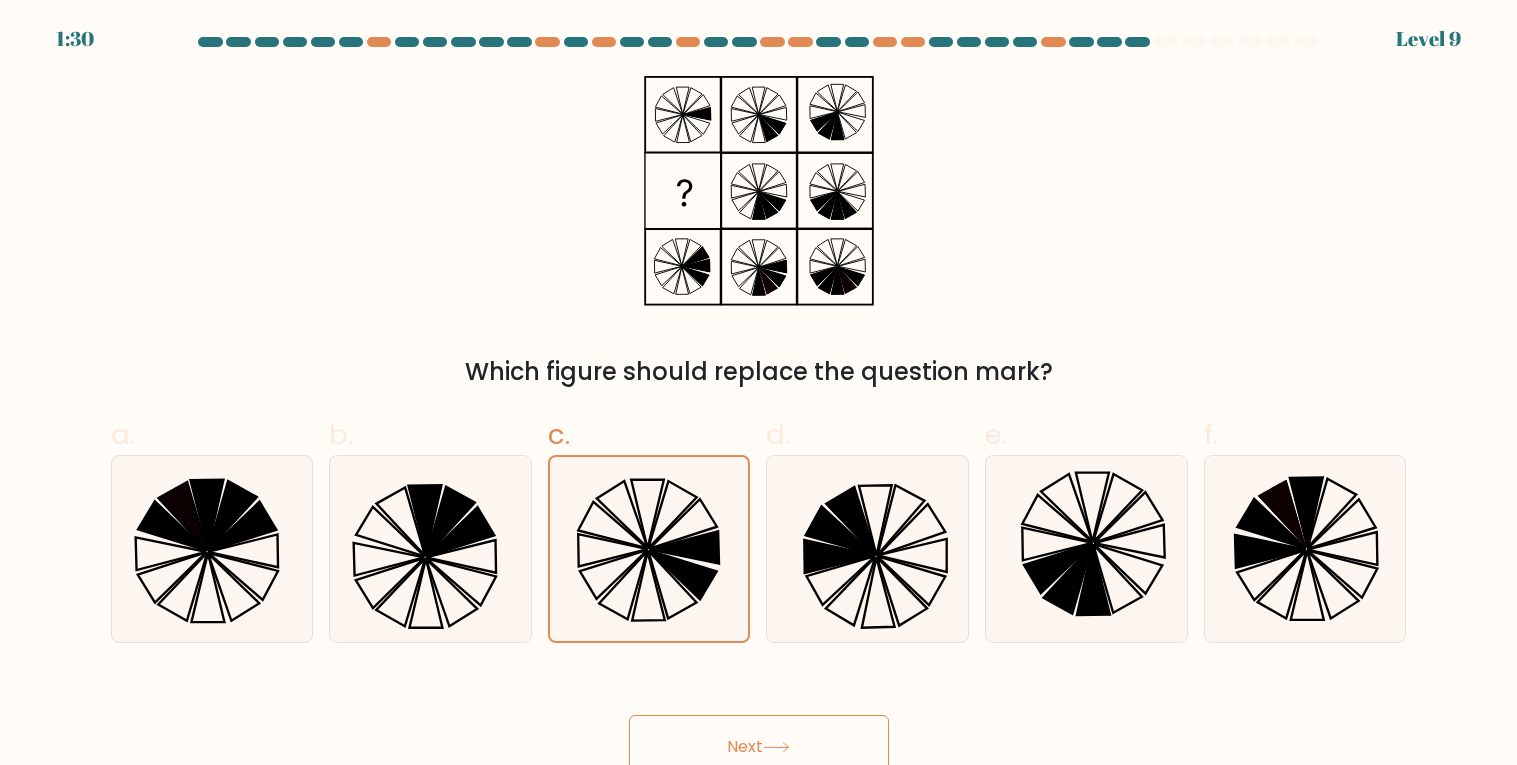 click on "Next" at bounding box center [759, 747] 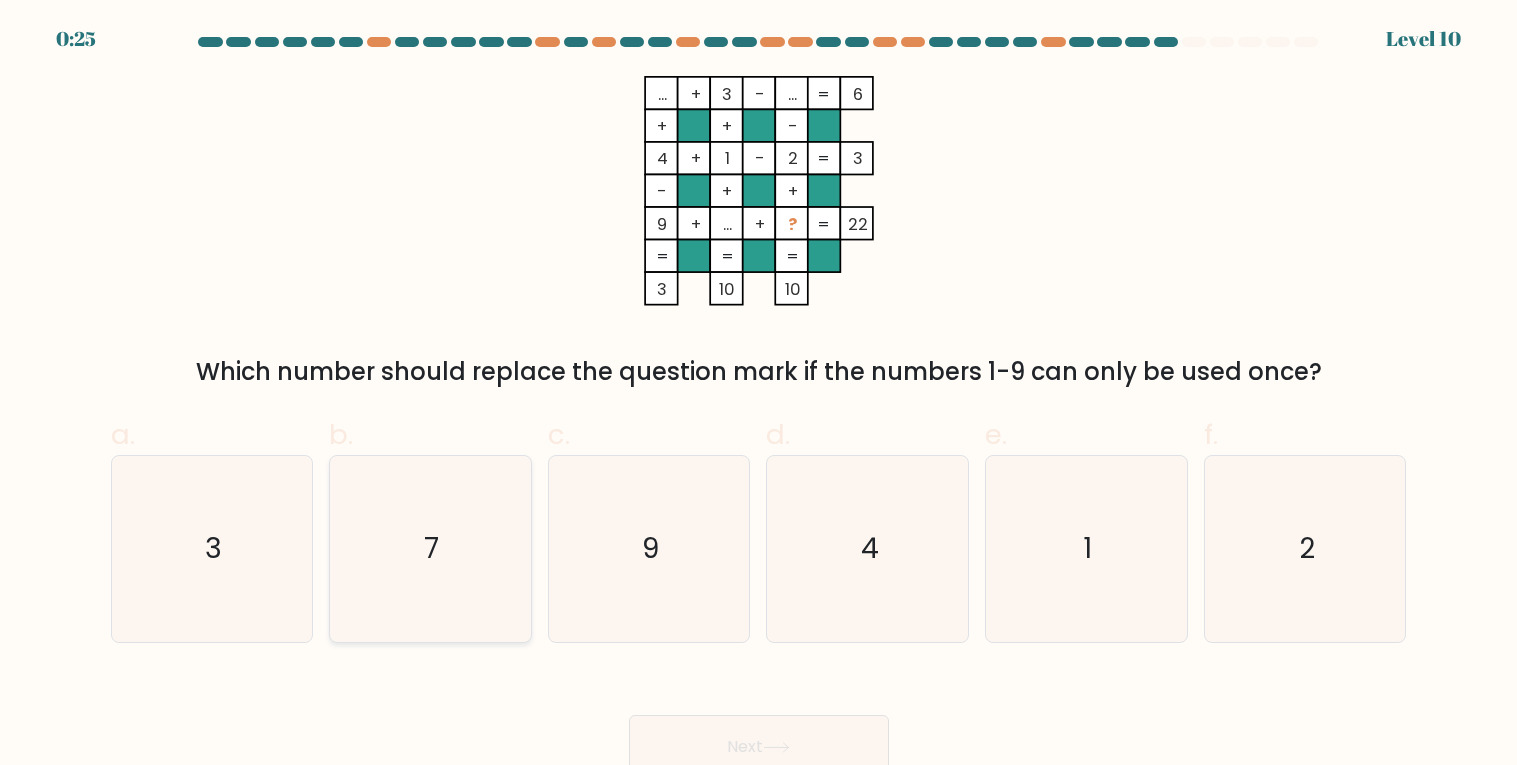 click on "7" 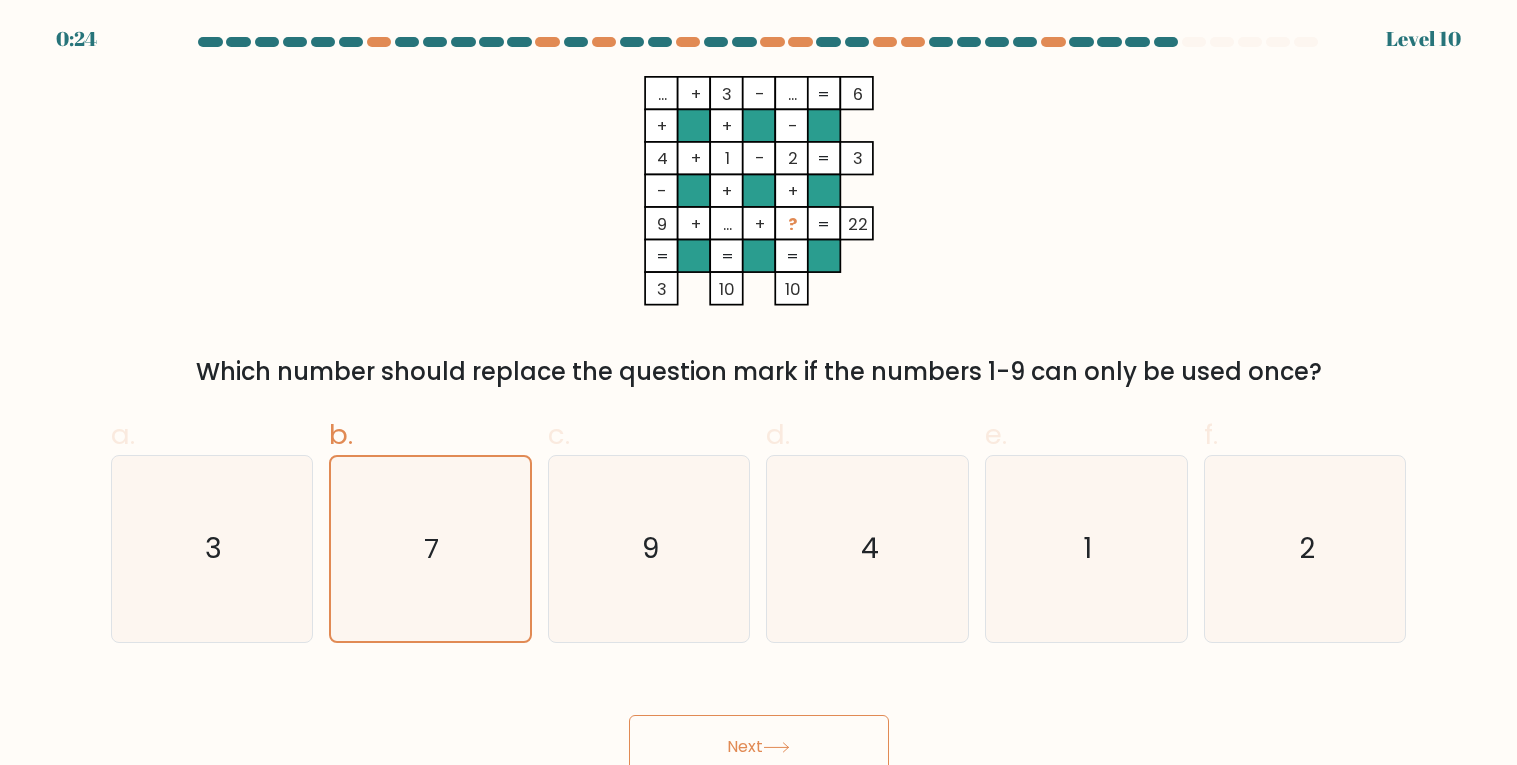 click on "Next" at bounding box center [759, 747] 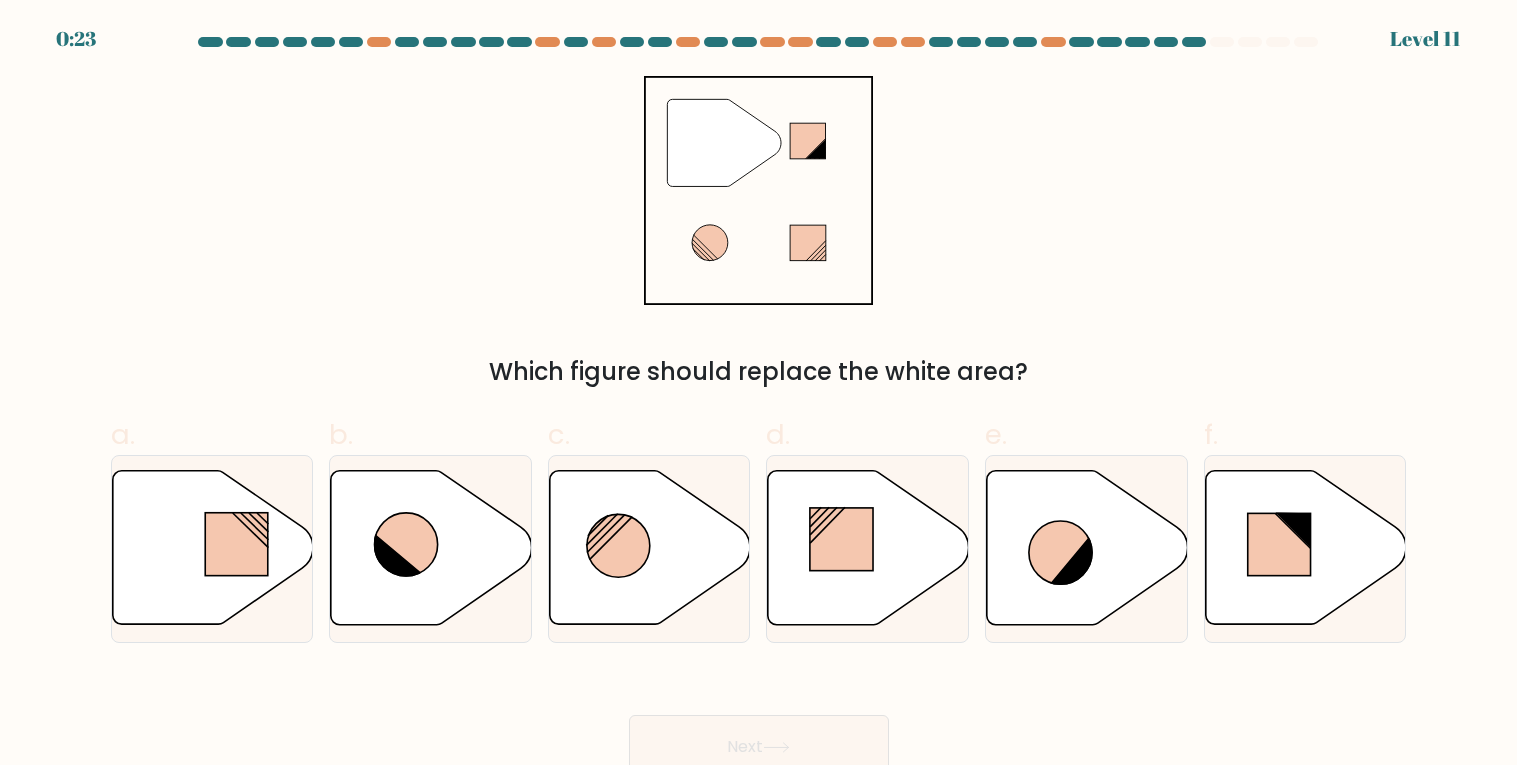 click on "Next" at bounding box center [759, 747] 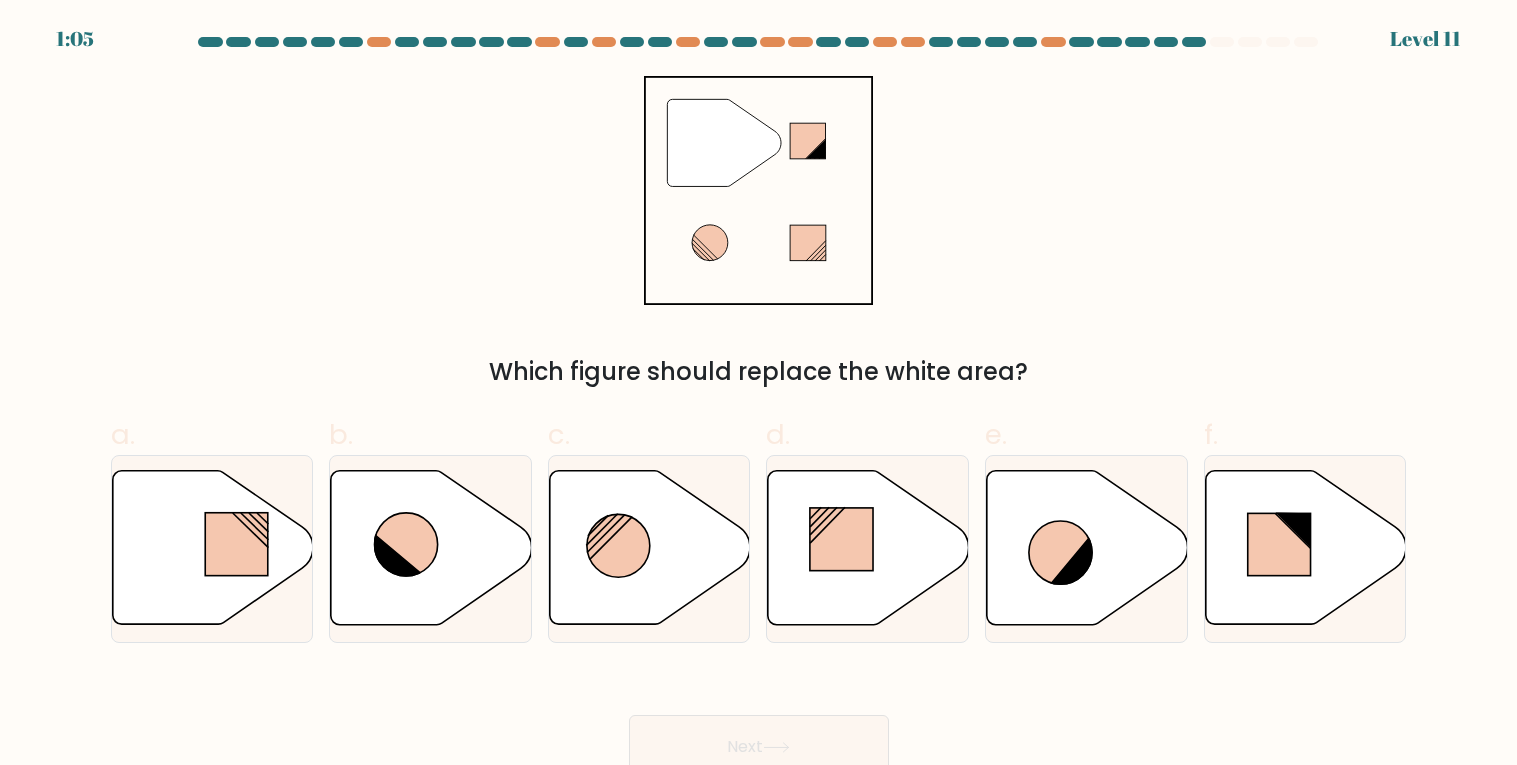 click on "d." at bounding box center [778, 434] 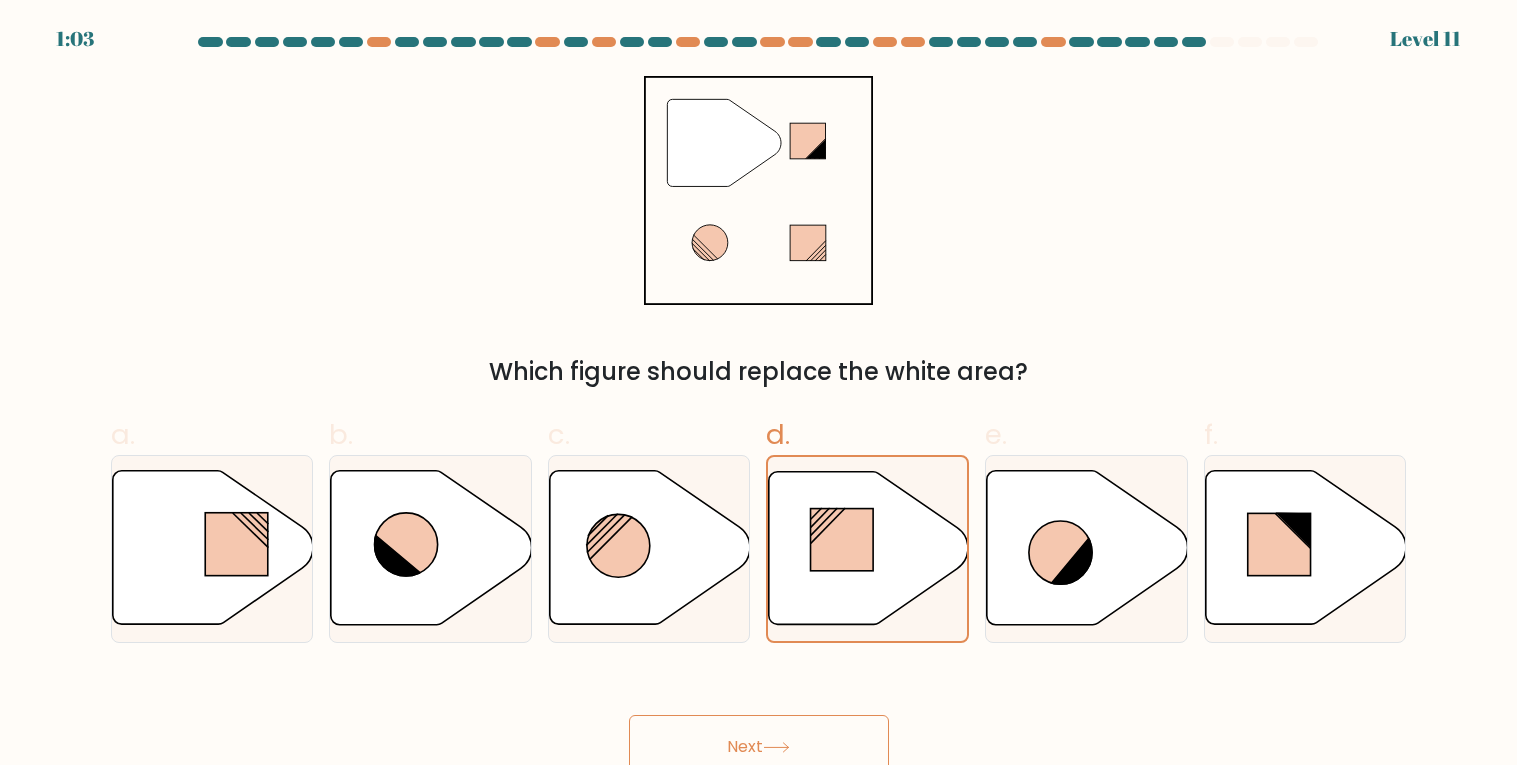 scroll, scrollTop: 14, scrollLeft: 0, axis: vertical 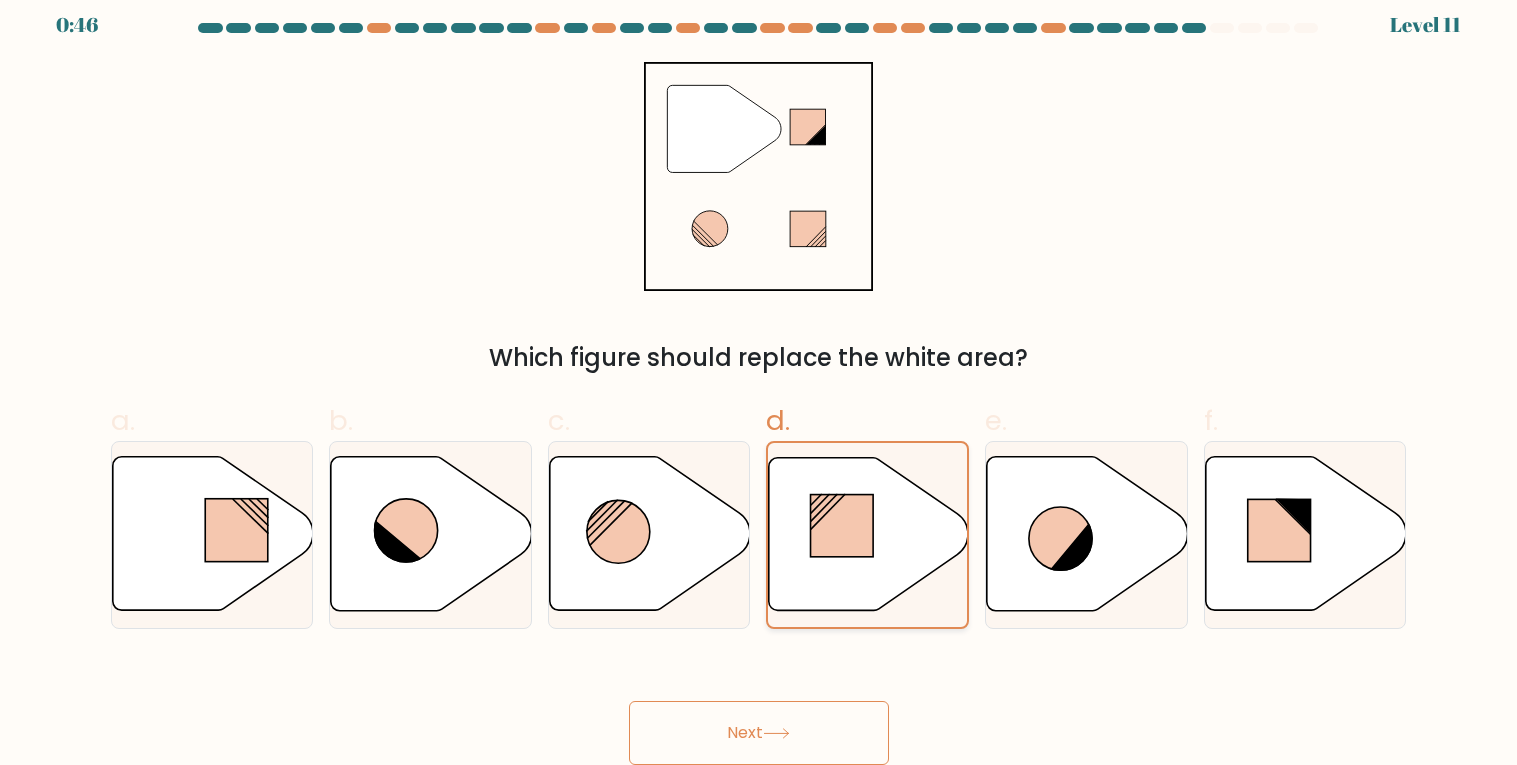 click 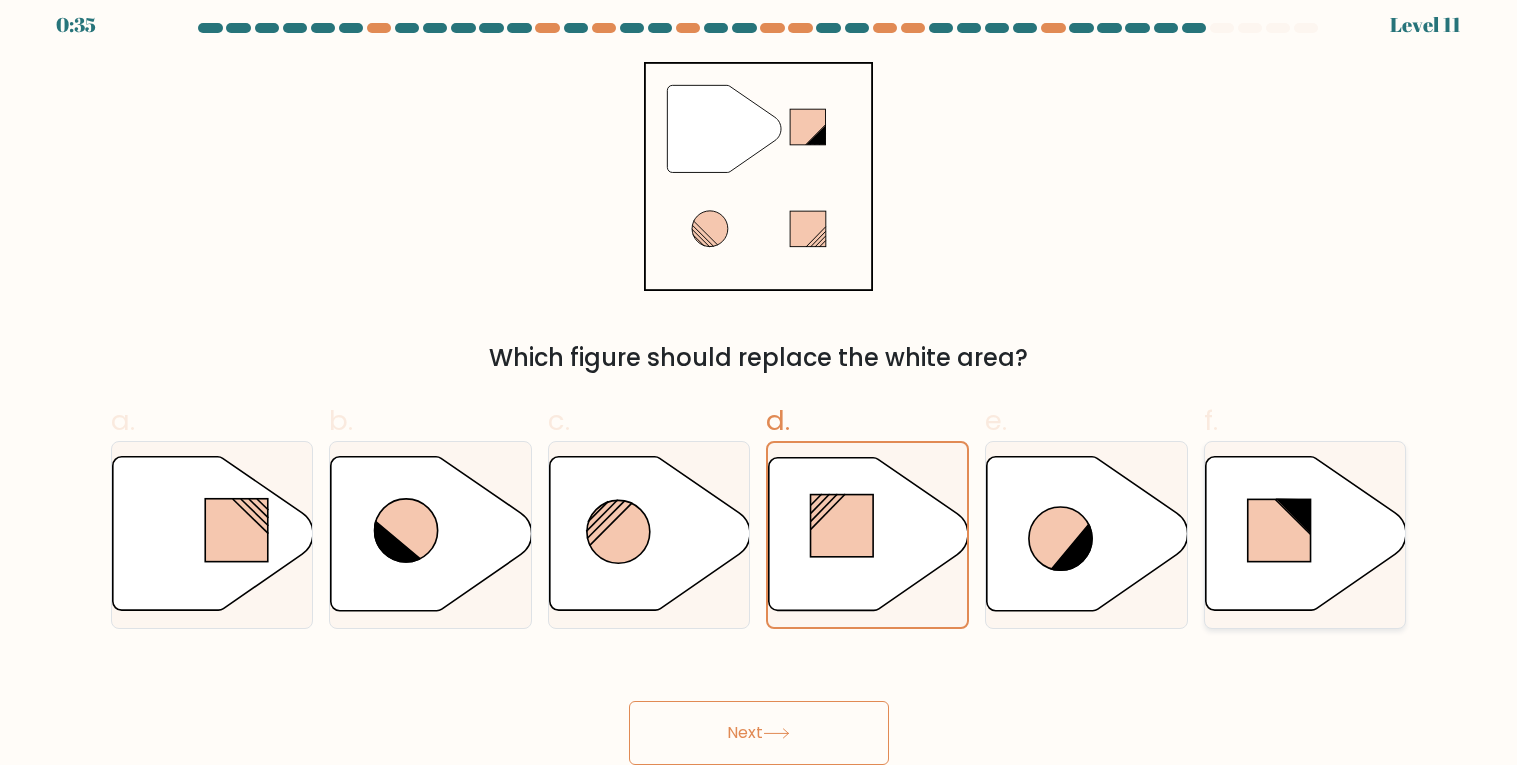 click 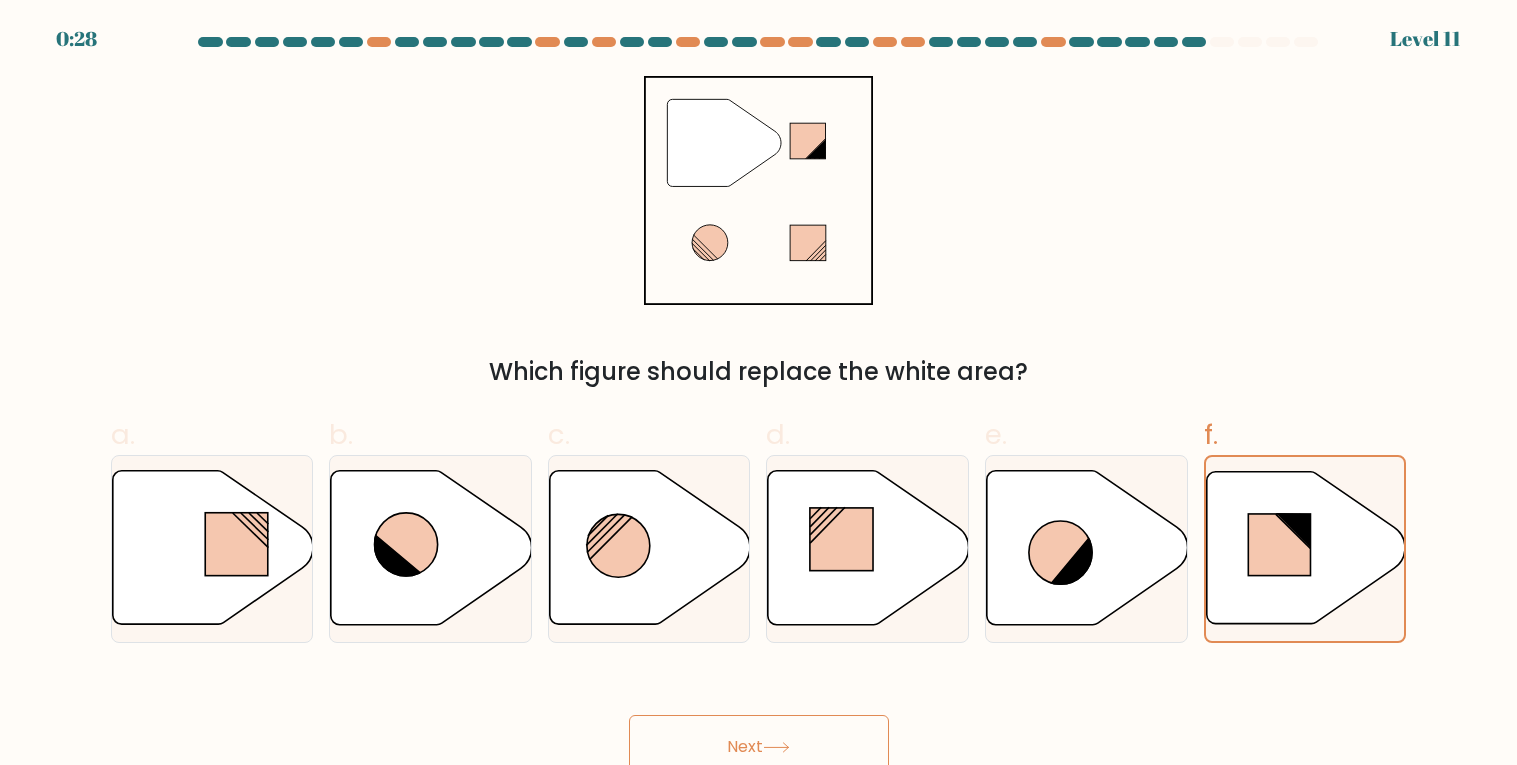 scroll, scrollTop: 14, scrollLeft: 0, axis: vertical 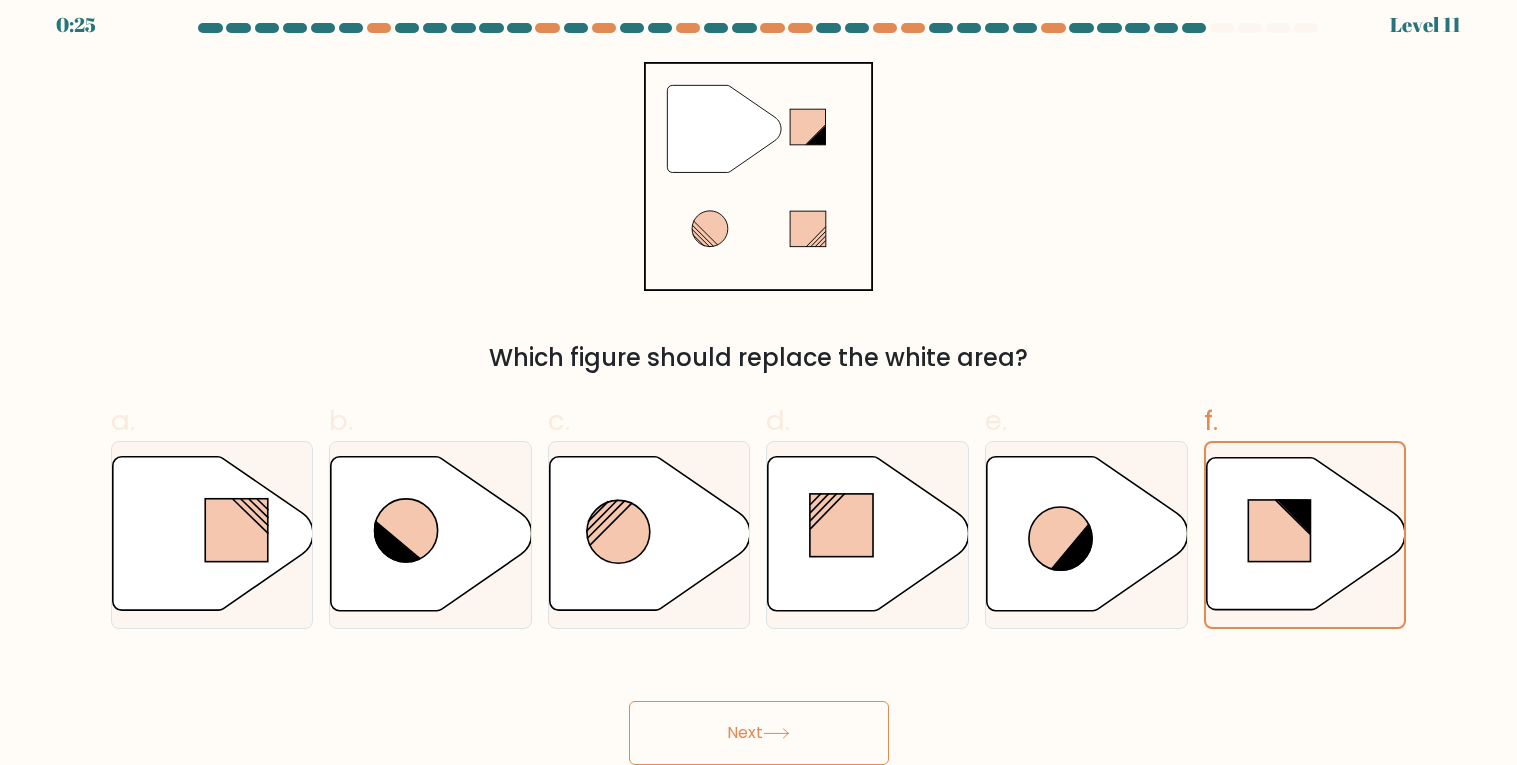 click on "Next" at bounding box center (759, 733) 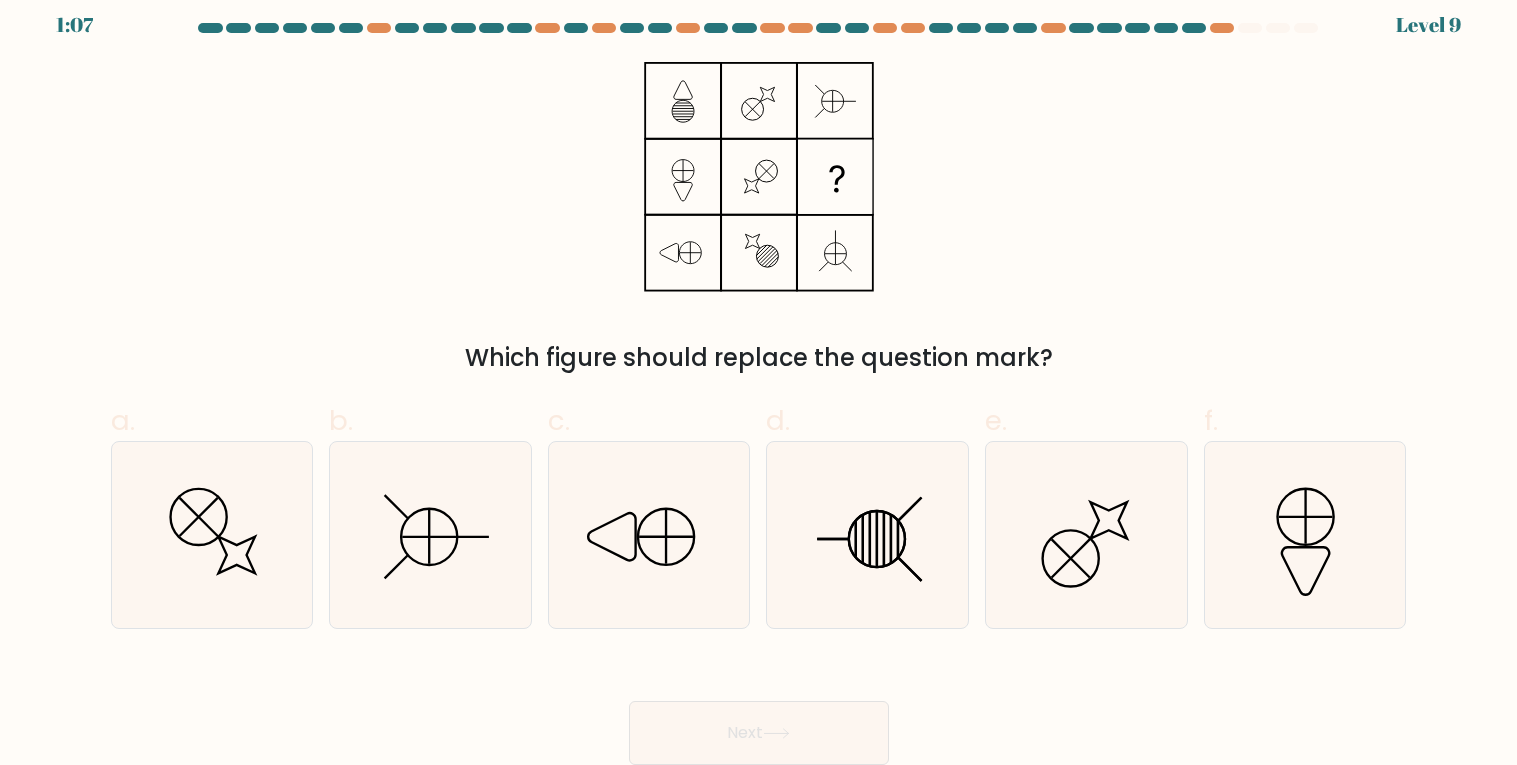 click on "a.
b.
c." at bounding box center (759, 506) 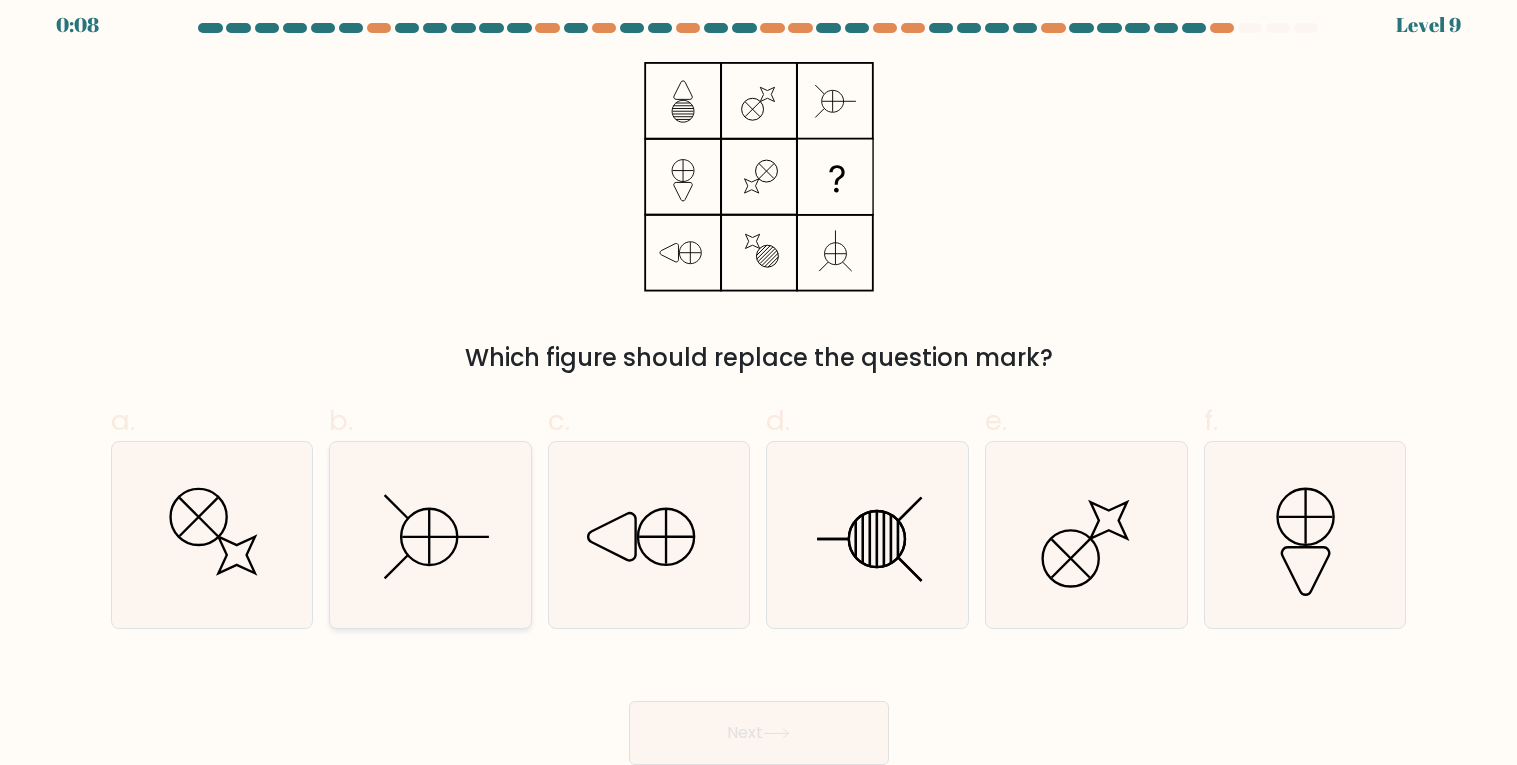 click 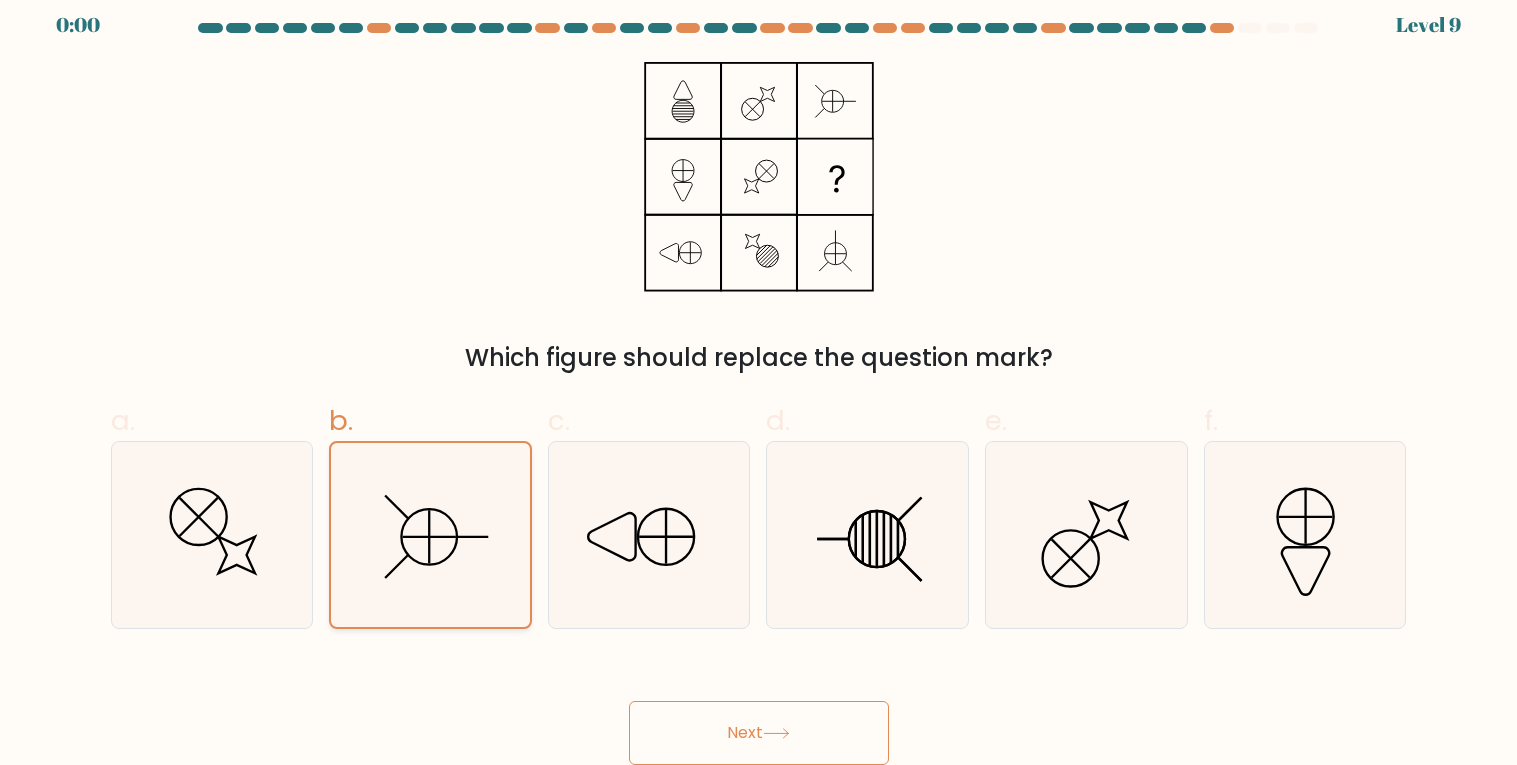 click 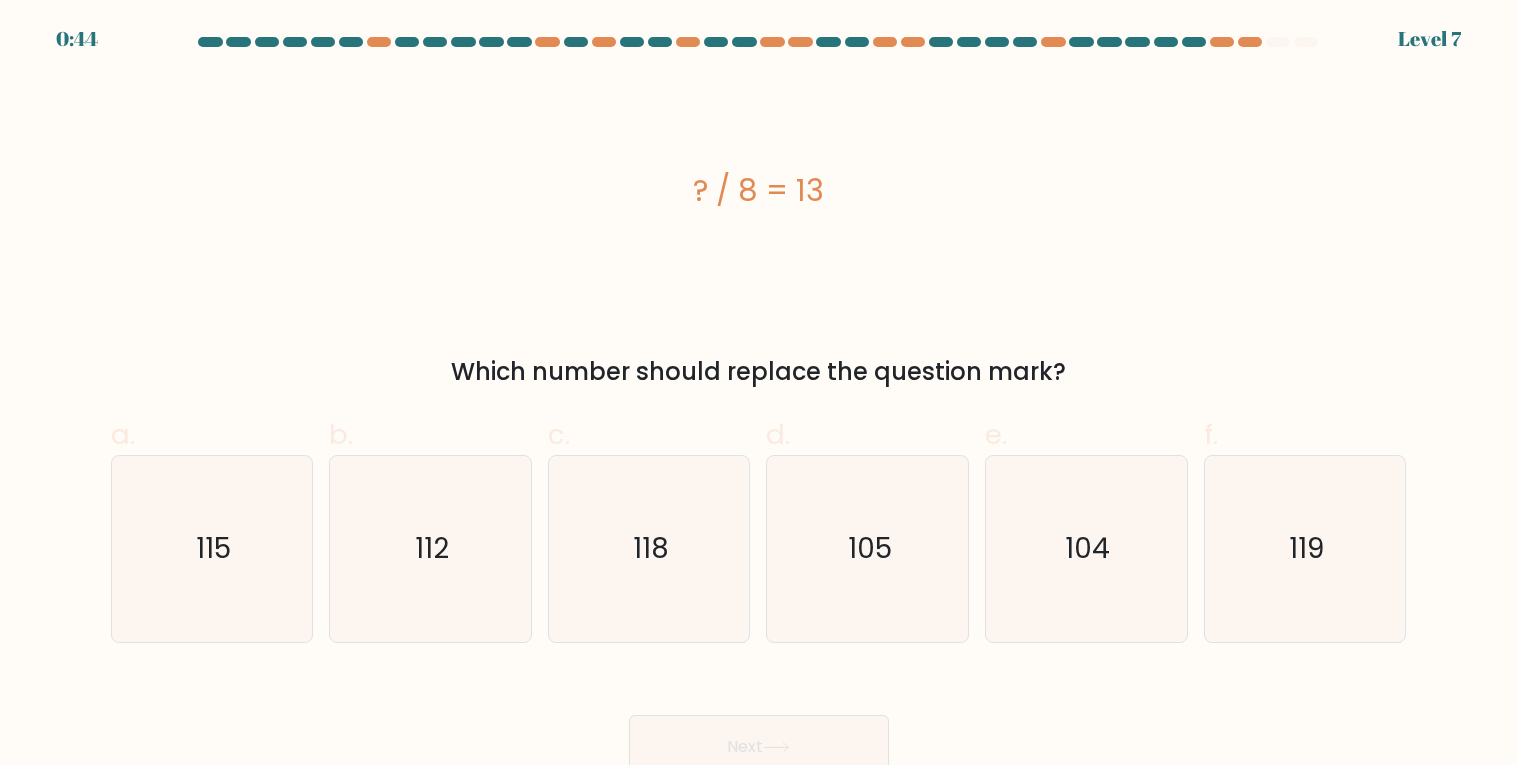 scroll, scrollTop: 0, scrollLeft: 0, axis: both 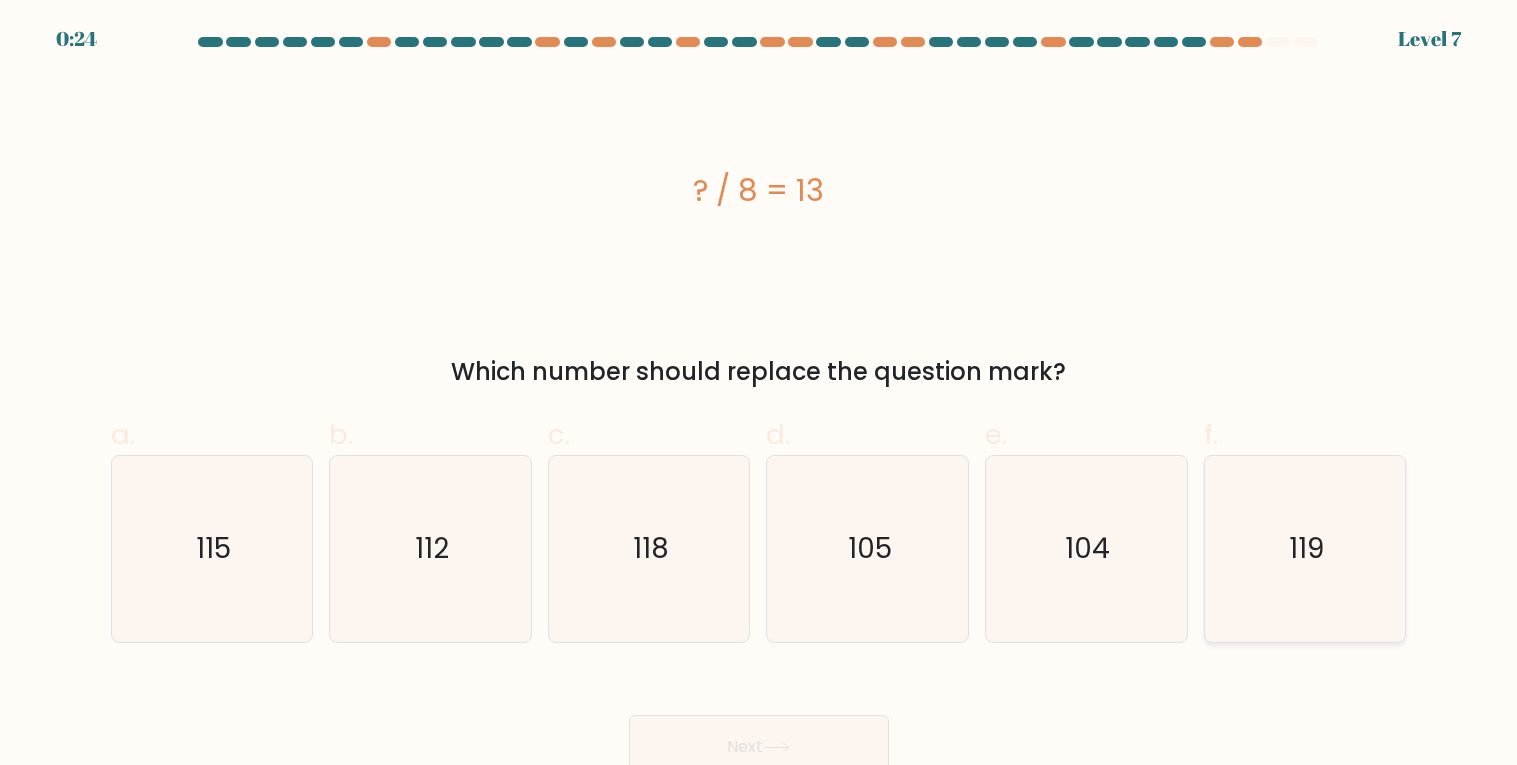 click on "119" 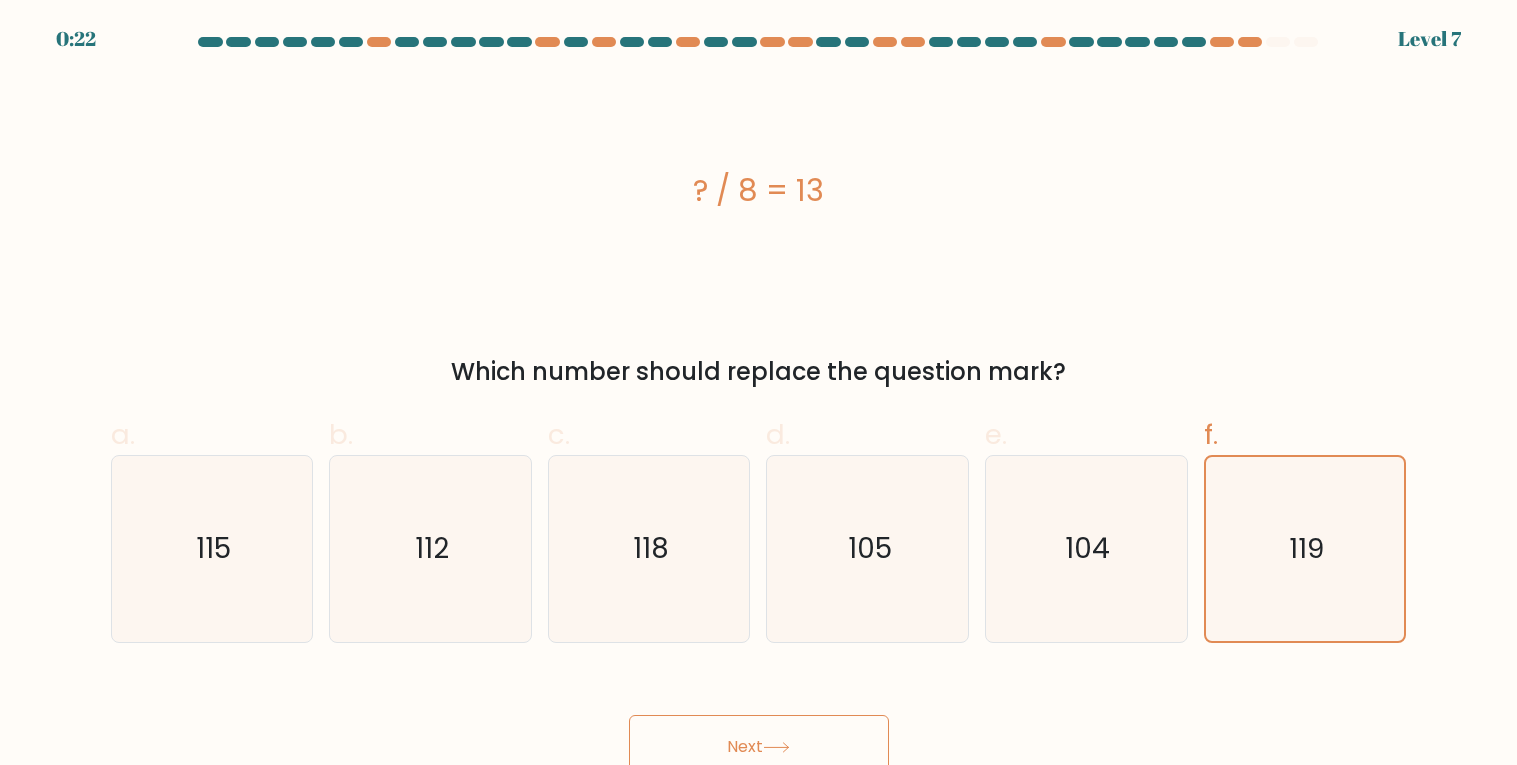 click on "Next" at bounding box center [759, 747] 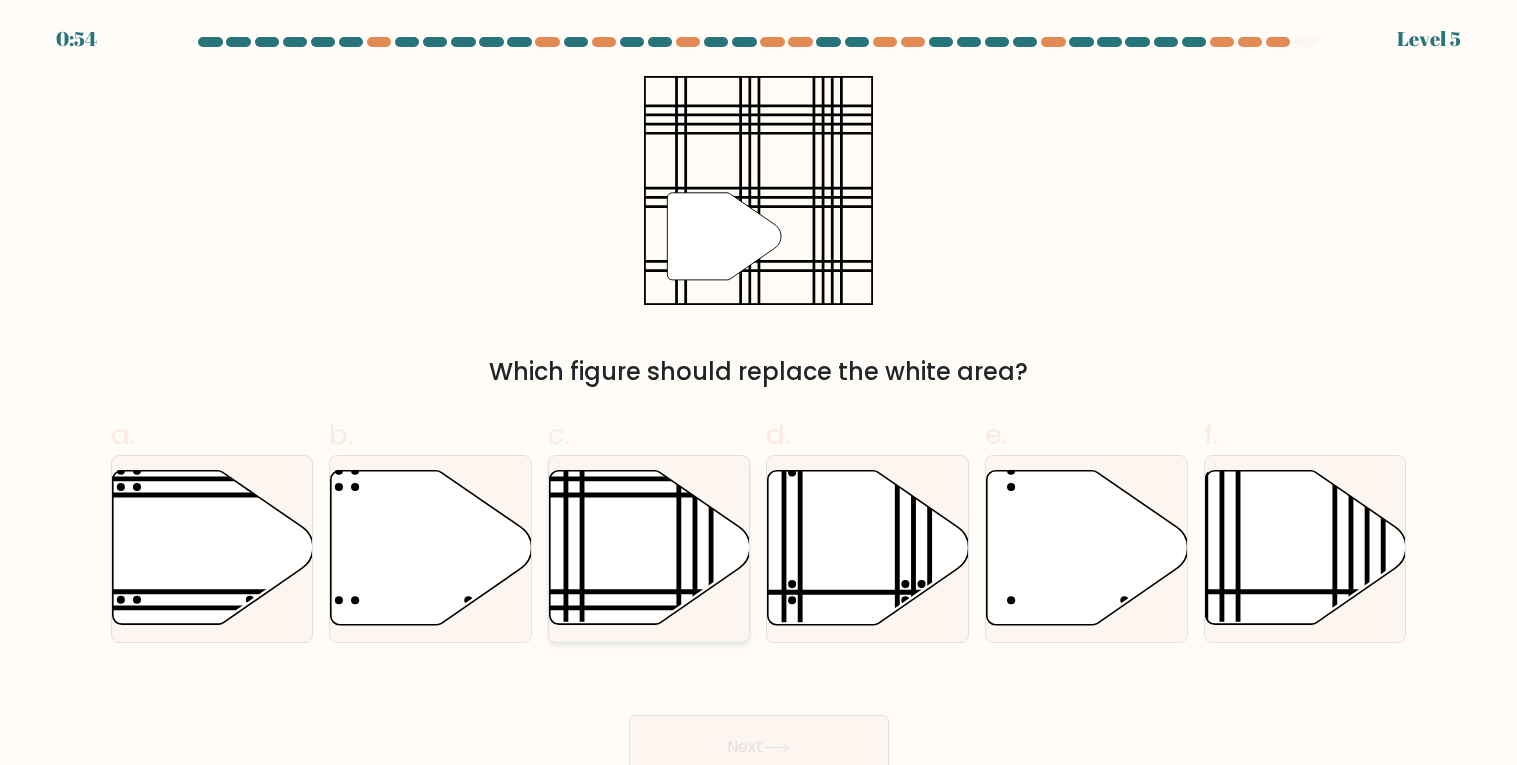 click 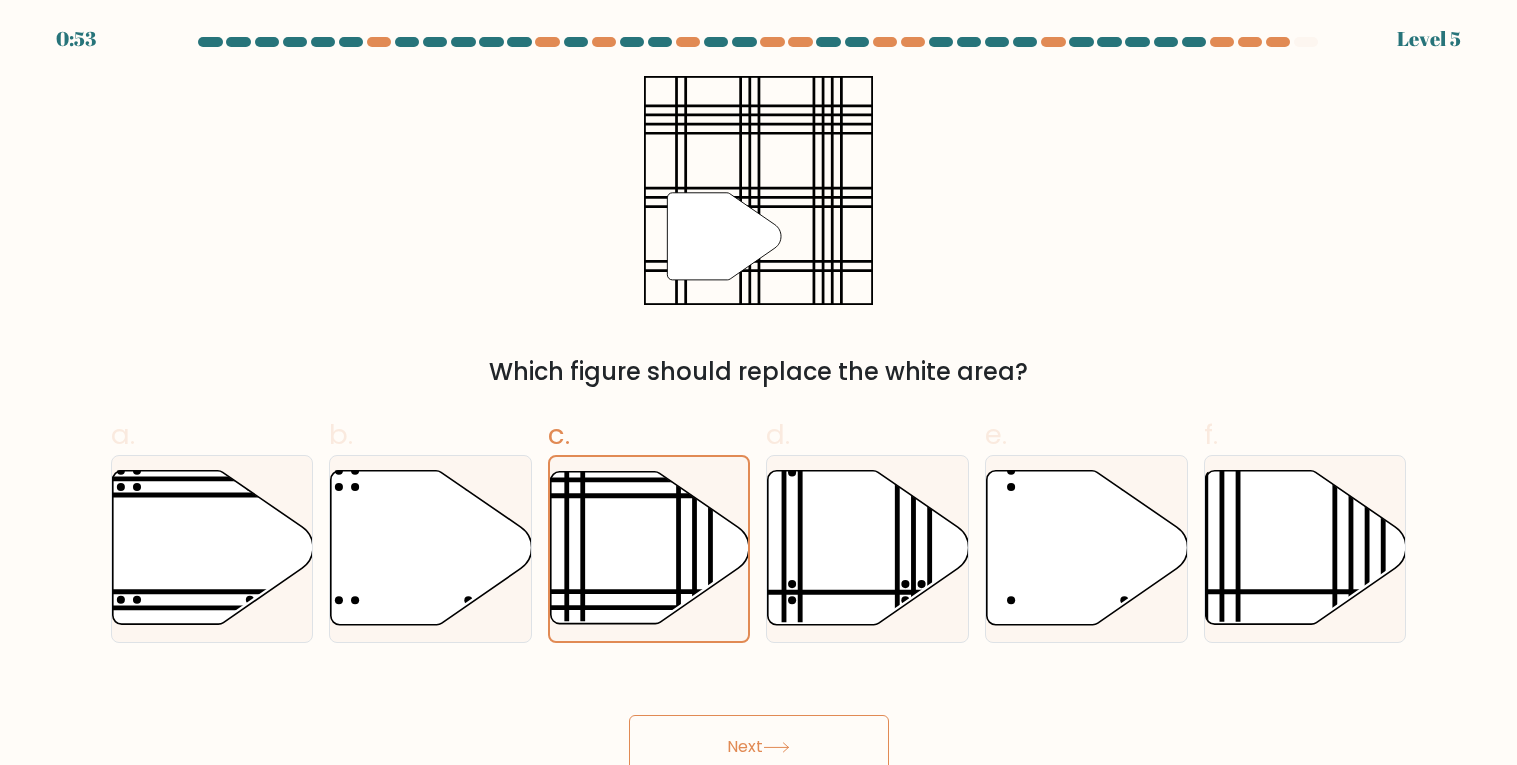 click on "Next" at bounding box center (759, 747) 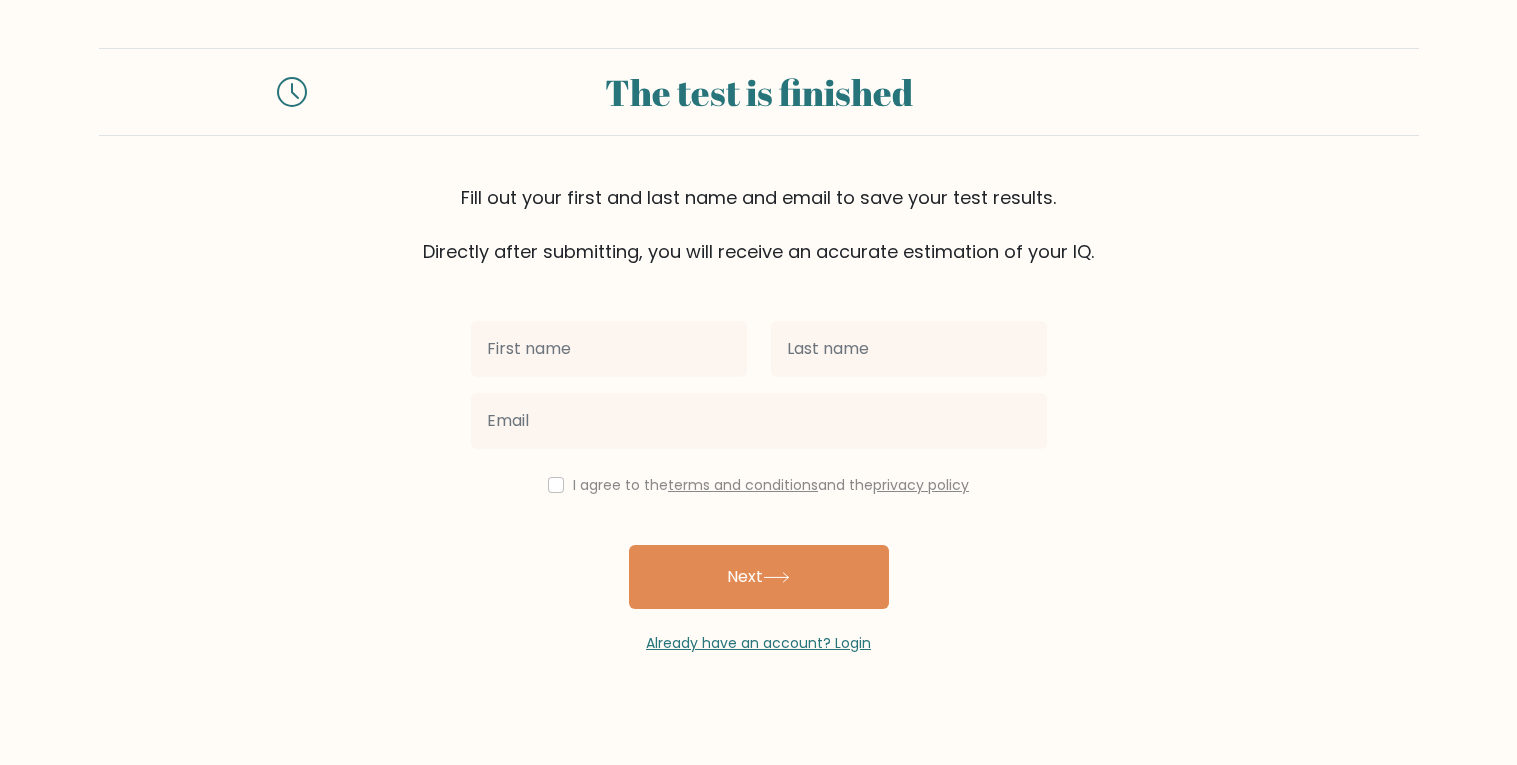 scroll, scrollTop: 0, scrollLeft: 0, axis: both 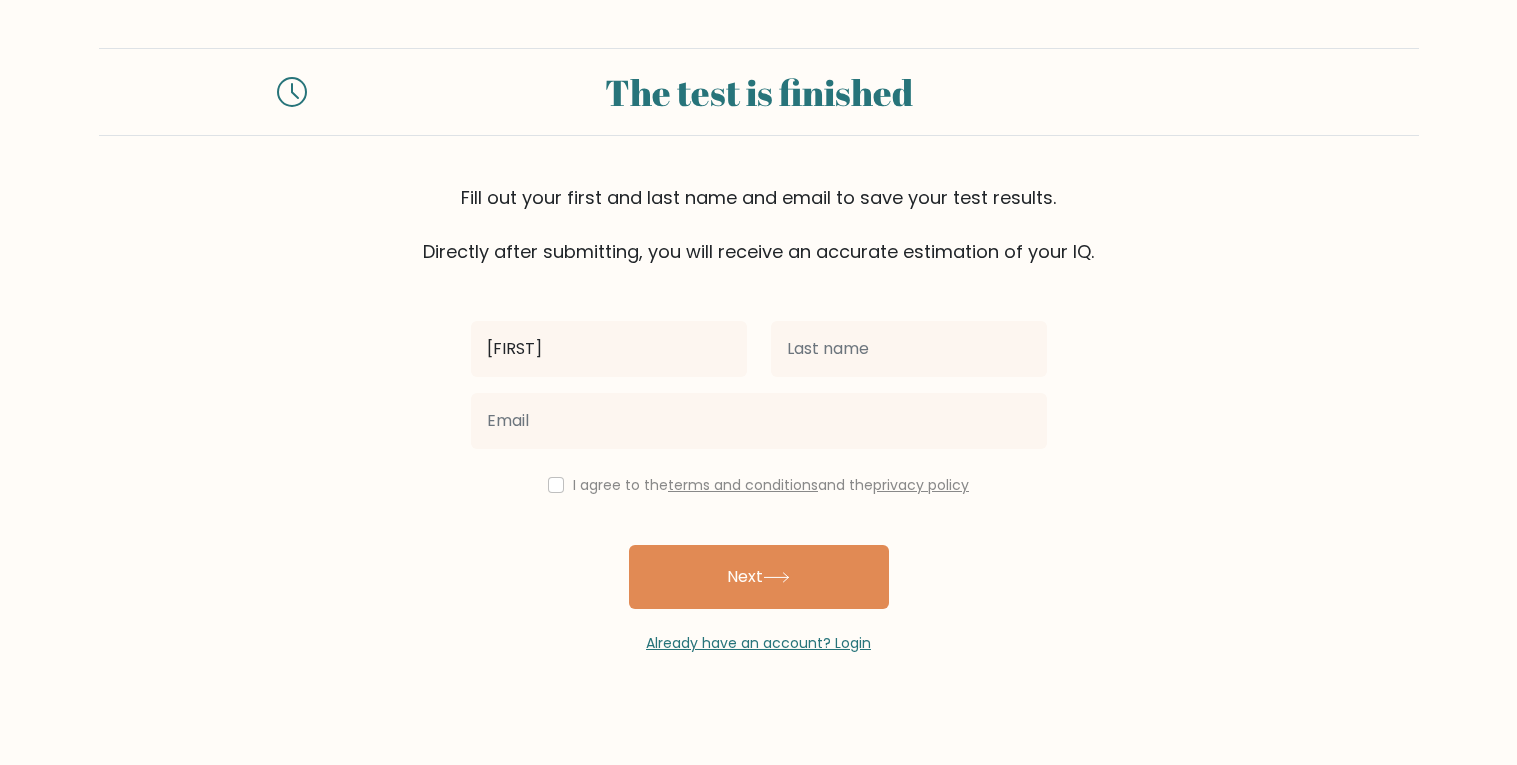 type on "[FIRST]" 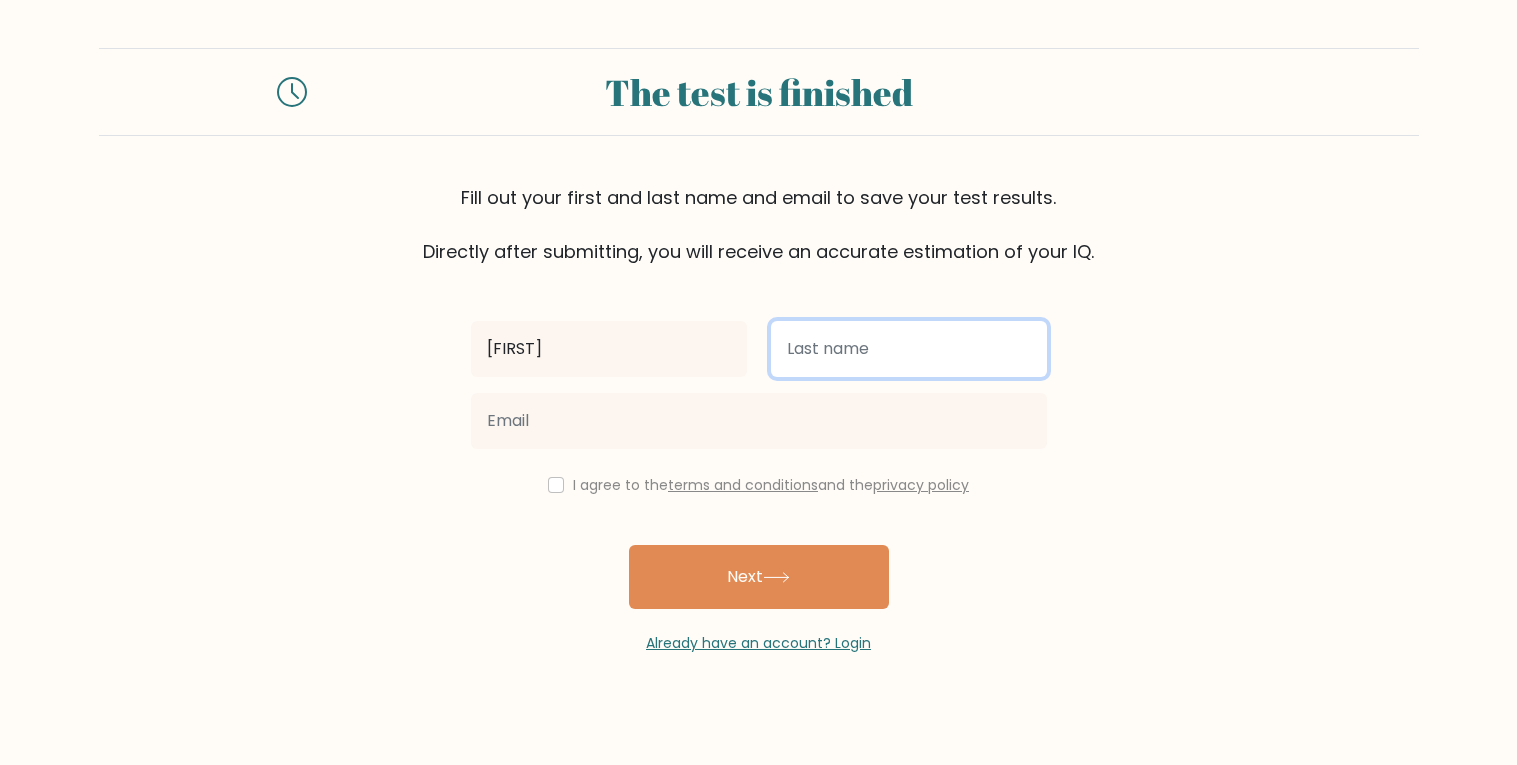 click at bounding box center (909, 349) 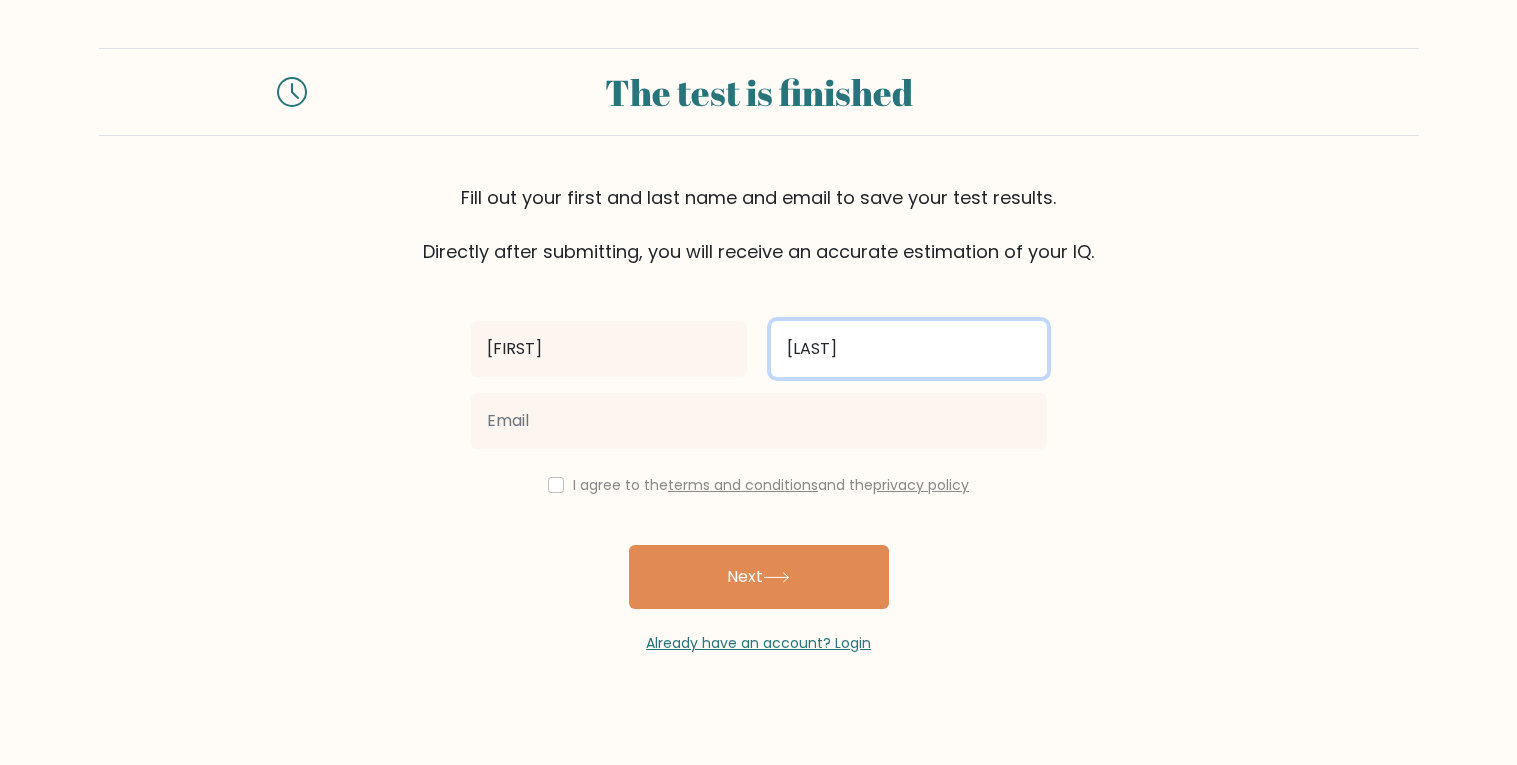 type on "[LAST]" 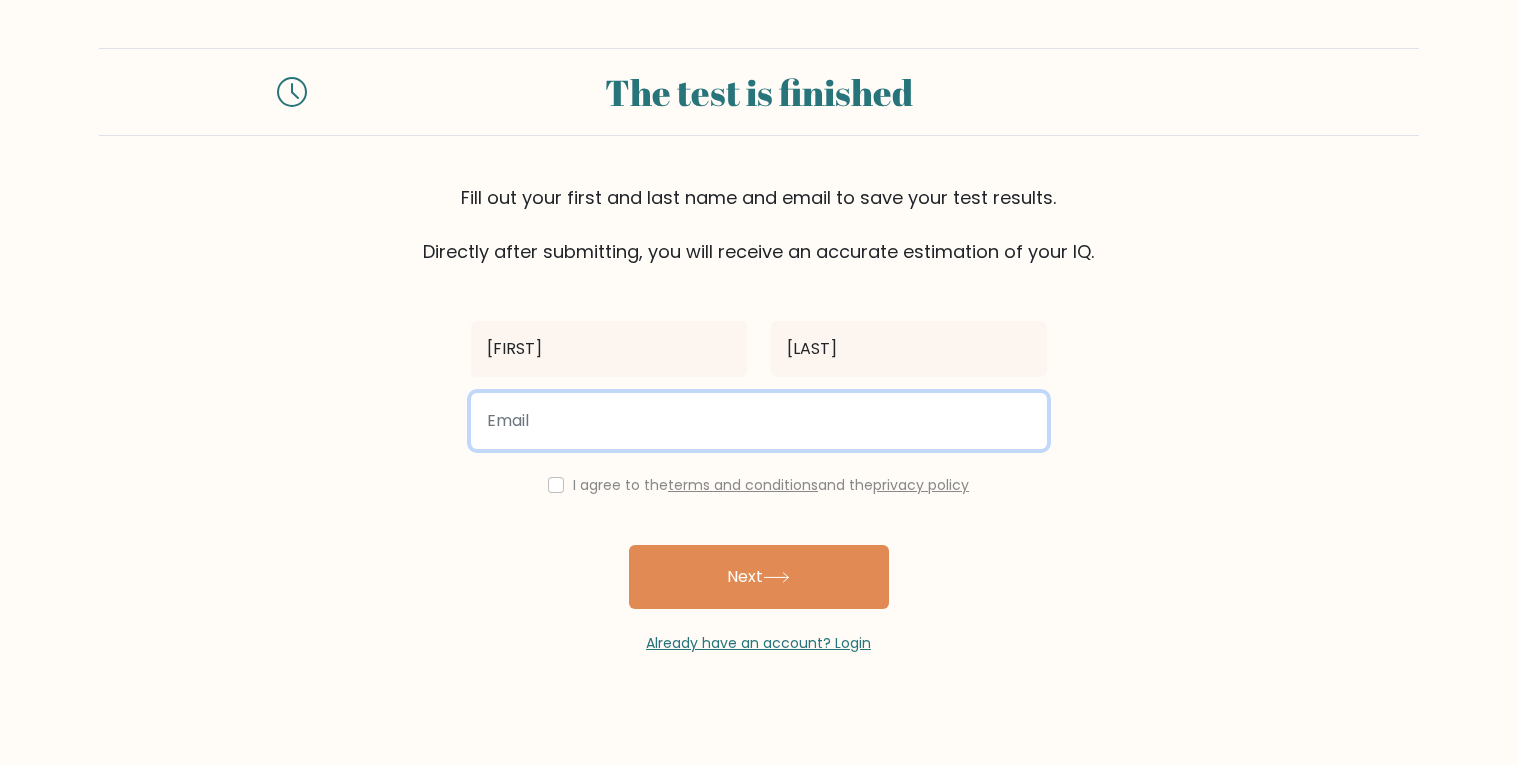 click at bounding box center [759, 421] 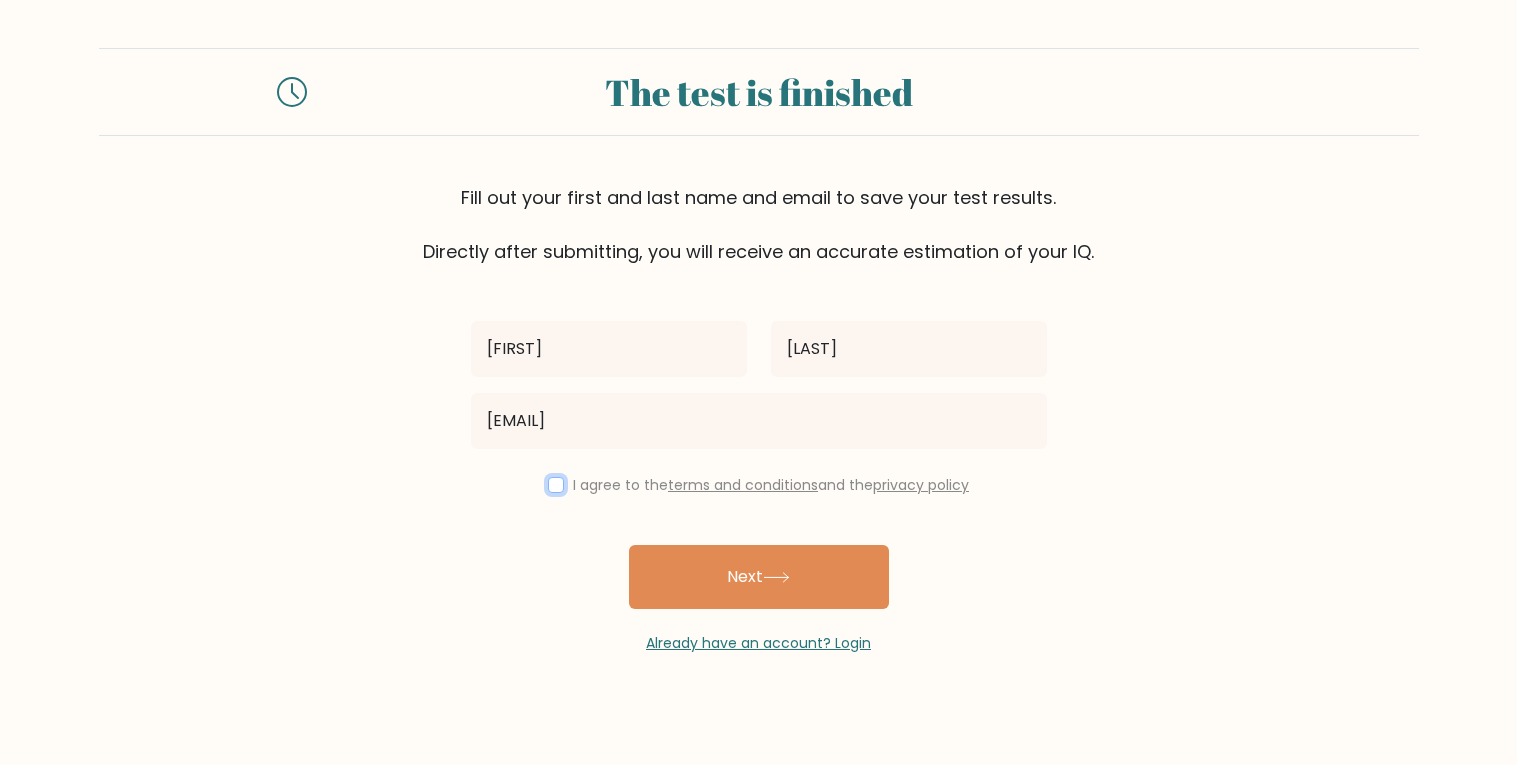 click at bounding box center [556, 485] 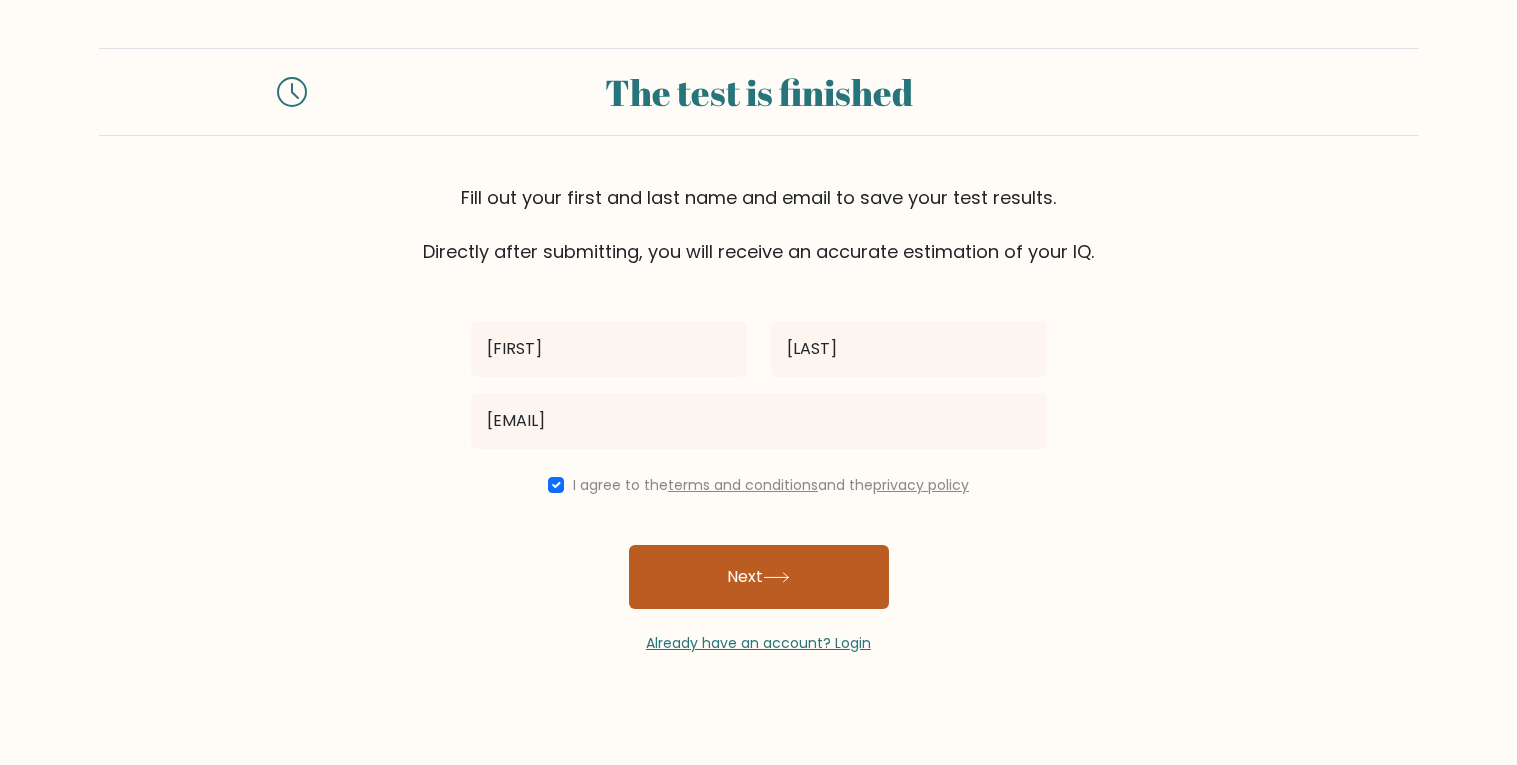 click on "Next" at bounding box center [759, 577] 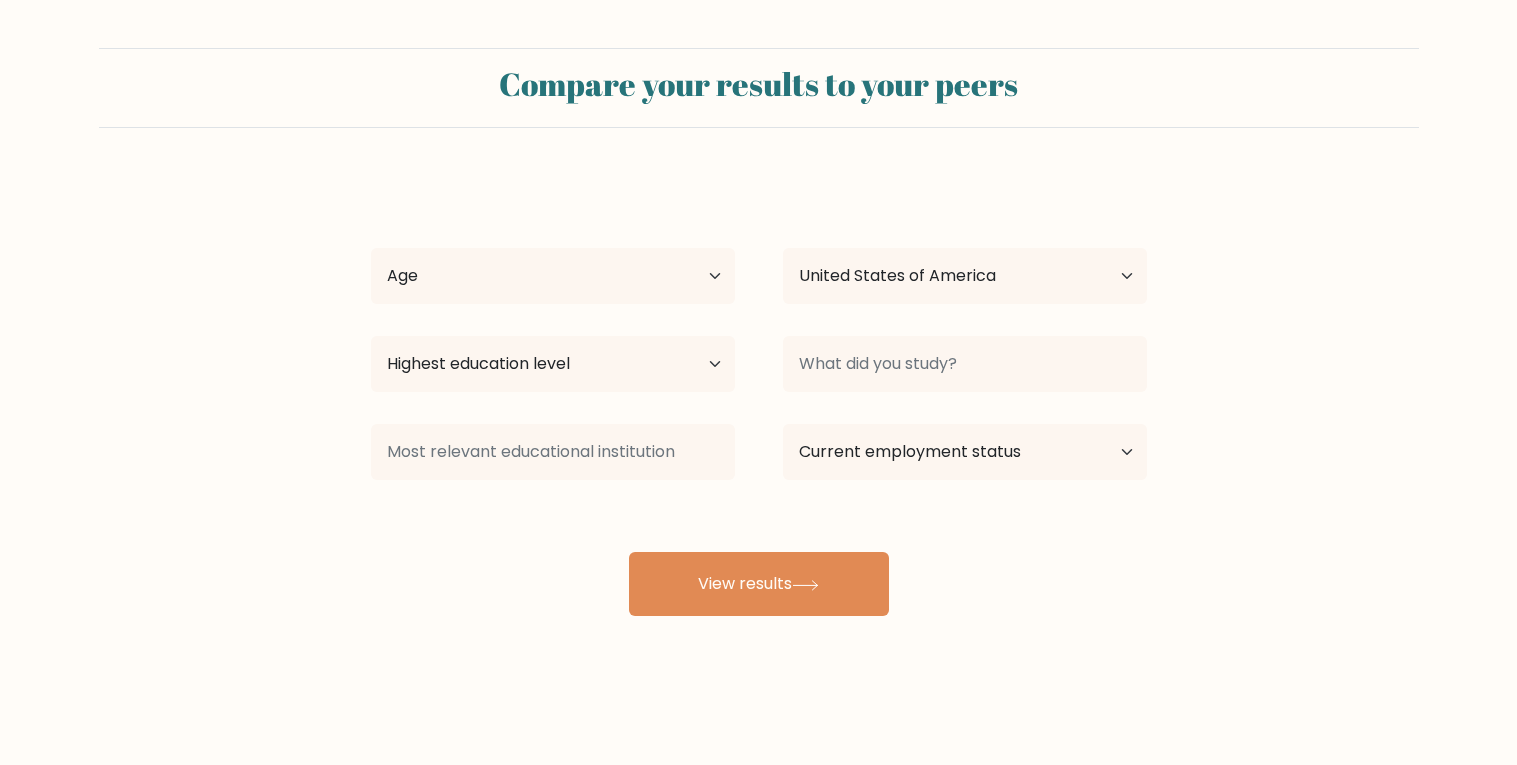 select on "US" 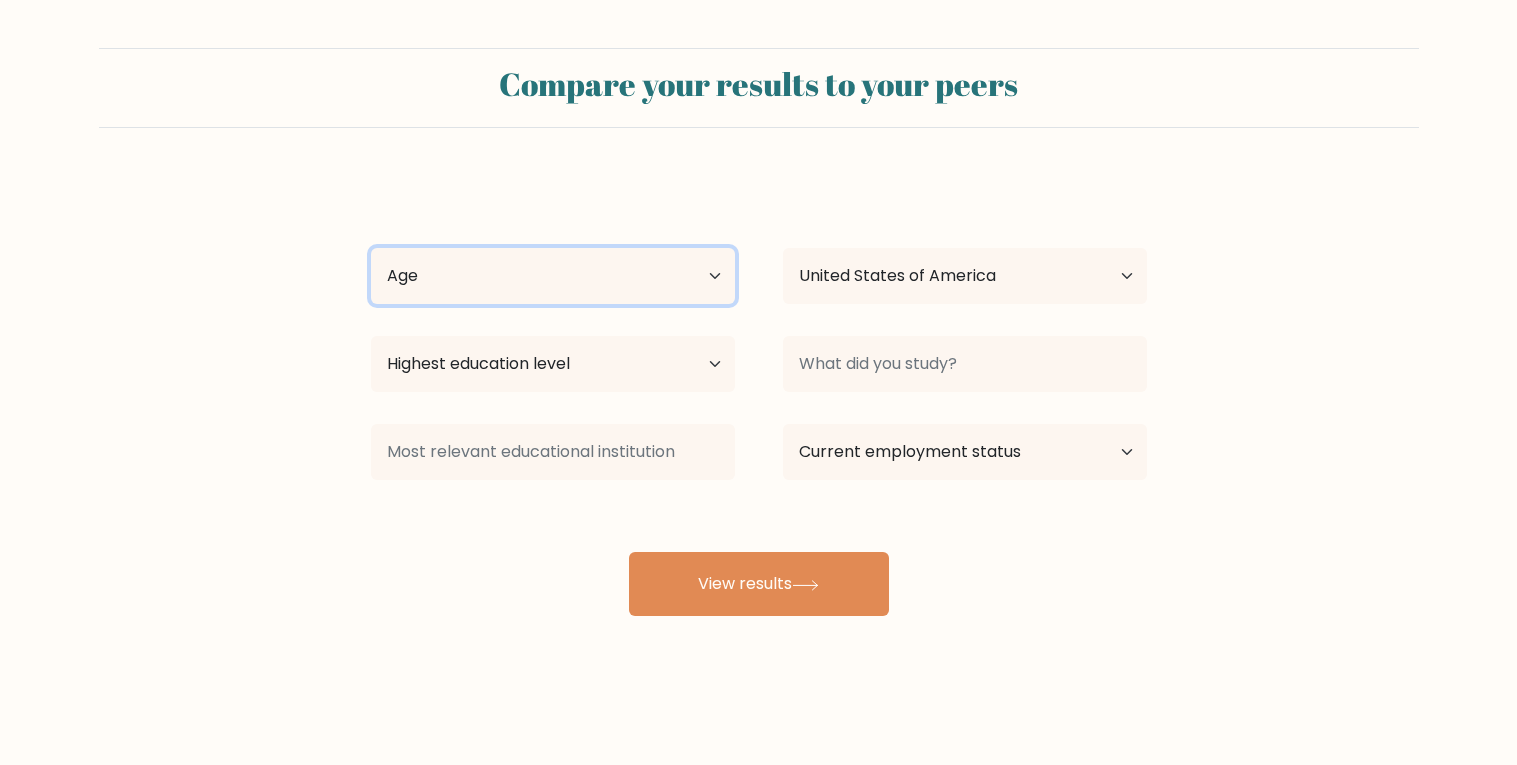 click on "Age
Under 18 years old
18-24 years old
25-34 years old
35-44 years old
45-54 years old
55-64 years old
65 years old and above" at bounding box center [553, 276] 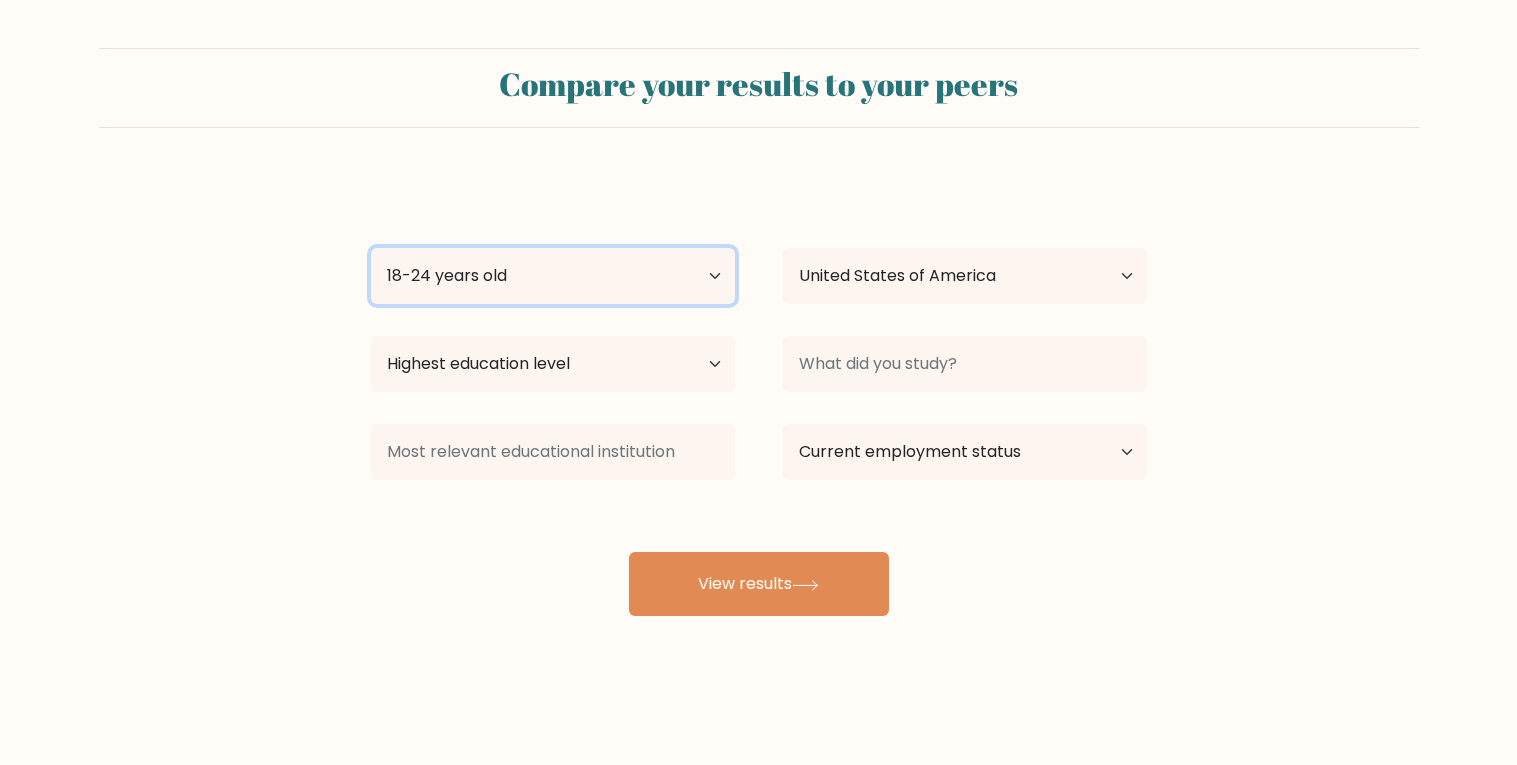 click on "Age
Under 18 years old
18-24 years old
25-34 years old
35-44 years old
45-54 years old
55-64 years old
65 years old and above" at bounding box center [553, 276] 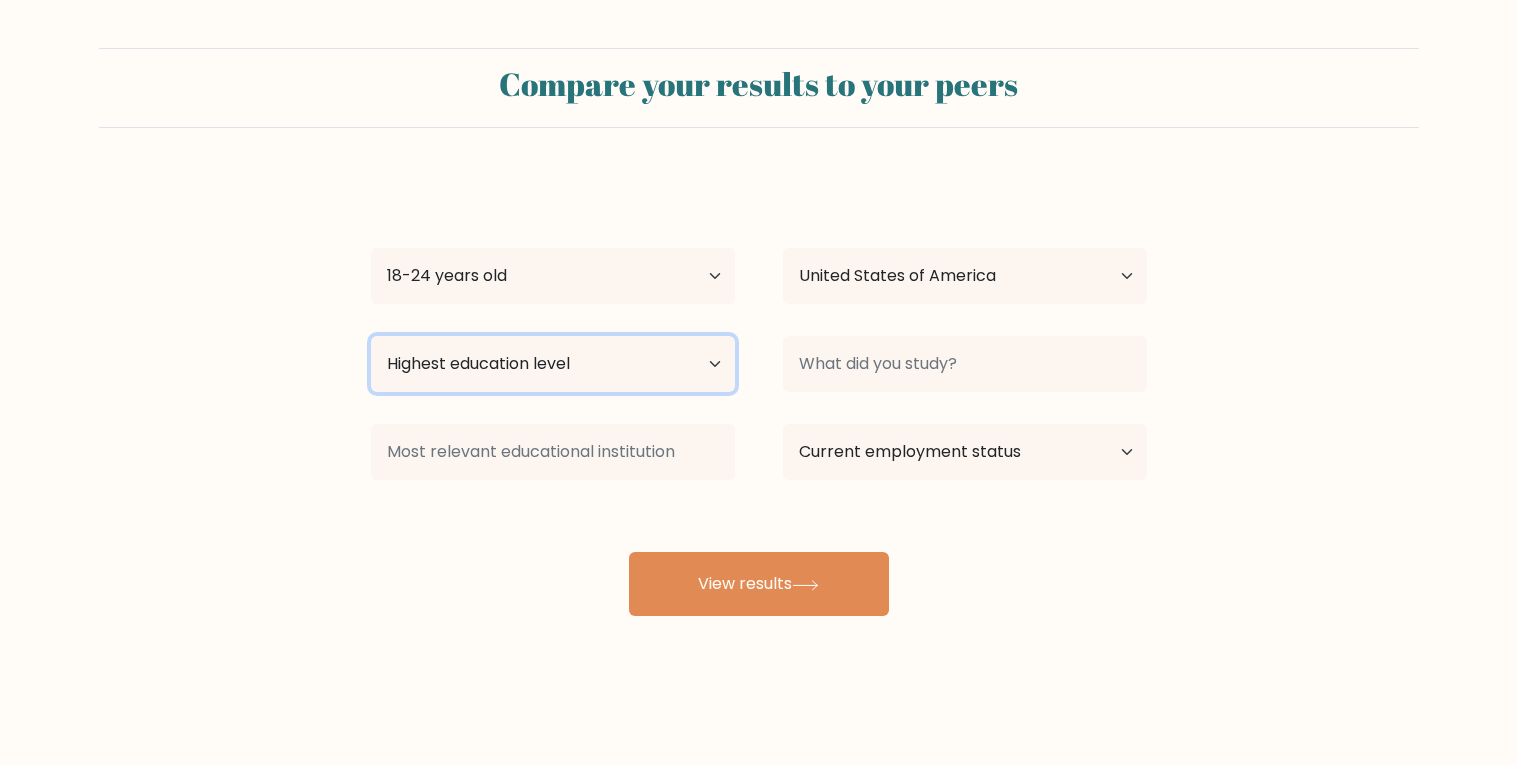 click on "Highest education level
No schooling
Primary
Lower Secondary
Upper Secondary
Occupation Specific
Bachelor's degree
Master's degree
Doctoral degree" at bounding box center (553, 364) 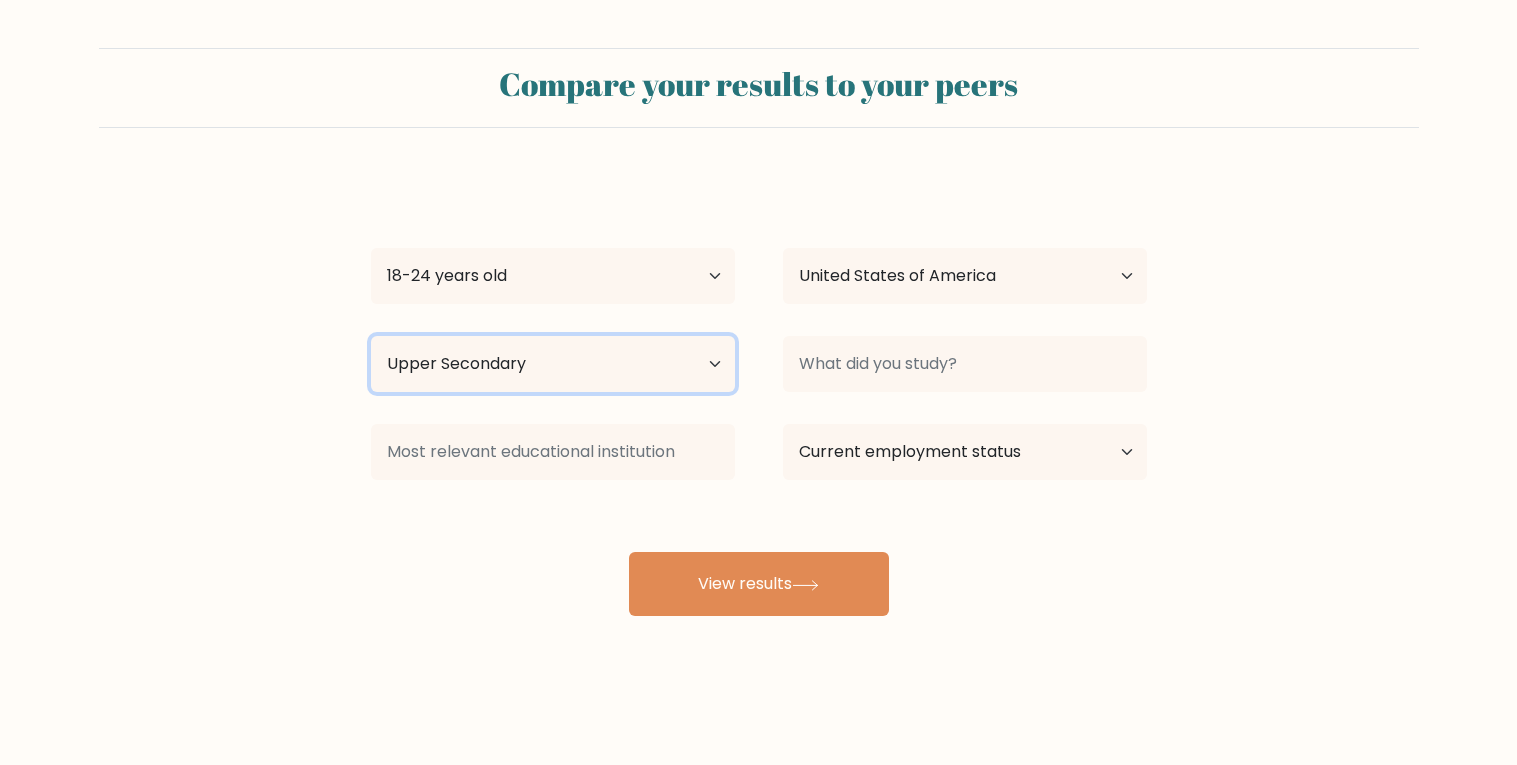 click on "Highest education level
No schooling
Primary
Lower Secondary
Upper Secondary
Occupation Specific
Bachelor's degree
Master's degree
Doctoral degree" at bounding box center (553, 364) 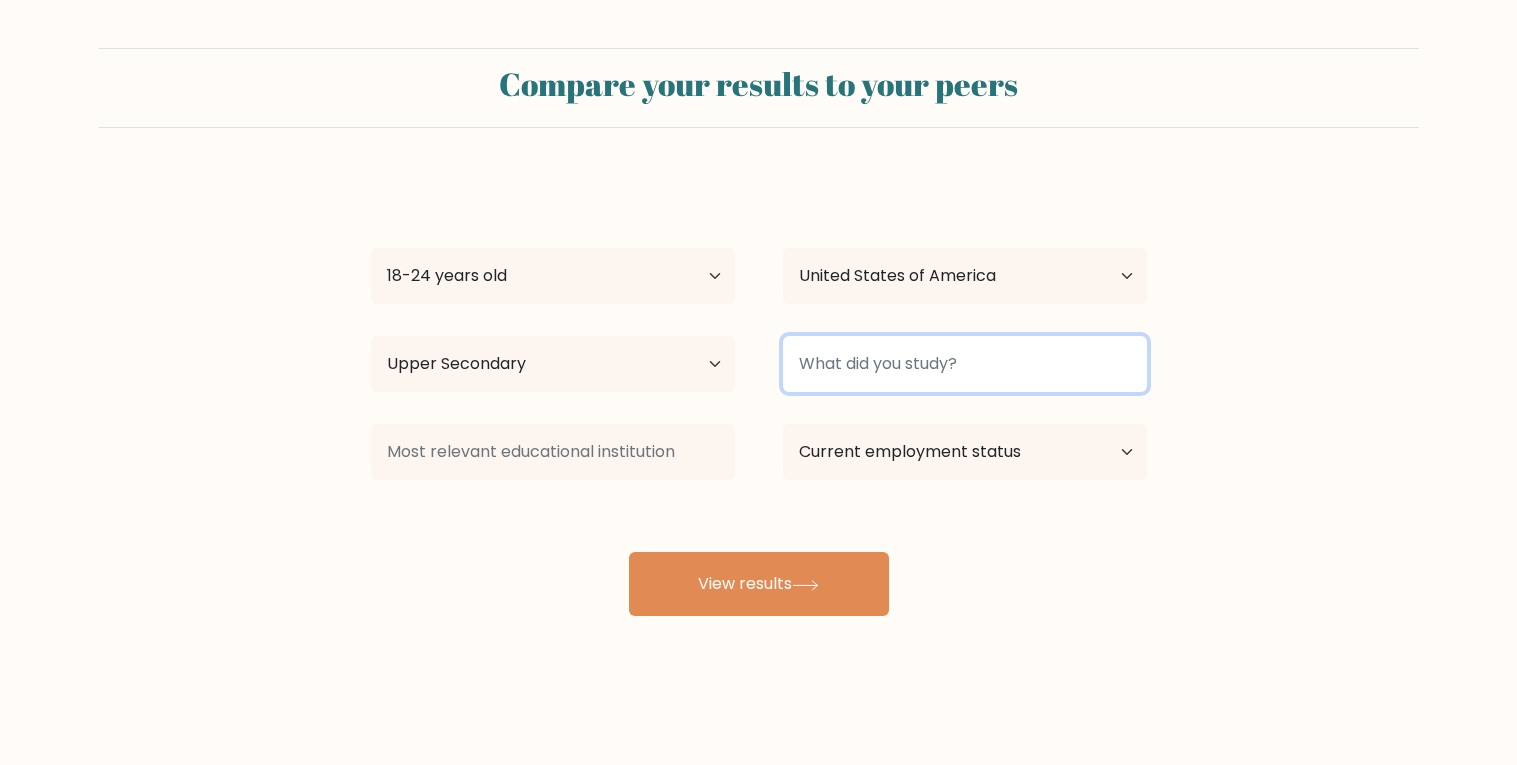 click at bounding box center (965, 364) 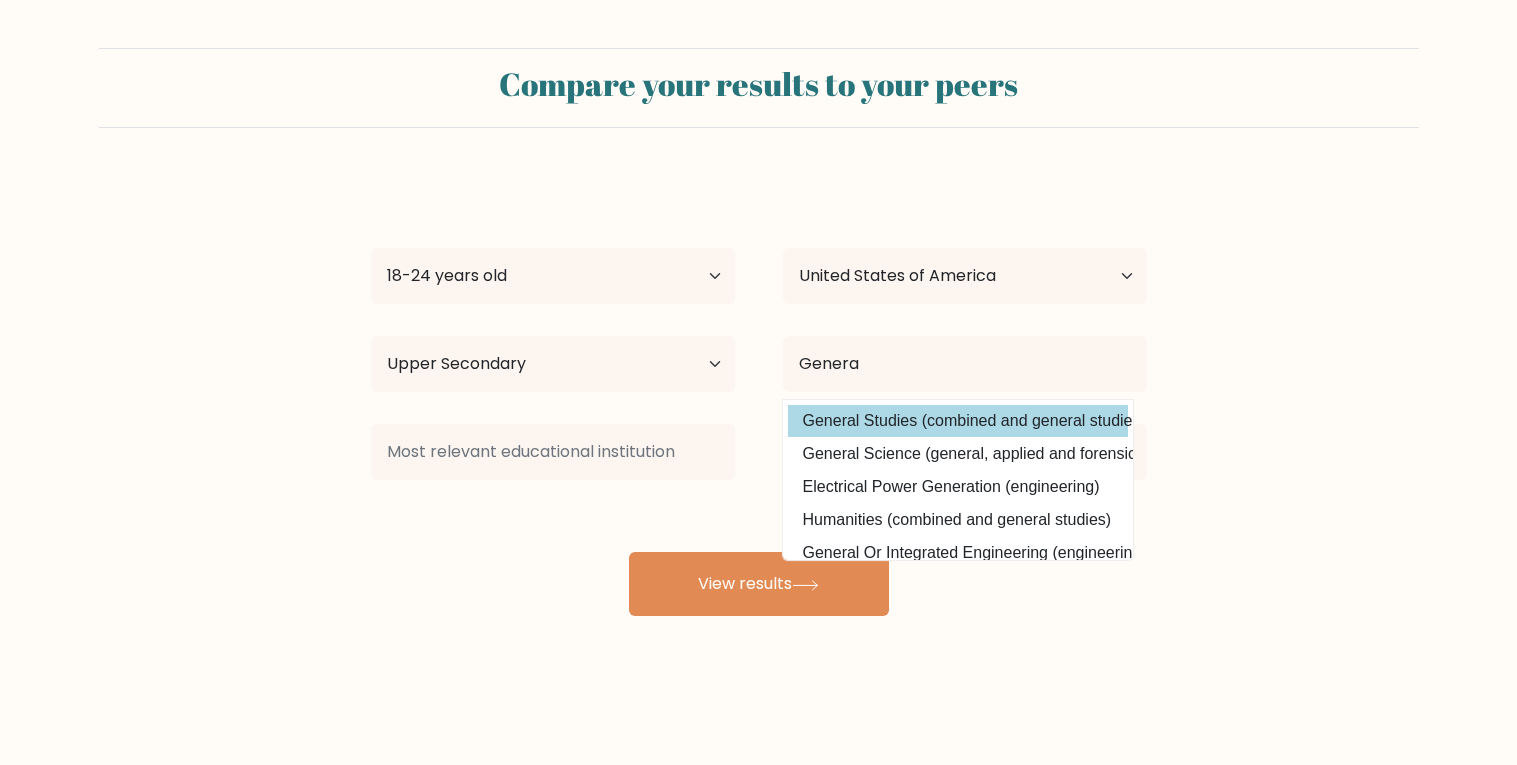 click on "General Studies (combined and general studies)" at bounding box center (958, 421) 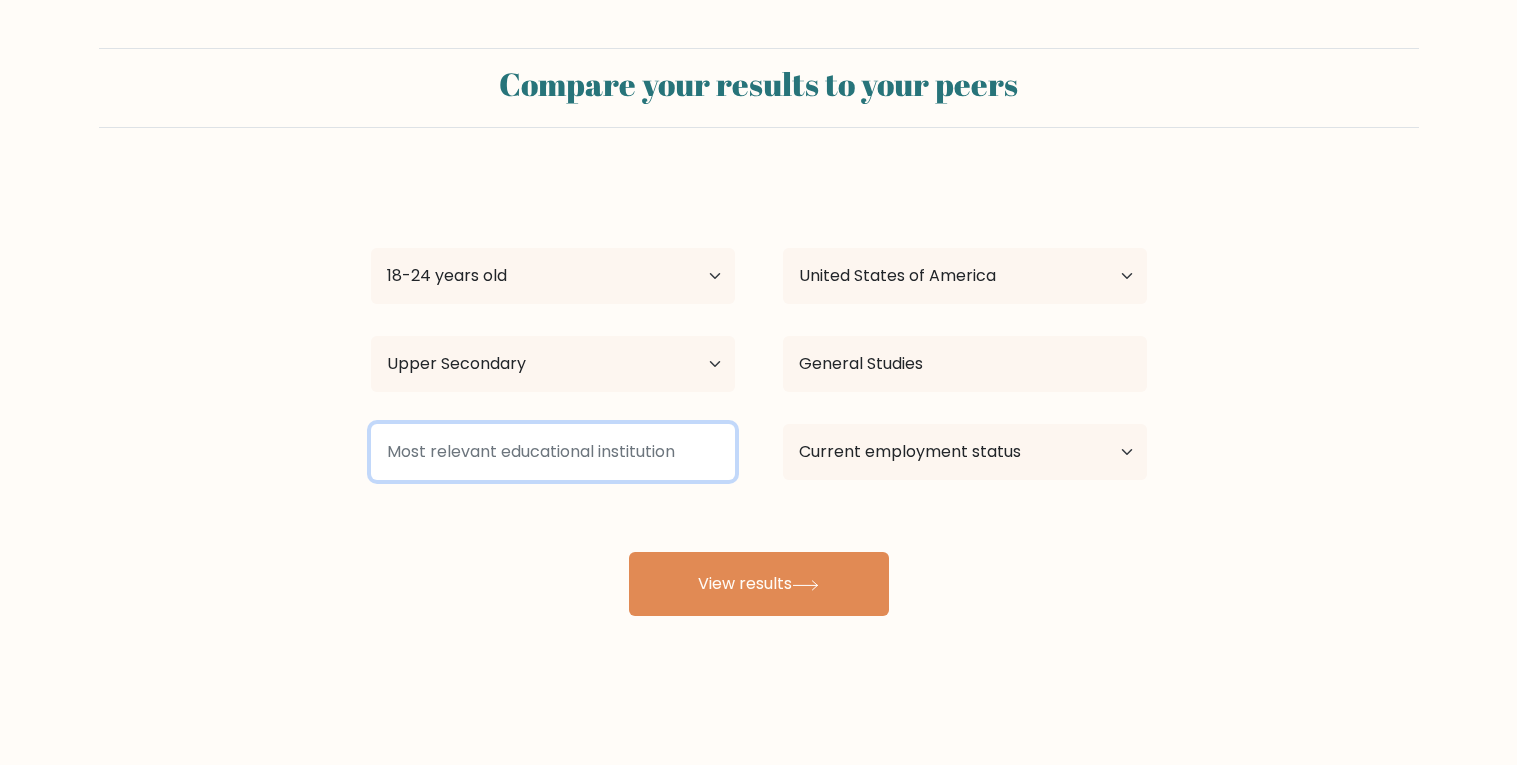 click at bounding box center [553, 452] 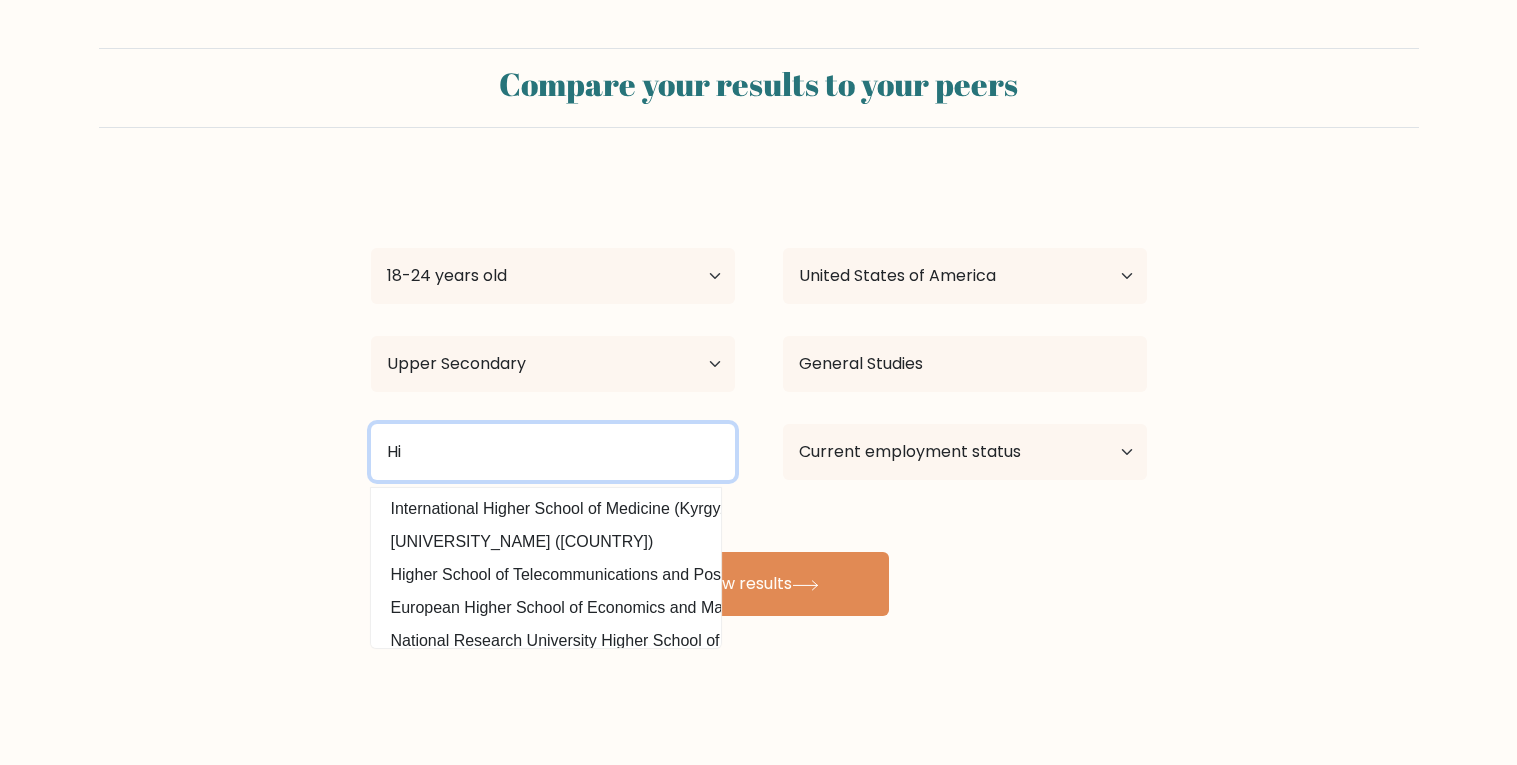 type on "H" 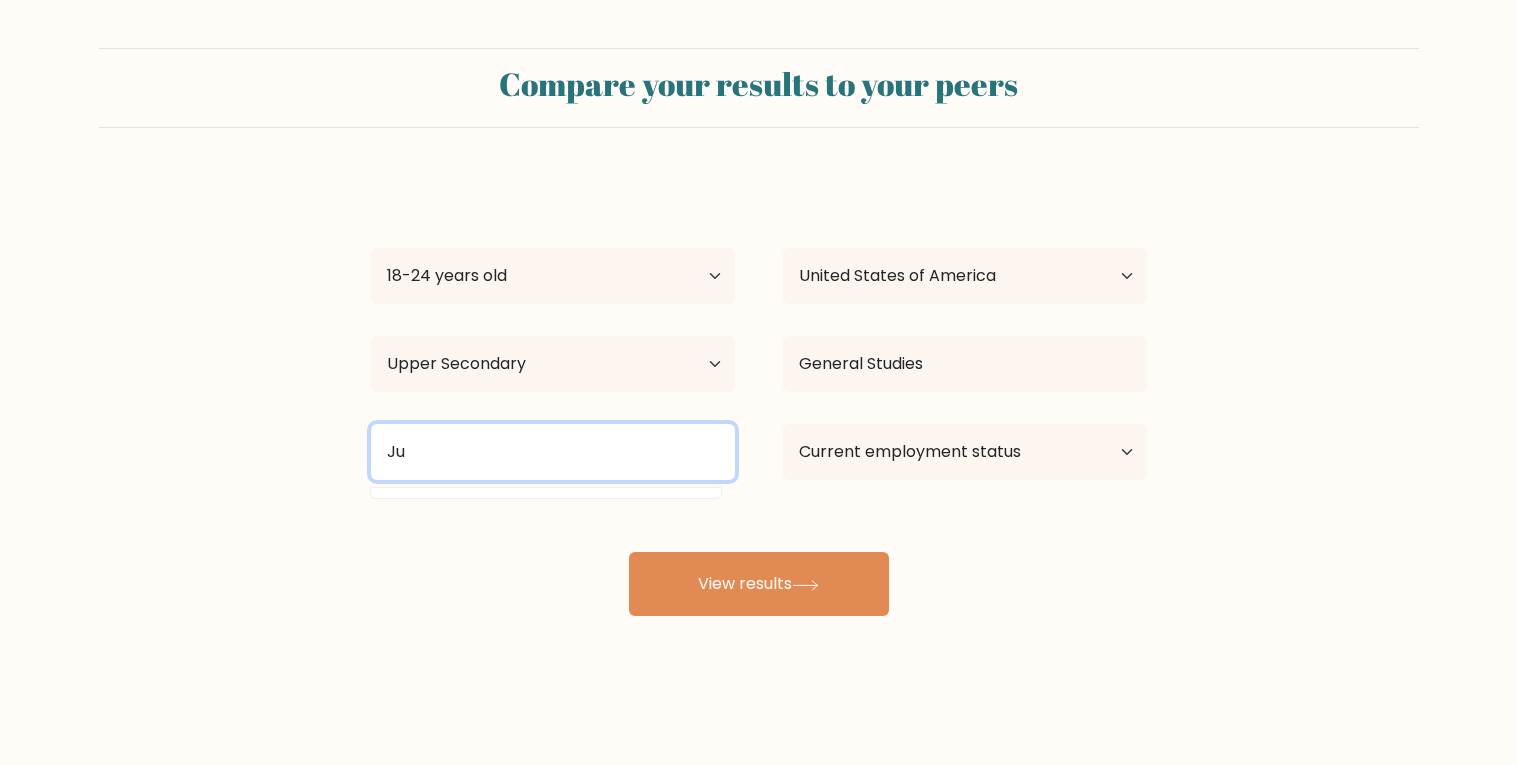 type on "J" 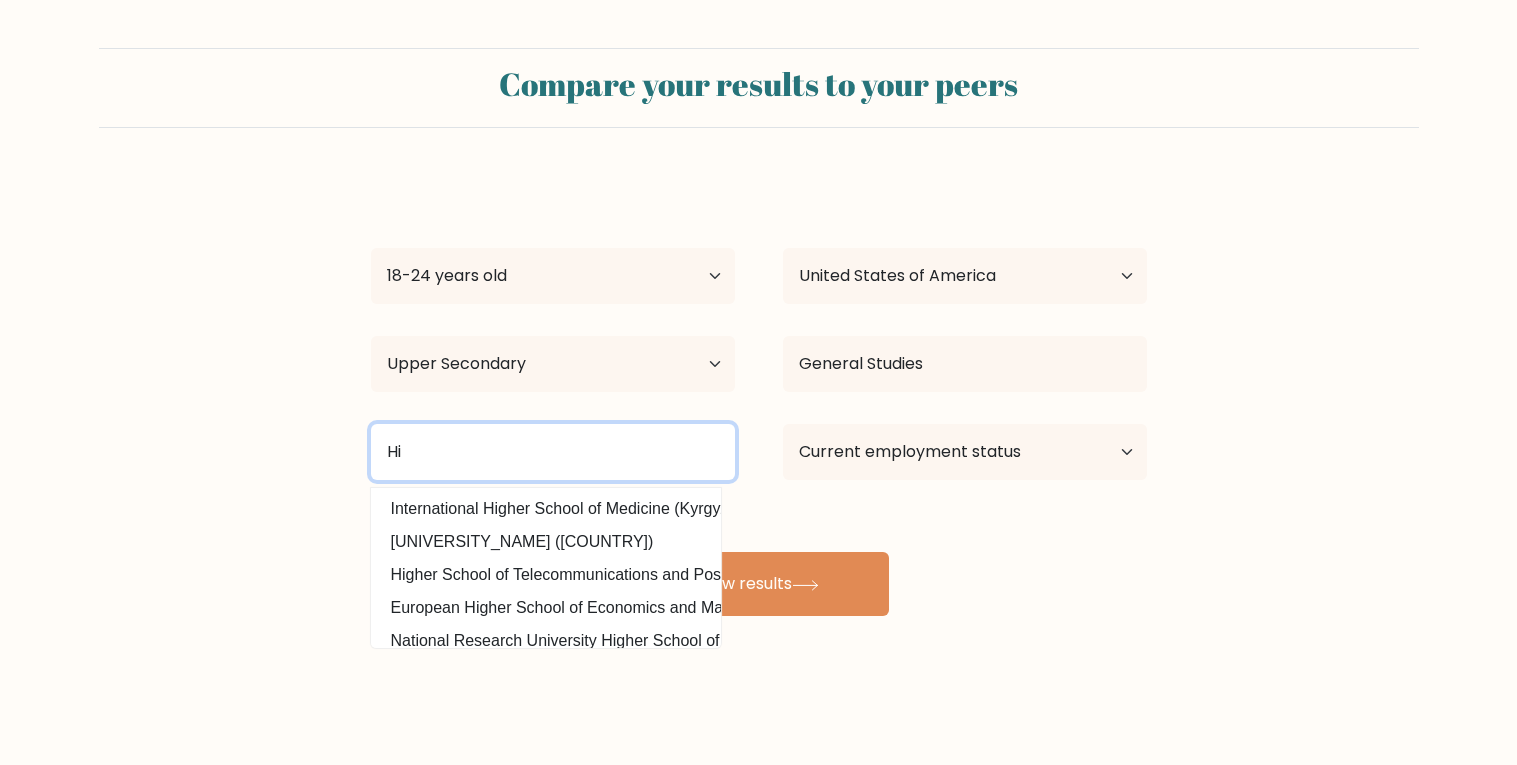 type on "H" 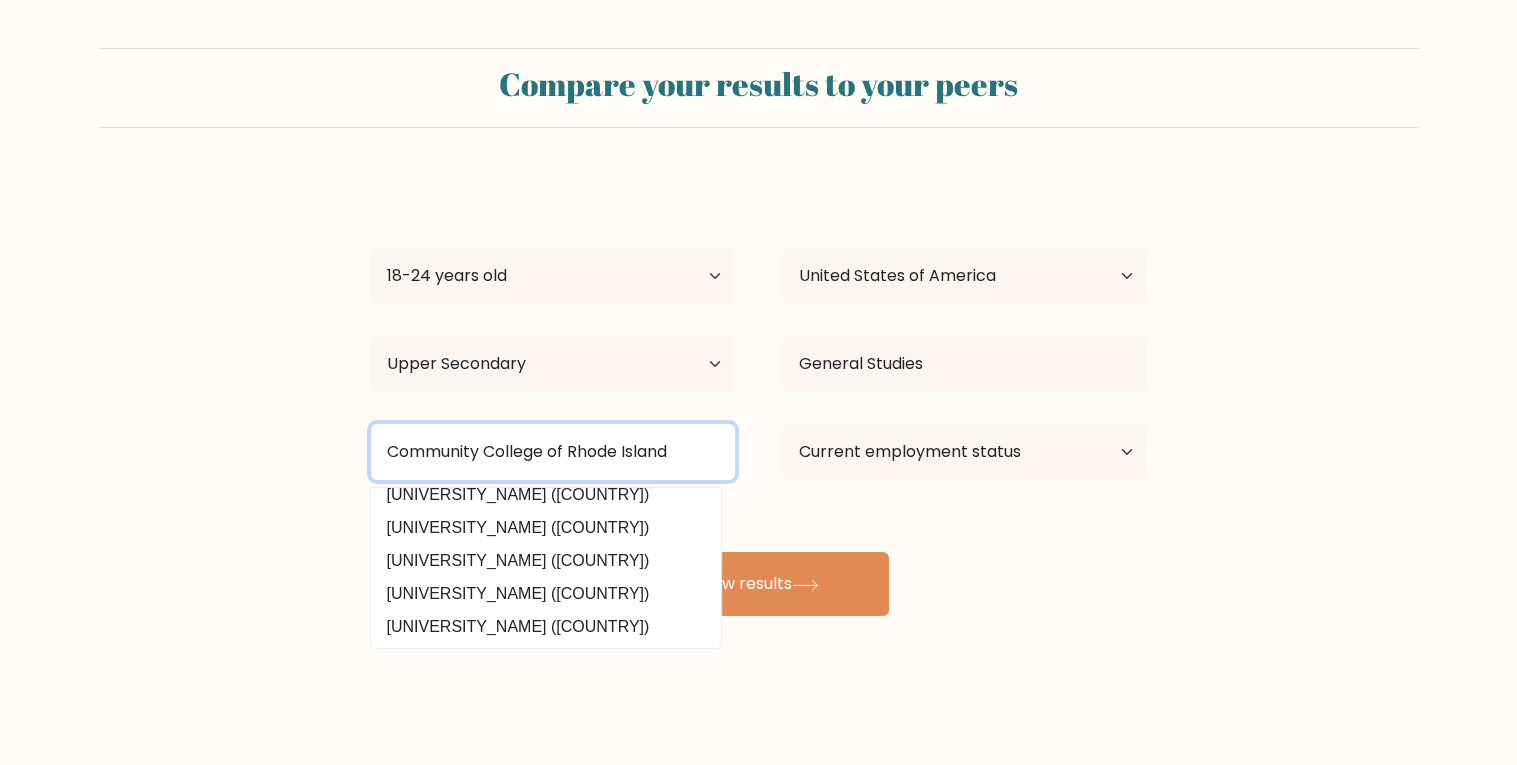scroll, scrollTop: 0, scrollLeft: 4, axis: horizontal 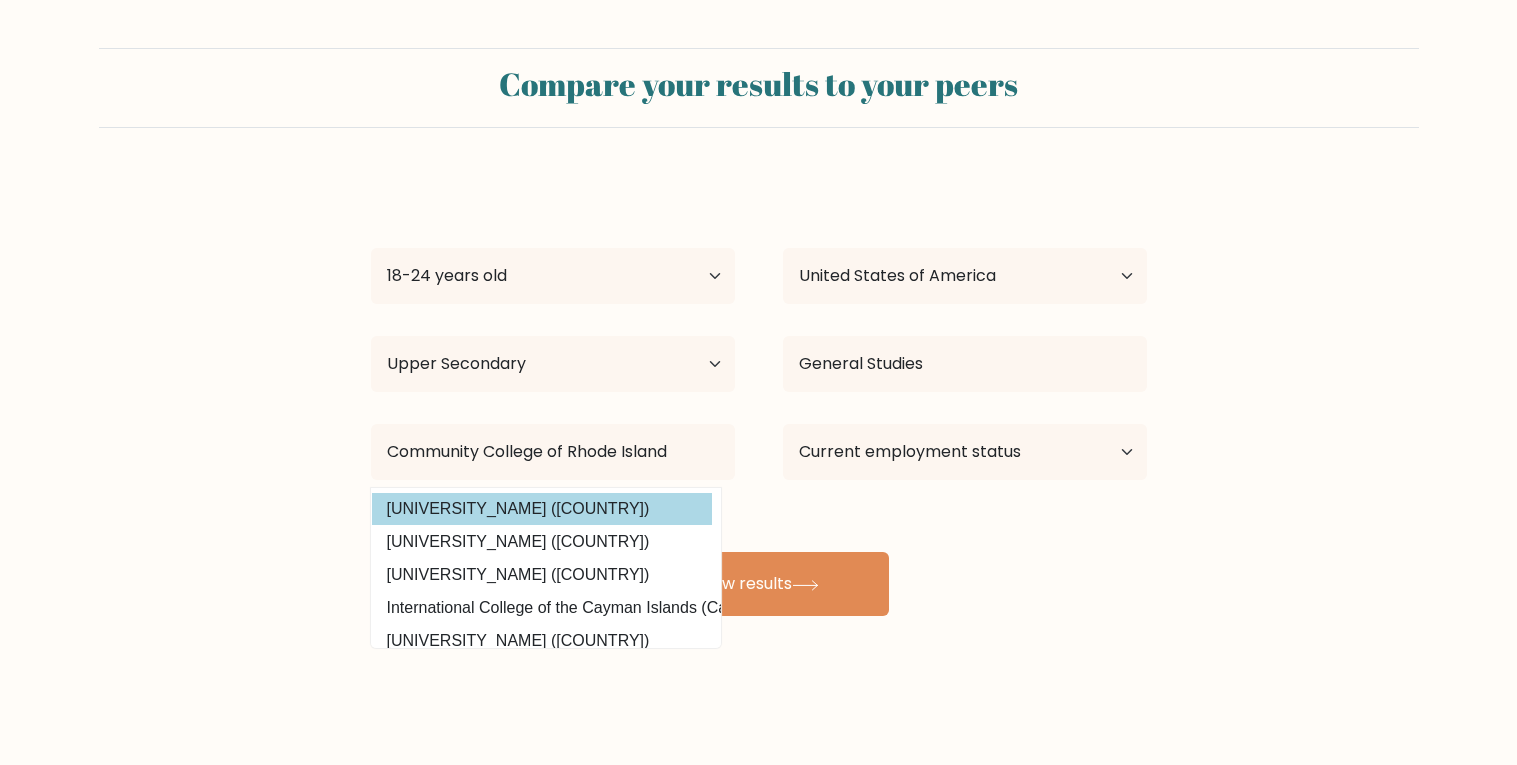 click on "[UNIVERSITY_NAME] ([COUNTRY])" at bounding box center [542, 509] 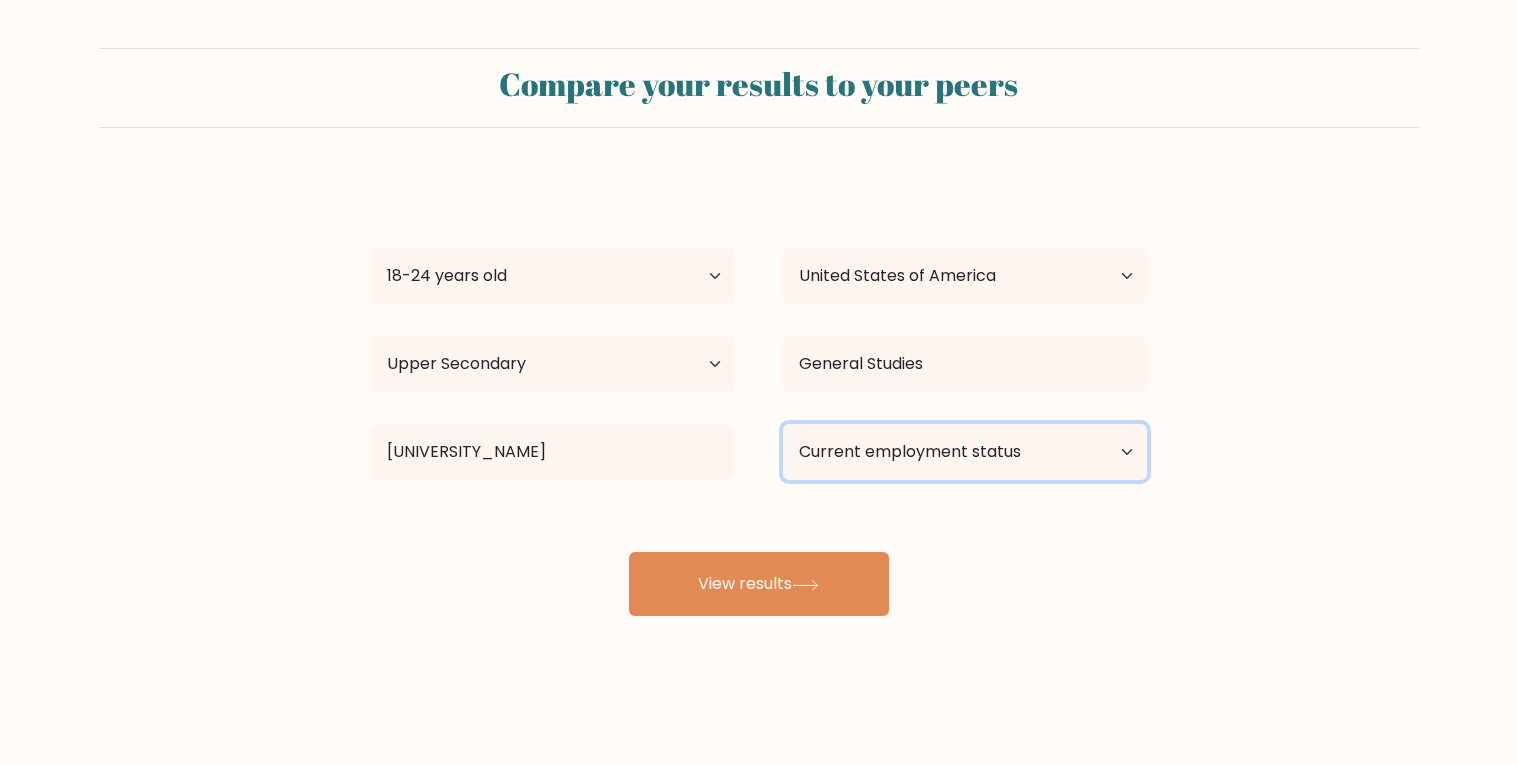 click on "Current employment status
Employed
Student
Retired
Other / prefer not to answer" at bounding box center [965, 452] 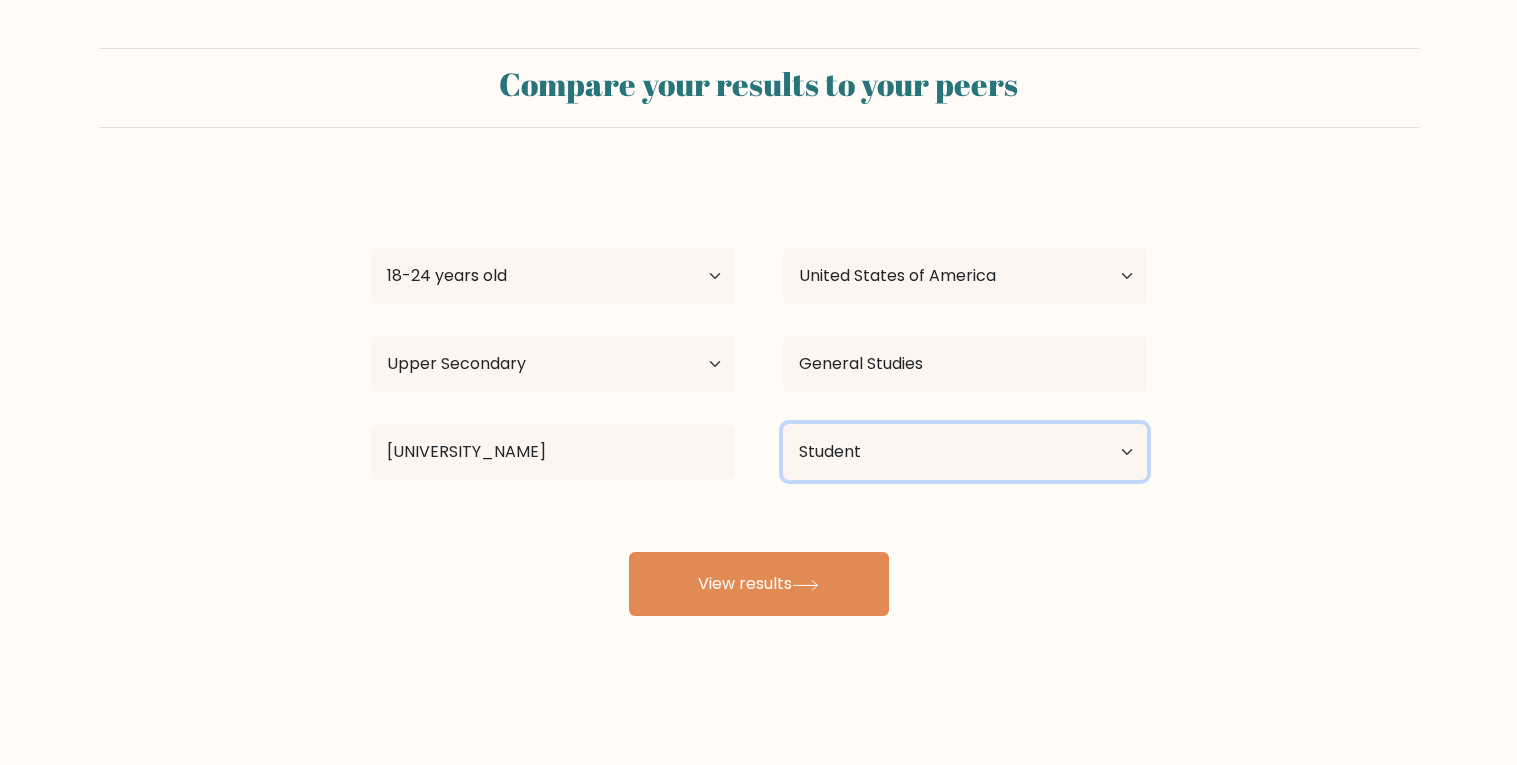 click on "Current employment status
Employed
Student
Retired
Other / prefer not to answer" at bounding box center (965, 452) 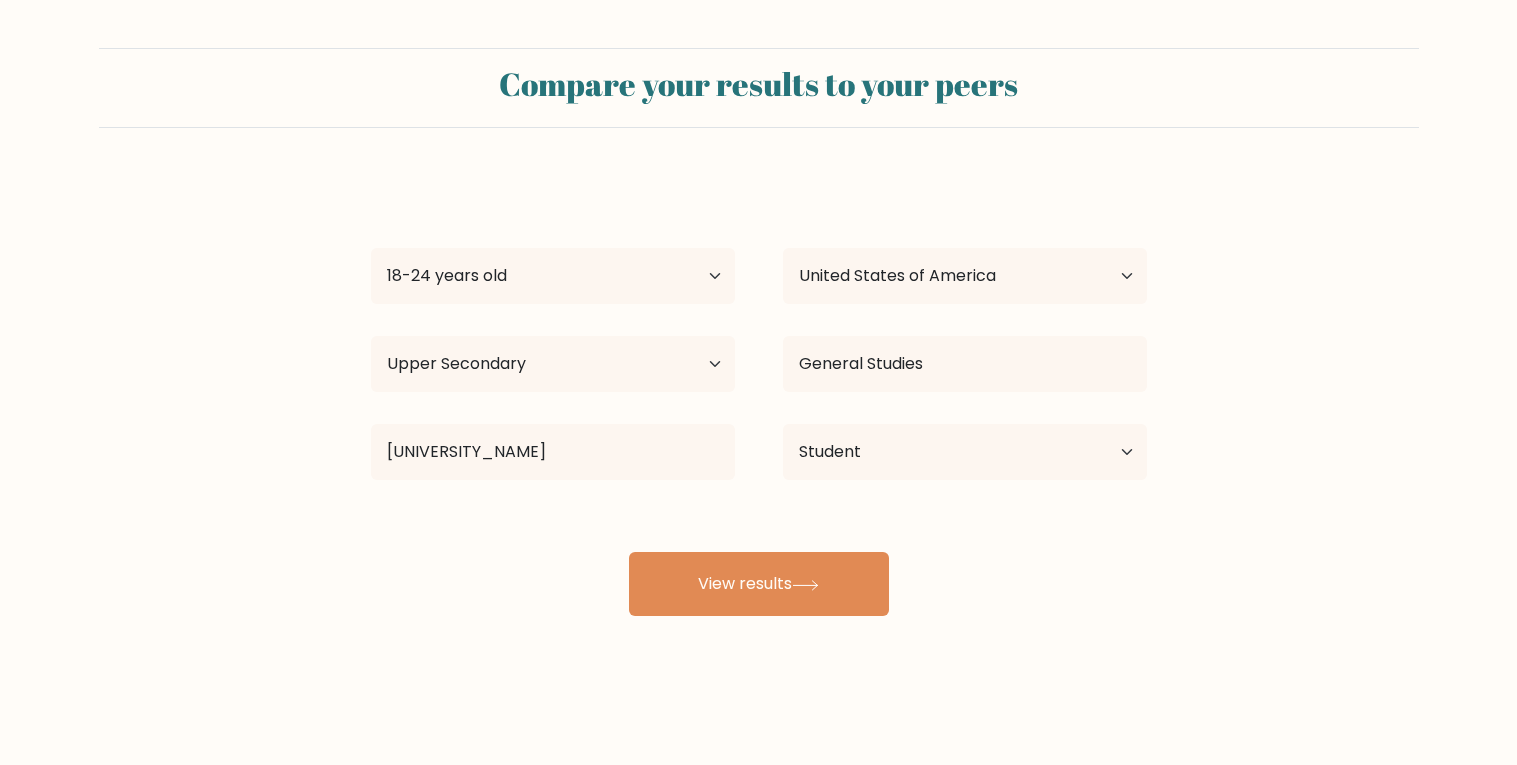 click on "Compare your results to your peers
[FIRST]
[LAST]
Age
Under 18 years old
18-24 years old
25-34 years old
35-44 years old
45-54 years old
55-64 years old
65 years old and above
Country
Afghanistan
Albania
Algeria
American Samoa
Andorra
Angola
Anguilla
Antarctica
Antigua and Barbuda
Argentina
Armenia" at bounding box center [758, 379] 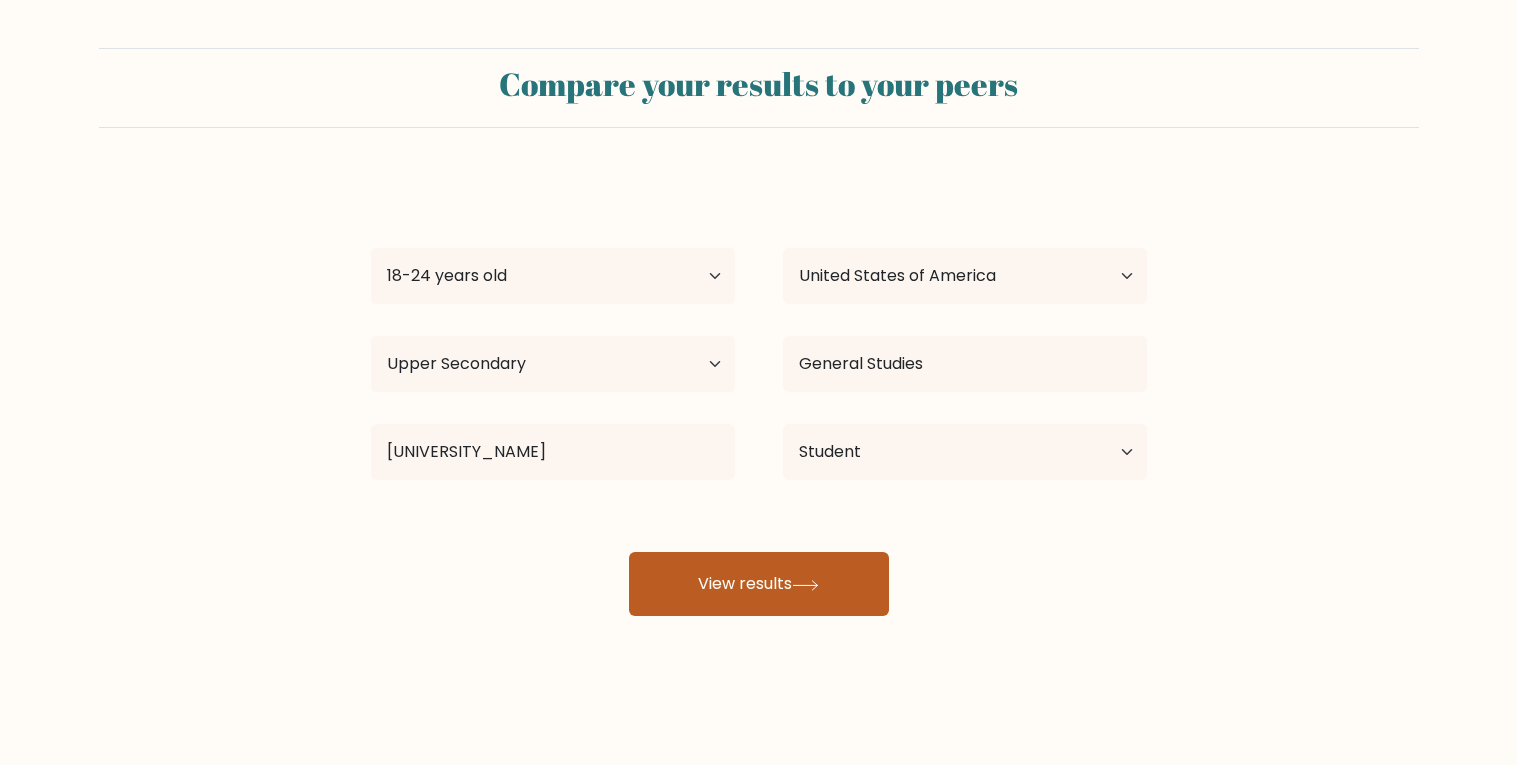 click on "View results" at bounding box center [759, 584] 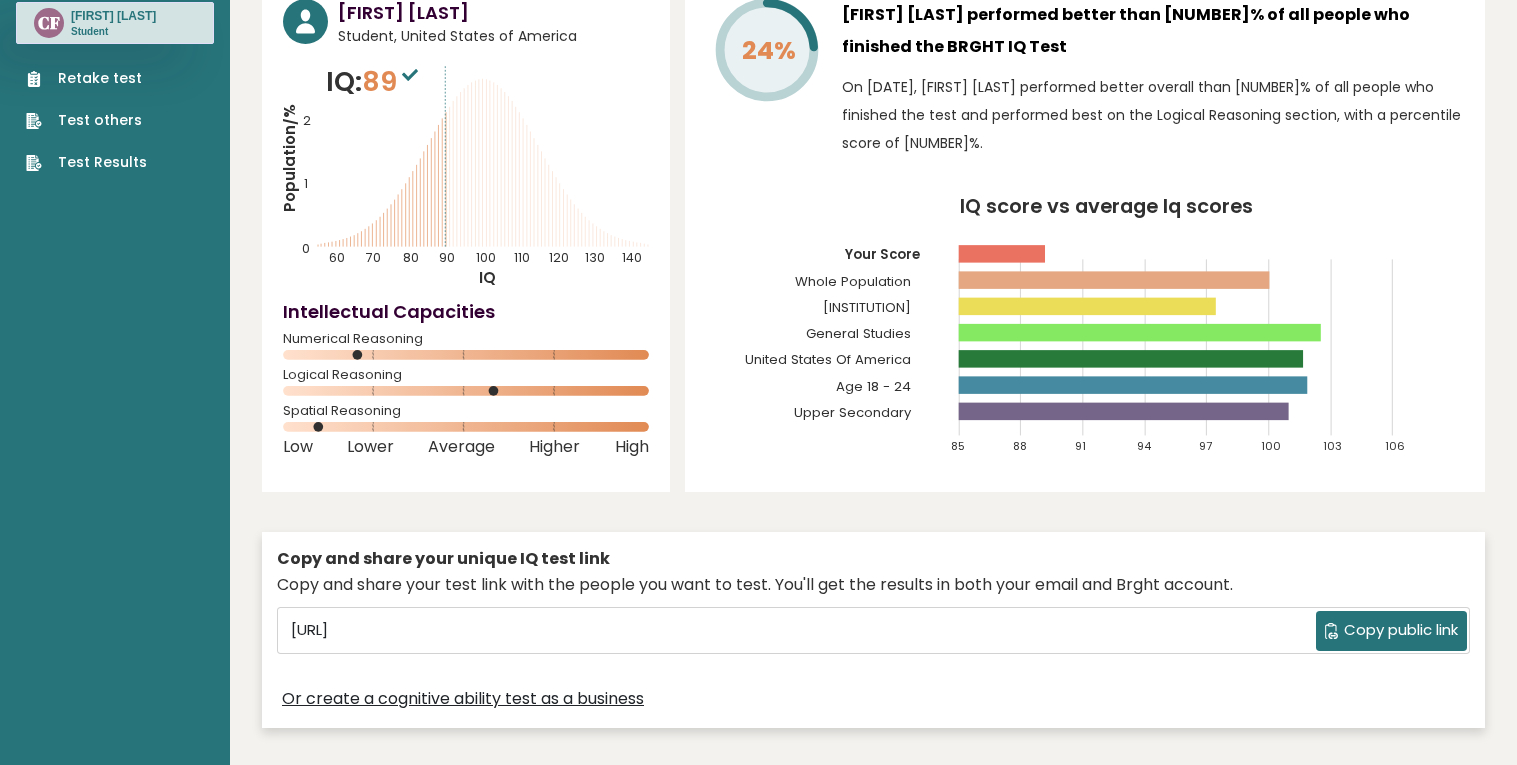 scroll, scrollTop: 0, scrollLeft: 0, axis: both 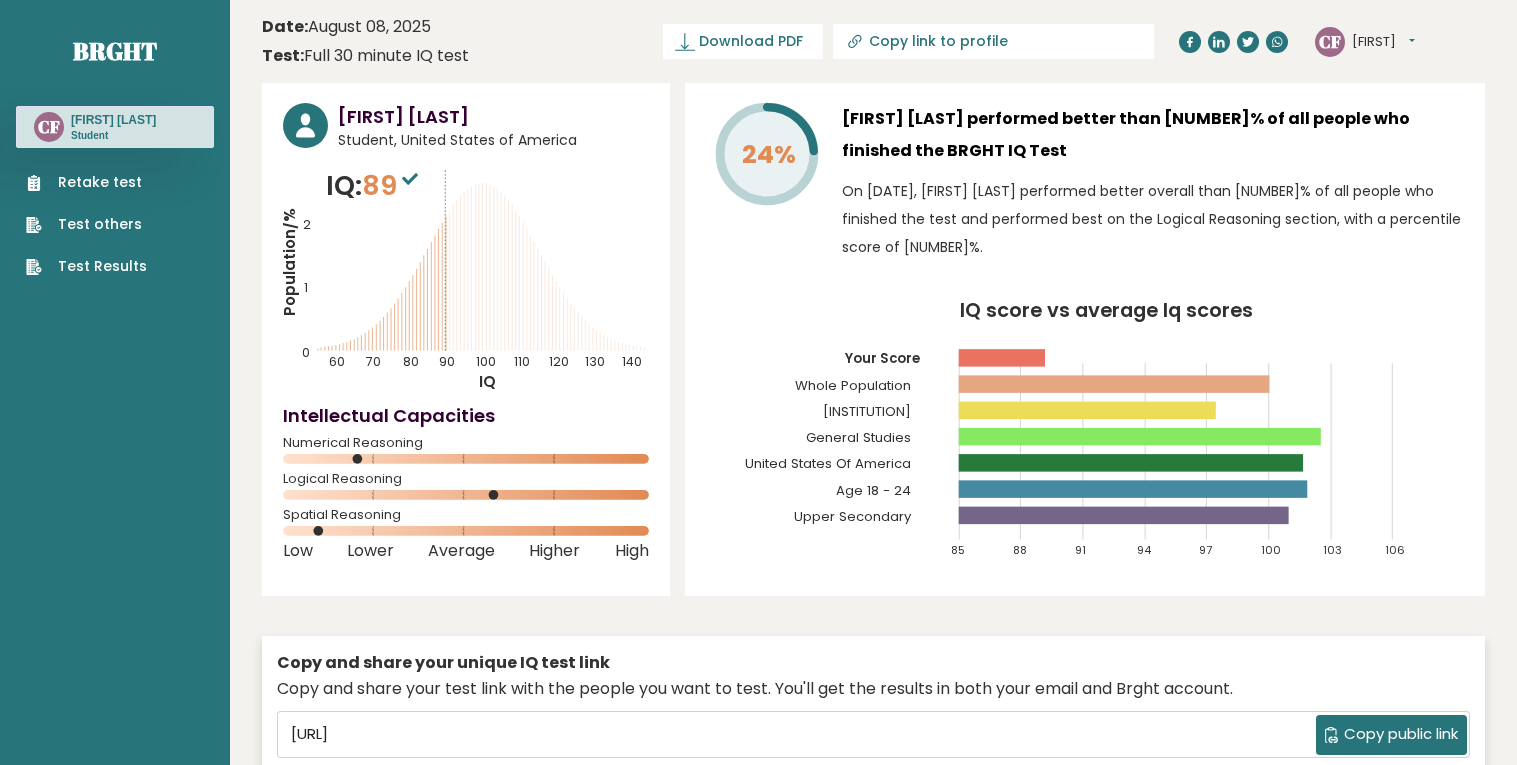 click on "Date:  [DATE]
Test:   Full [NUMBER] minute IQ test
Download PDF
Downloading...
Downloading
✓ Your PDF is downloaded...
Copy link to profile
[INITIALS]
[FIRST]
Dashboard
Profile
Settings
Logout
[FIRST] [LAST]
Student,
[COUNTRY]
IQ:  [NUMBER]
Population/%
IQ
[NUMBER] [NUMBER]" at bounding box center [873, 2968] 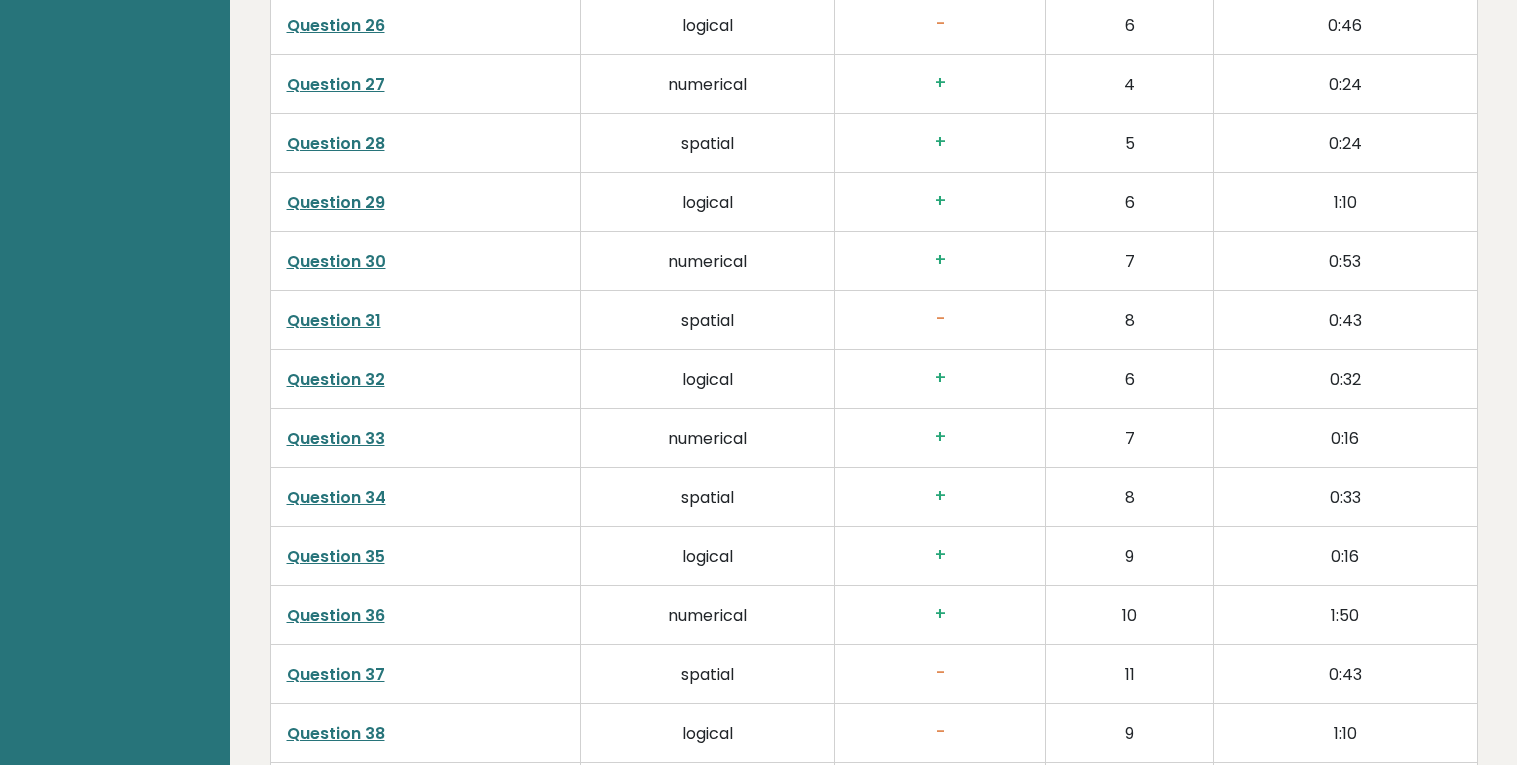 scroll, scrollTop: 4771, scrollLeft: 0, axis: vertical 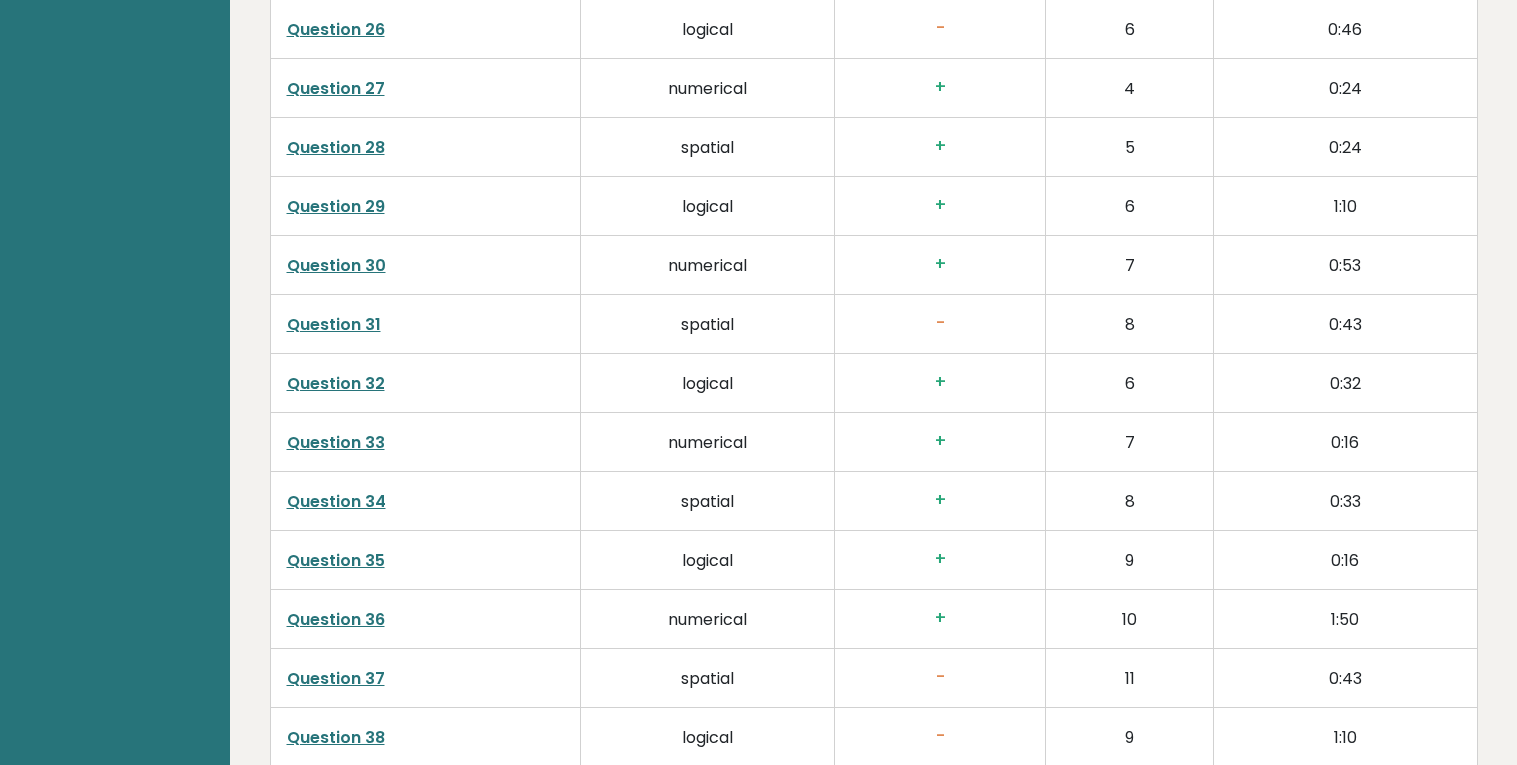click on "Question
31" at bounding box center [334, 324] 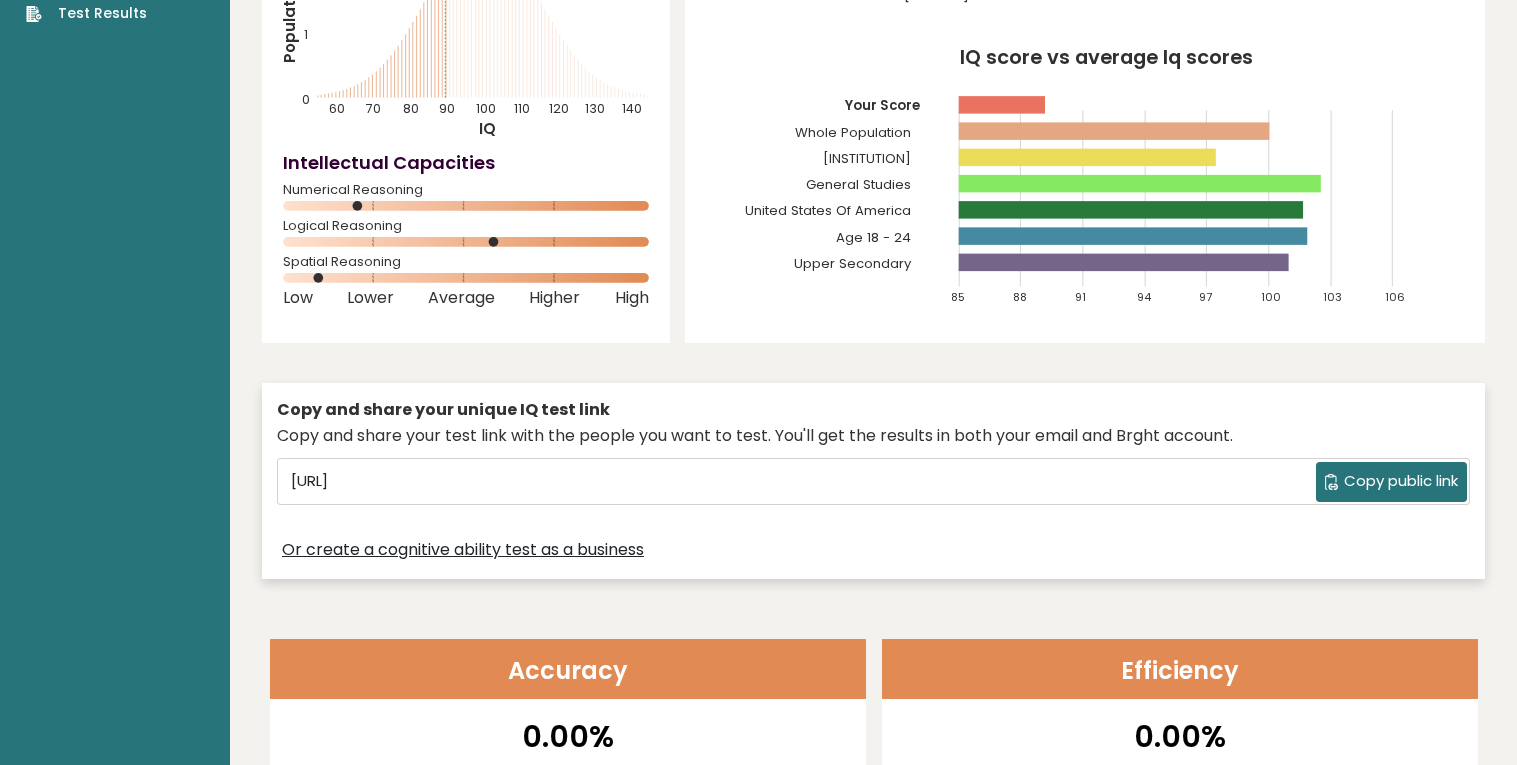 scroll, scrollTop: 252, scrollLeft: 0, axis: vertical 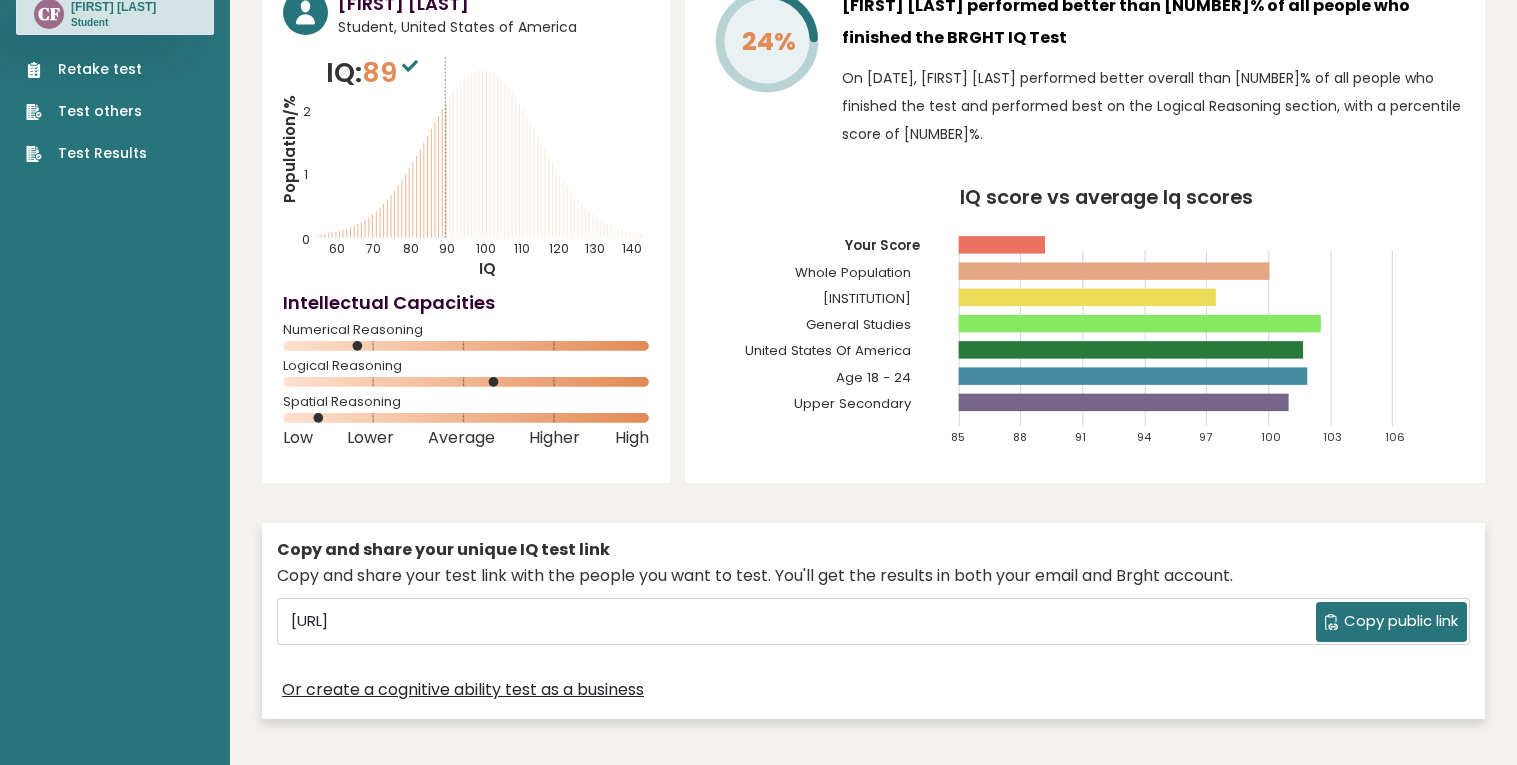 click 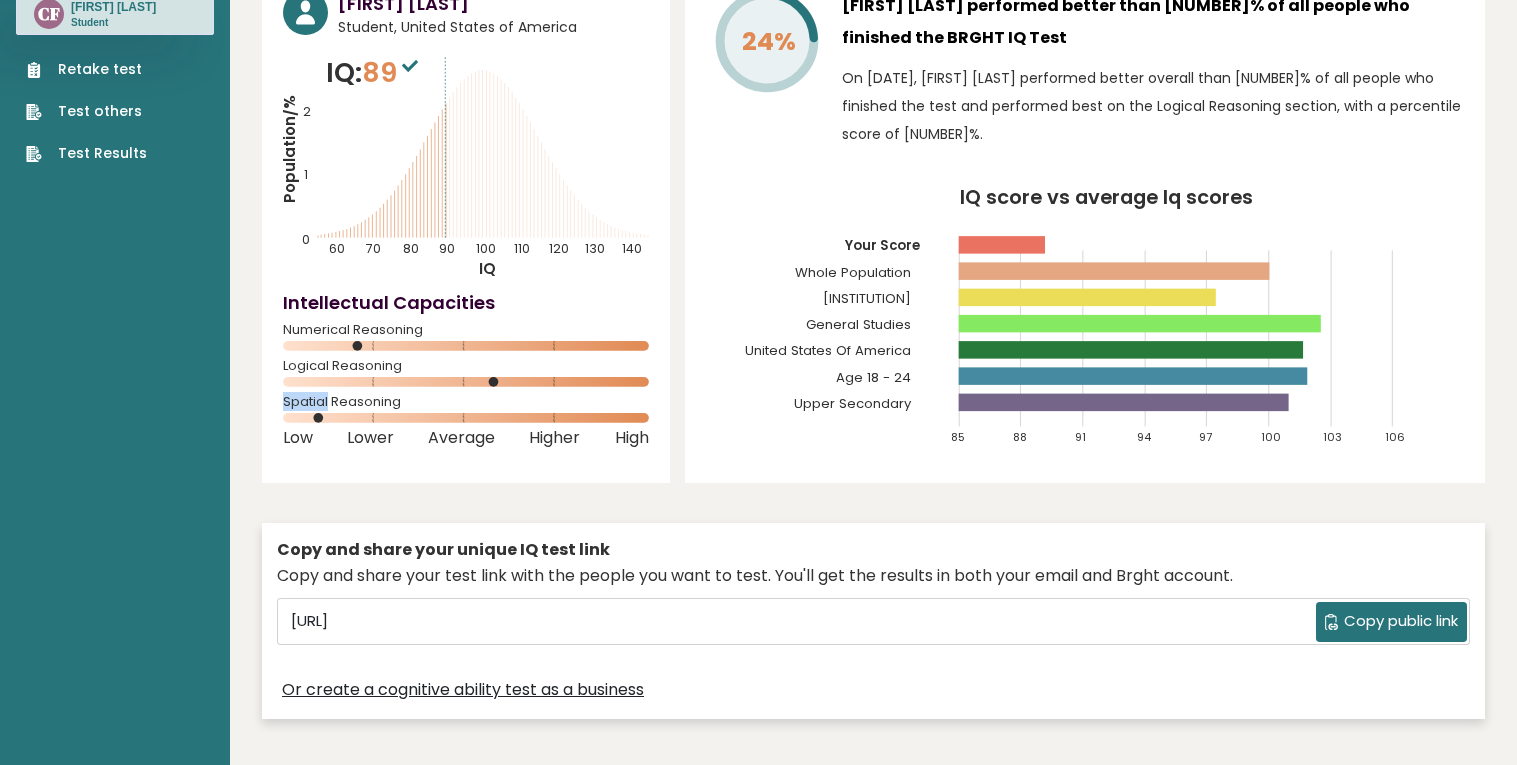 click 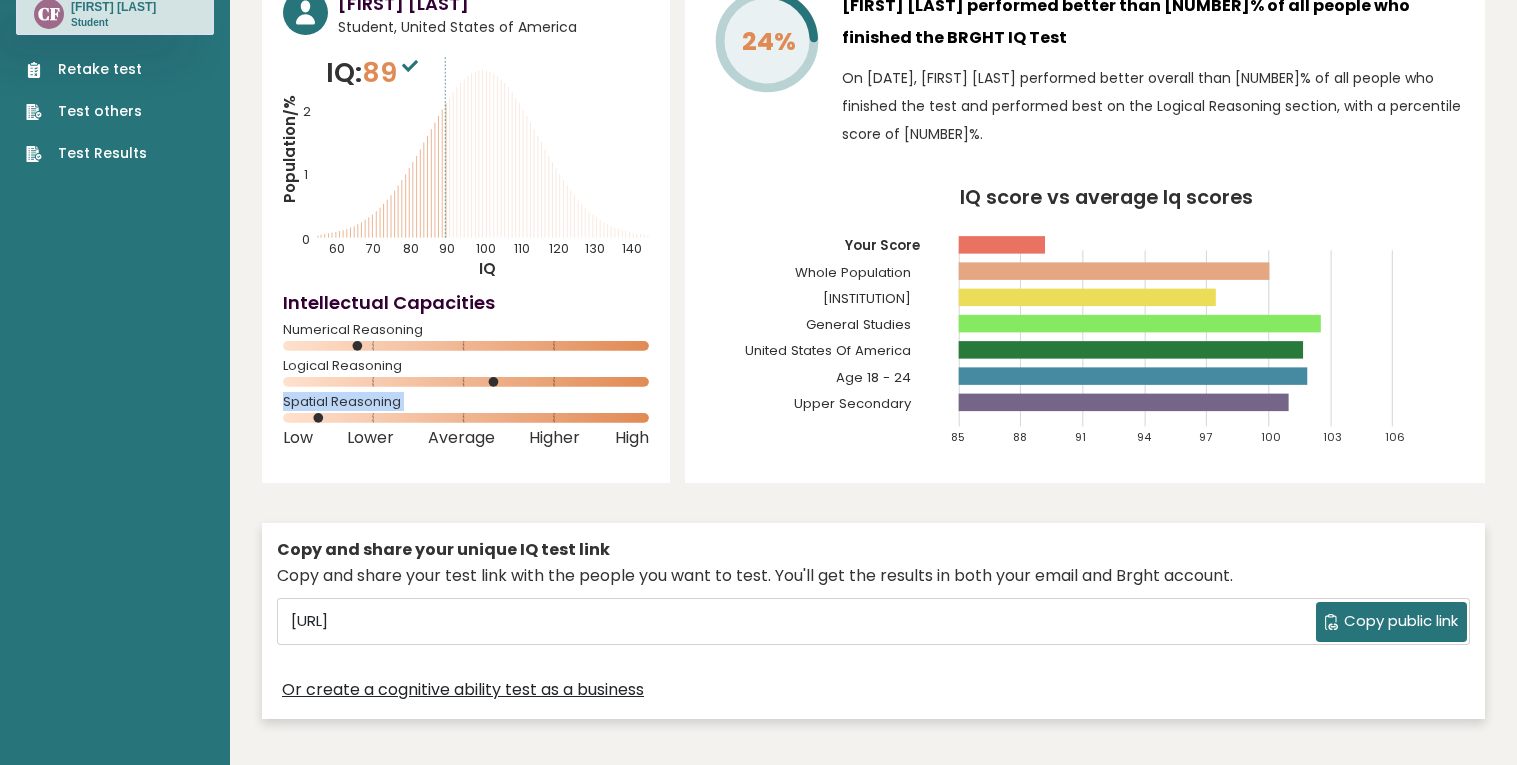 click 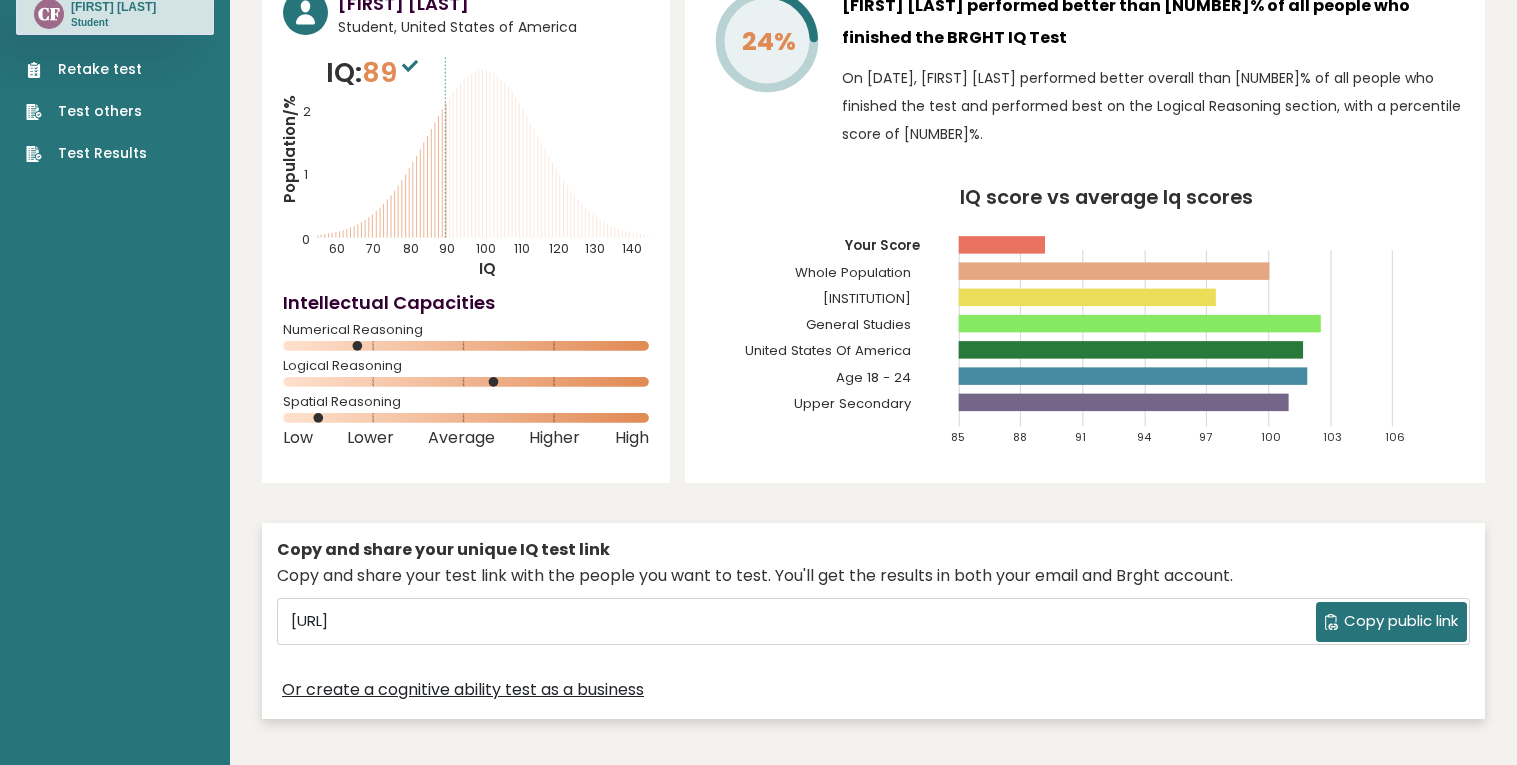 click on "Population/%
IQ
0
1
2
60
70
80
90
100
110
120
130
140" 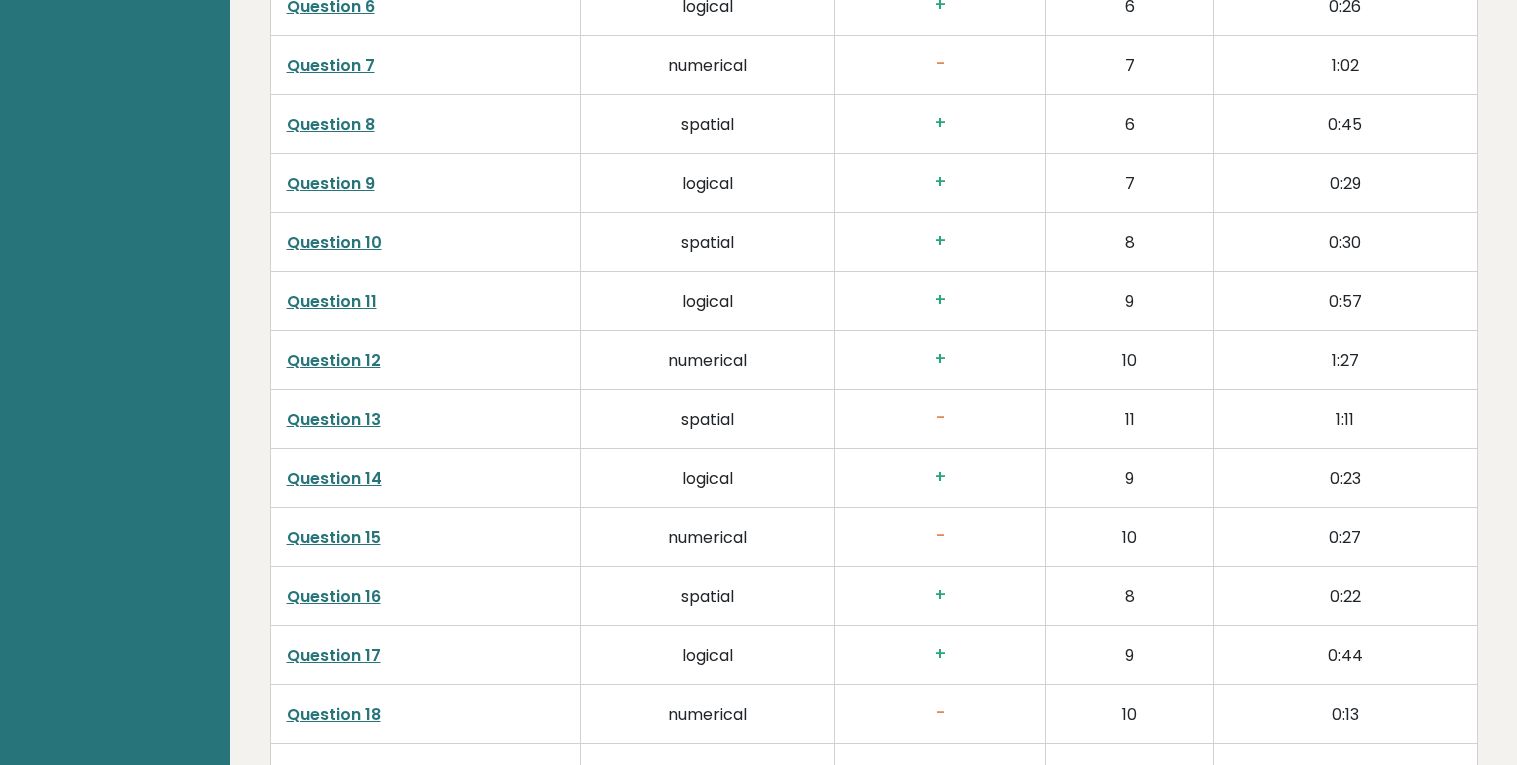 scroll, scrollTop: 3617, scrollLeft: 0, axis: vertical 